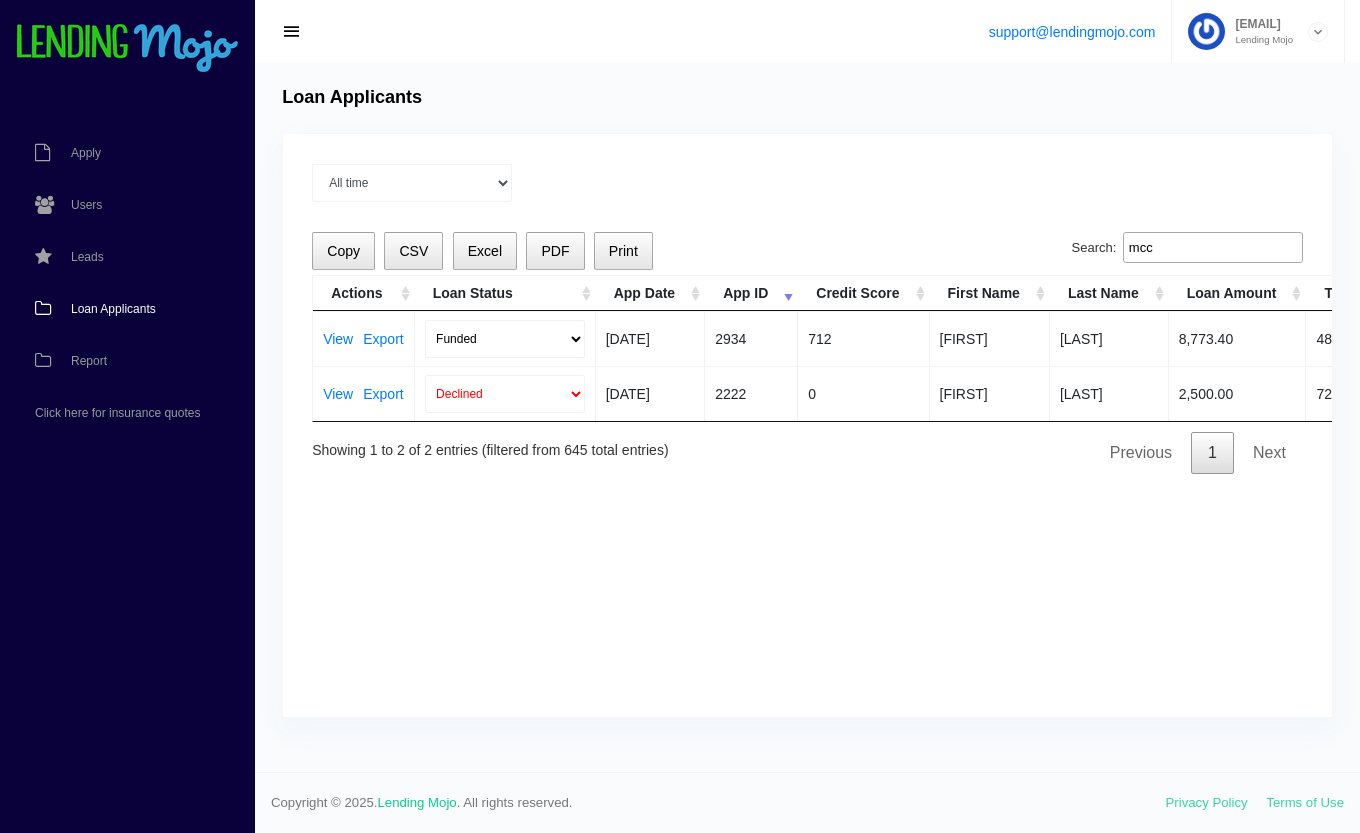scroll, scrollTop: 0, scrollLeft: 0, axis: both 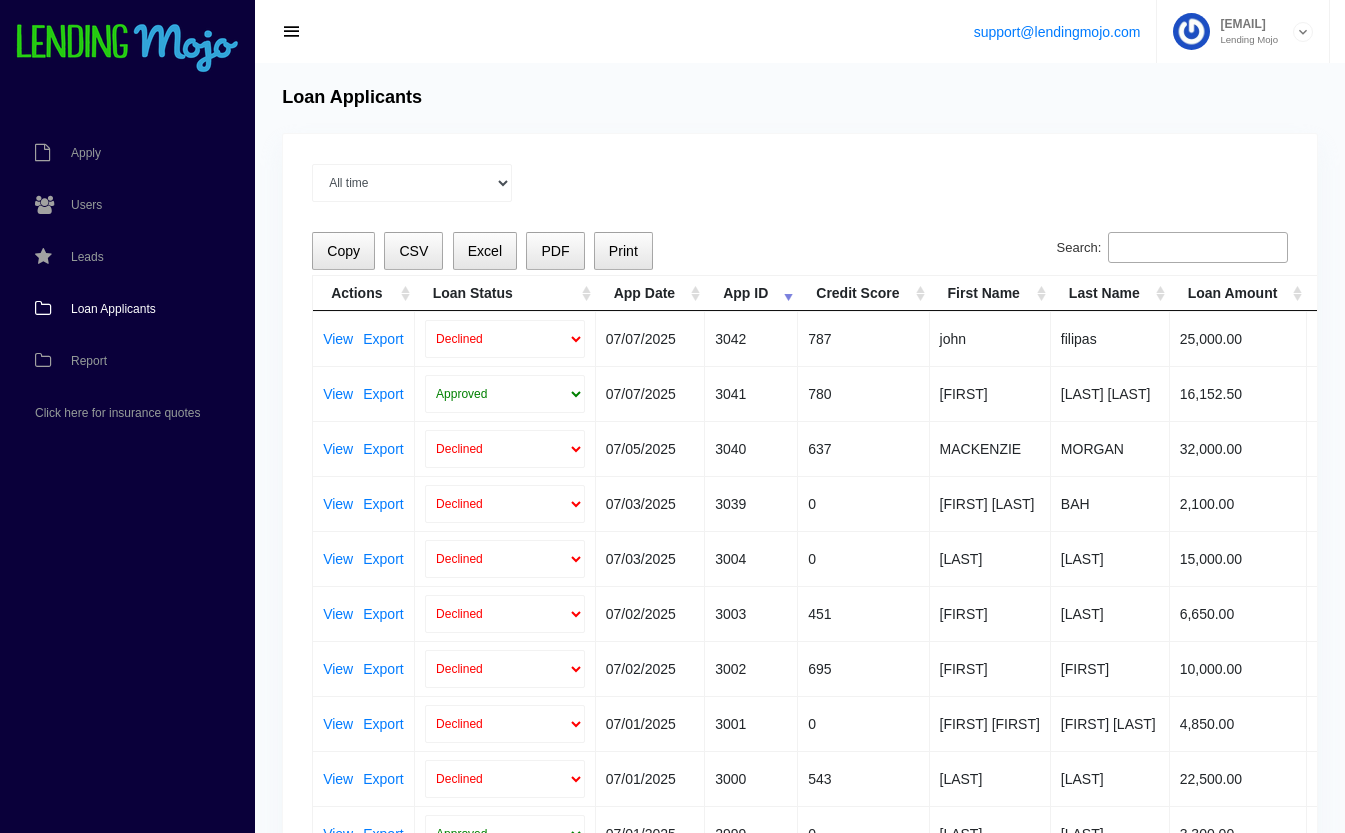 click on "Search:" at bounding box center (1198, 248) 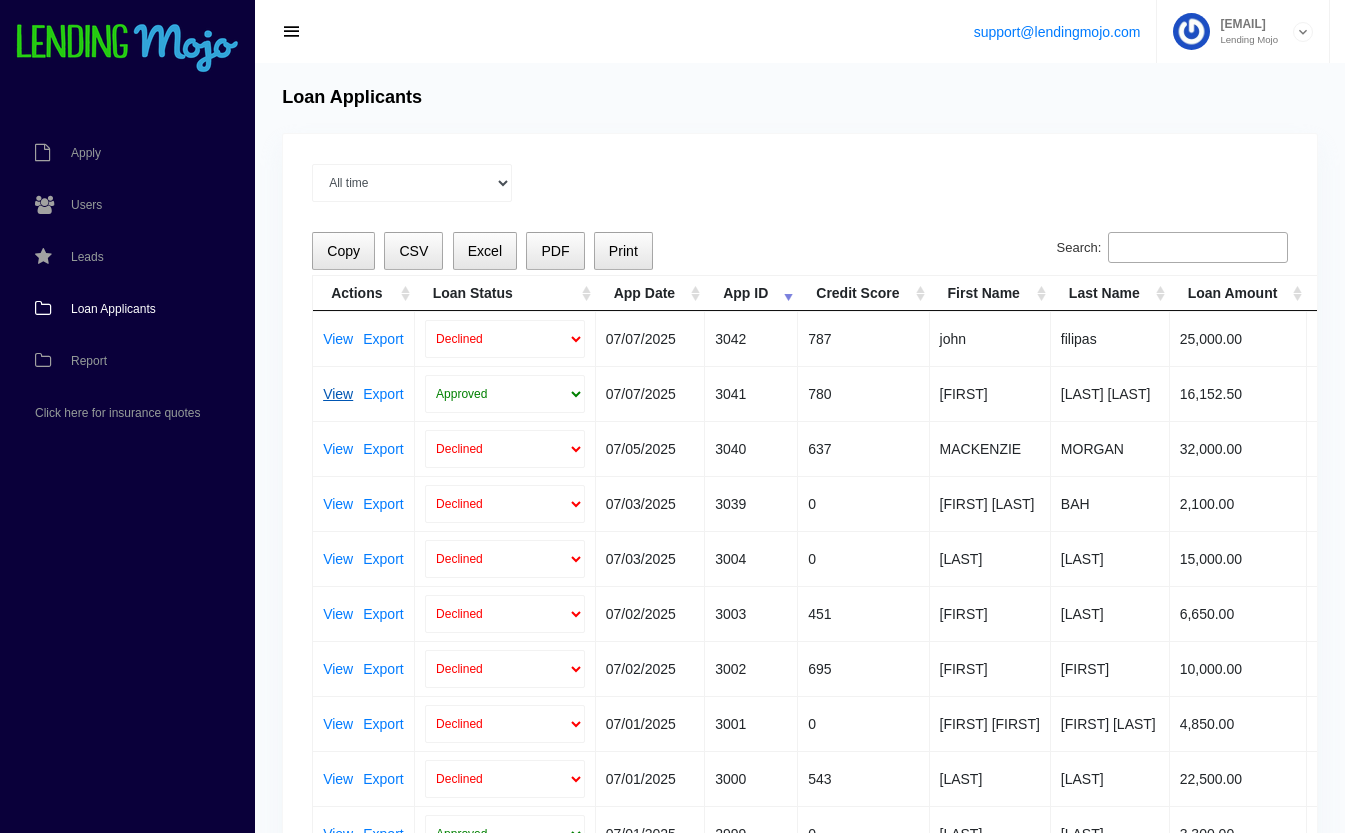 click on "View" at bounding box center [338, 394] 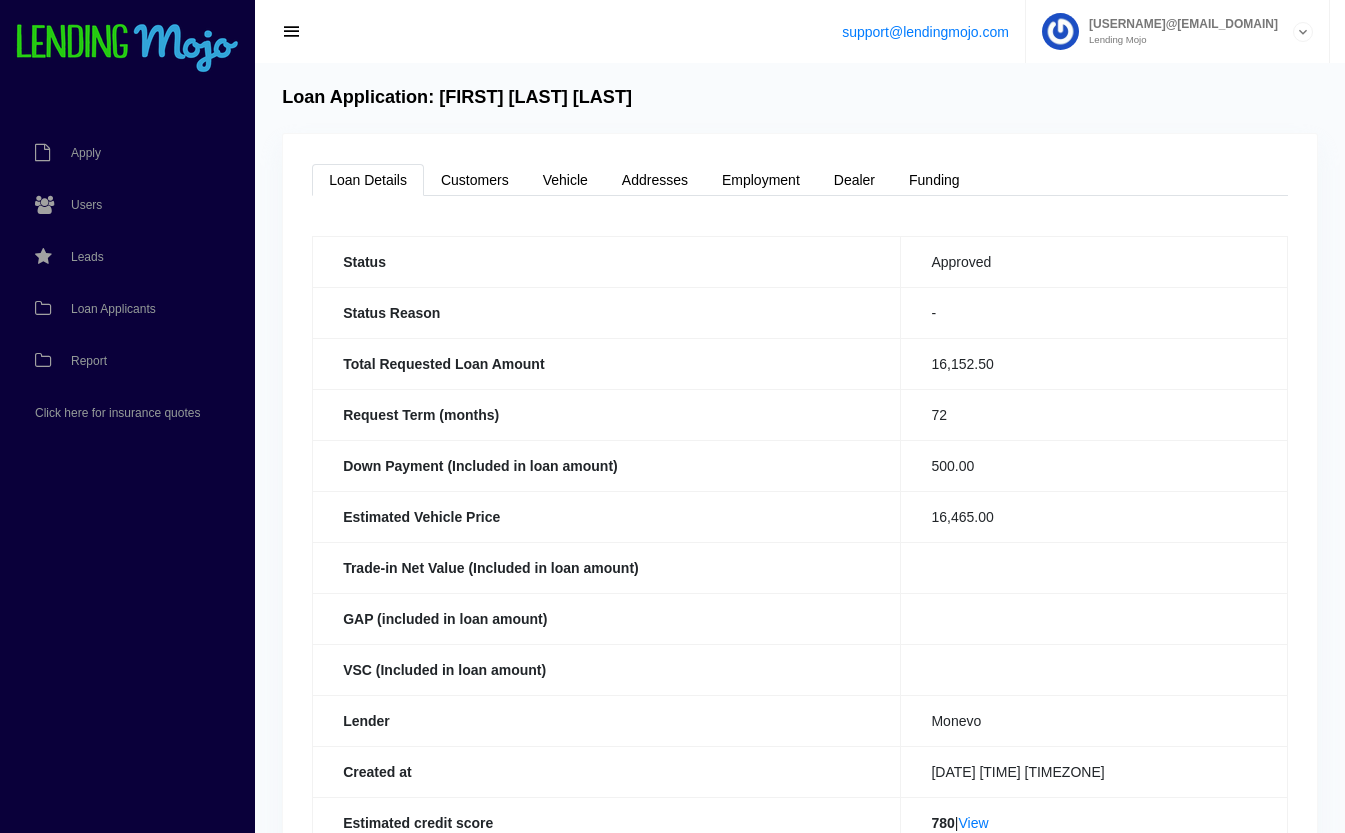 scroll, scrollTop: 0, scrollLeft: 0, axis: both 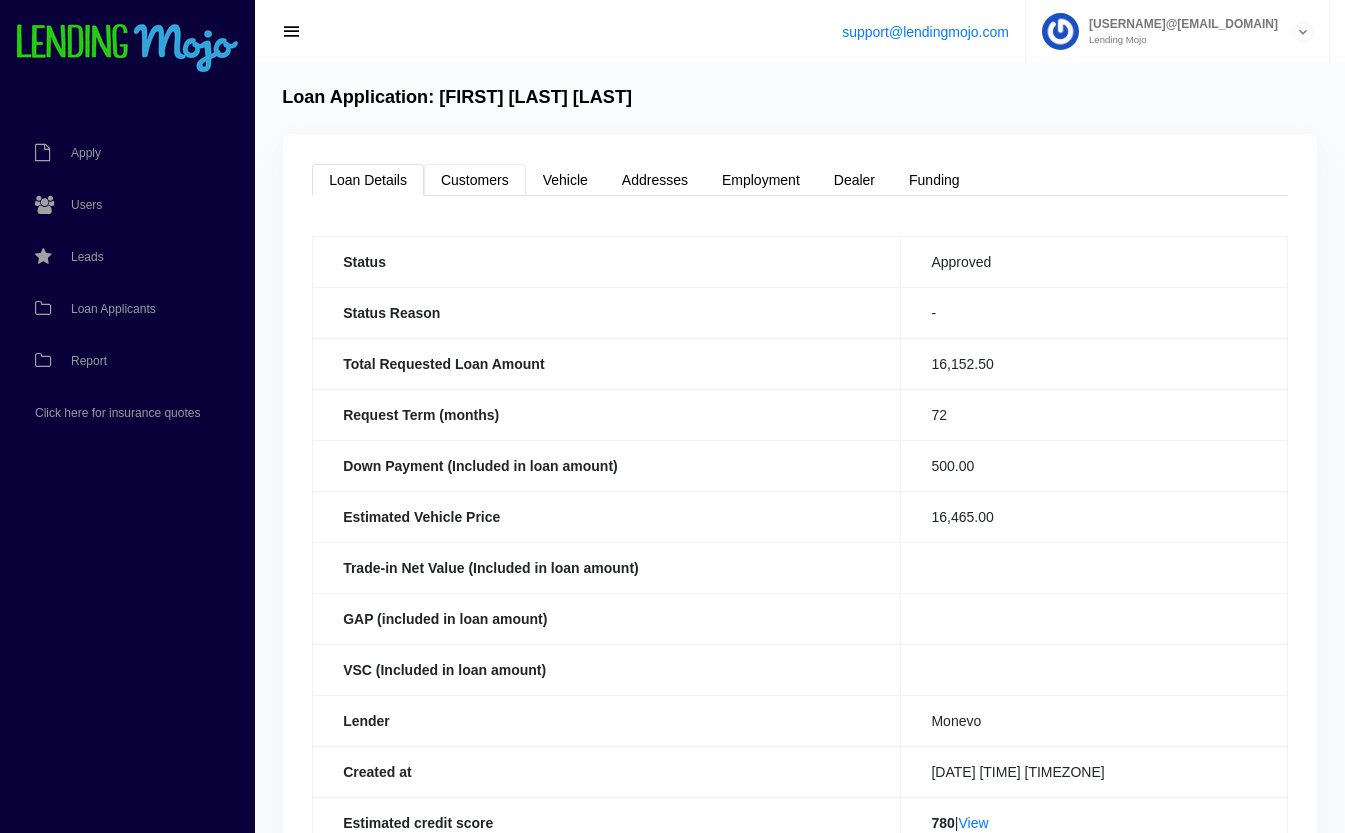 click on "Customers" at bounding box center (475, 180) 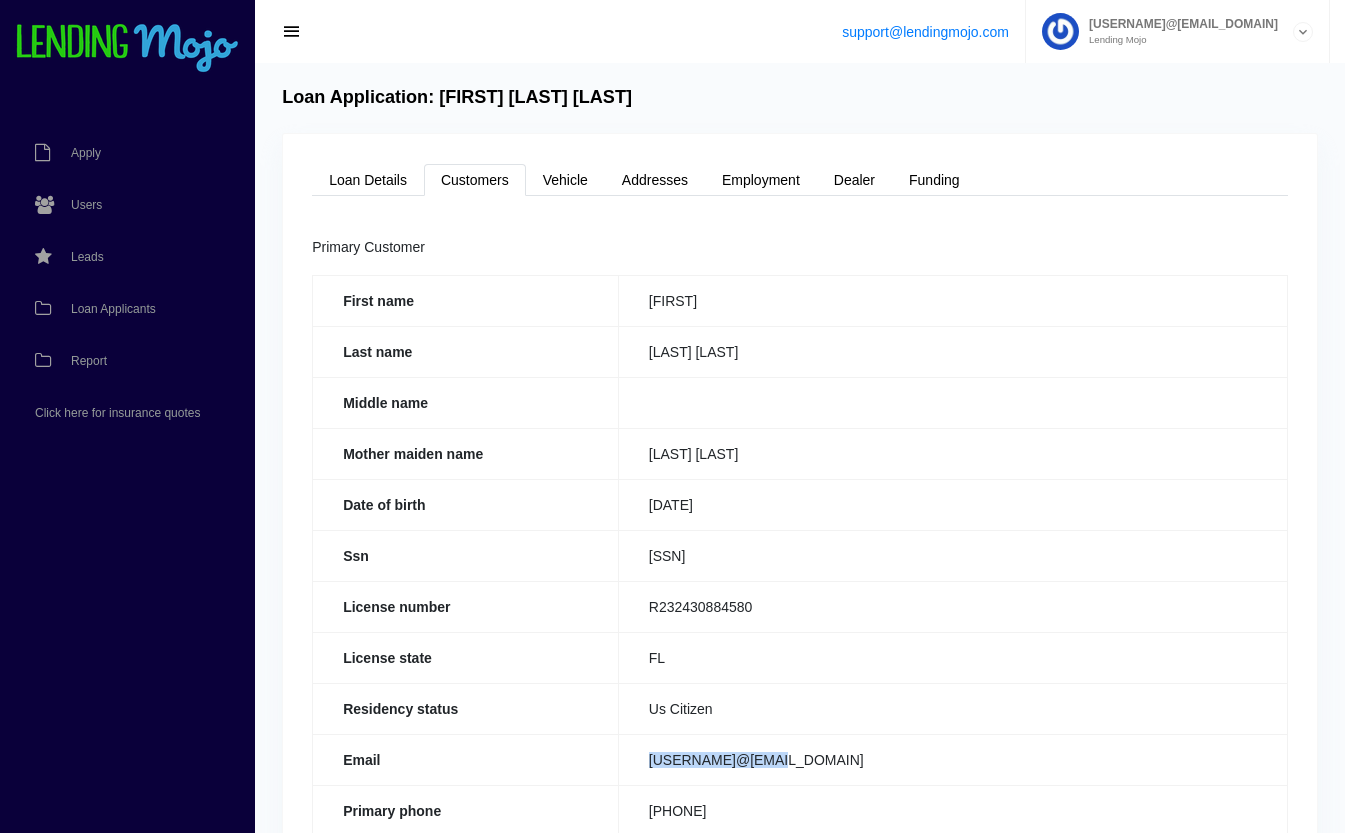 drag, startPoint x: 769, startPoint y: 757, endPoint x: 645, endPoint y: 767, distance: 124.40257 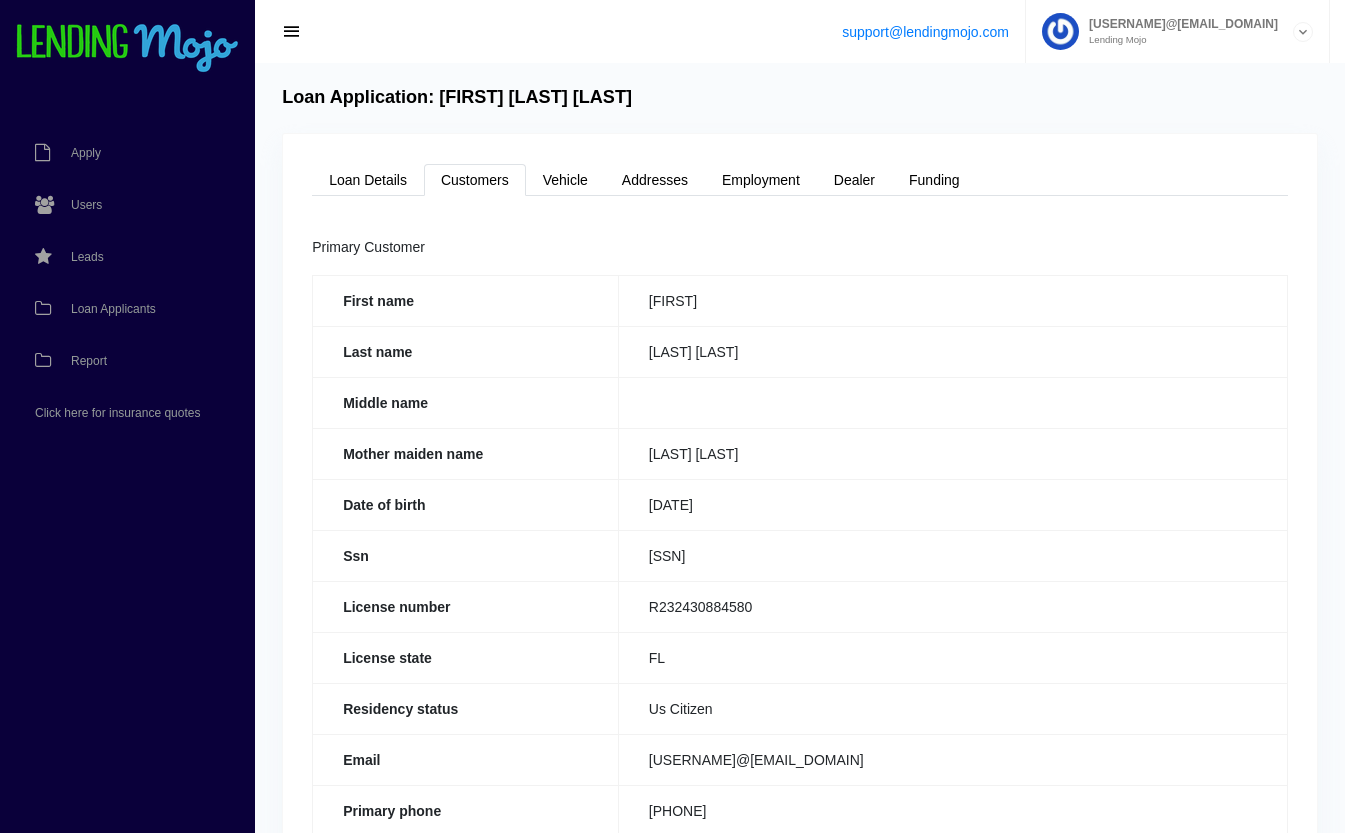 click on "Mother maiden name" at bounding box center [466, 300] 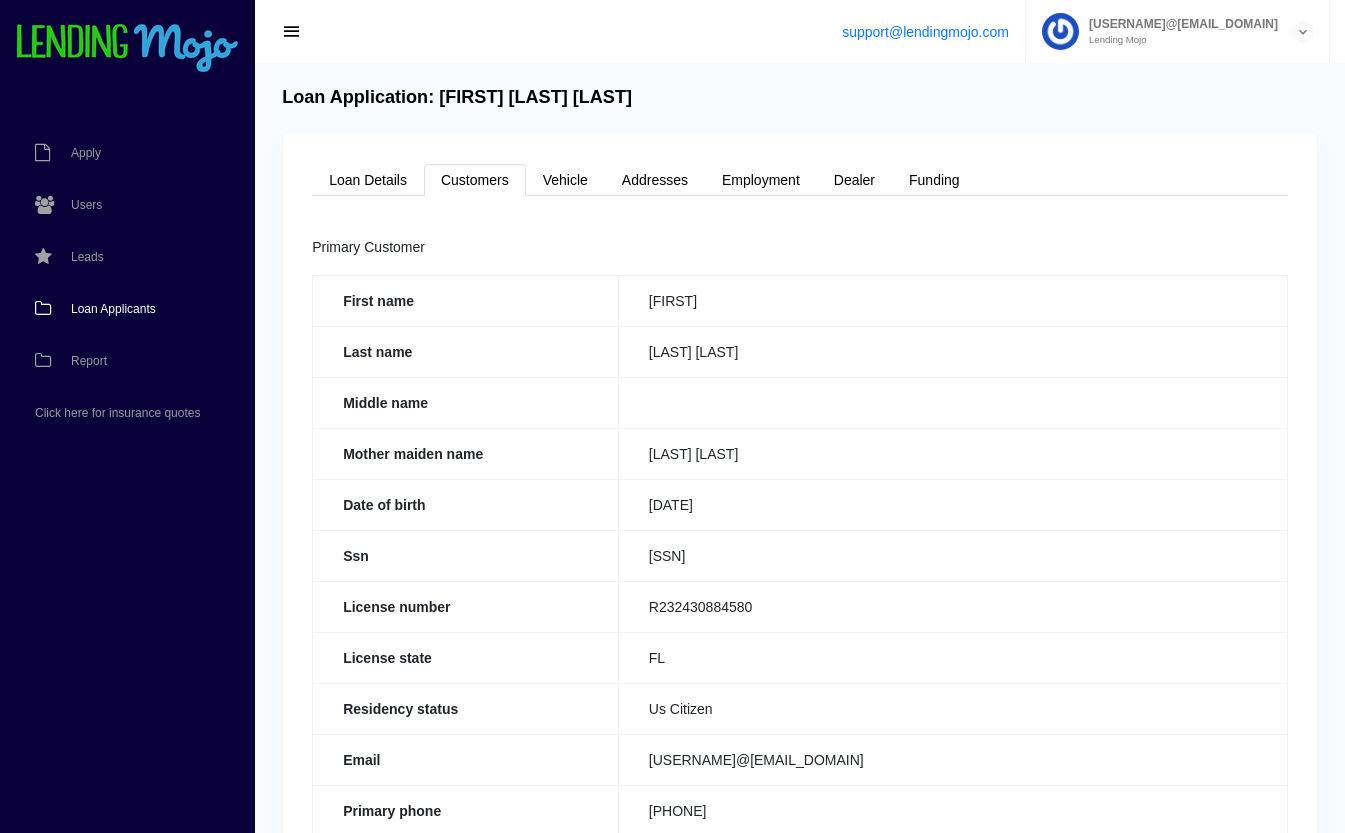 click on "Loan Applicants" at bounding box center (113, 309) 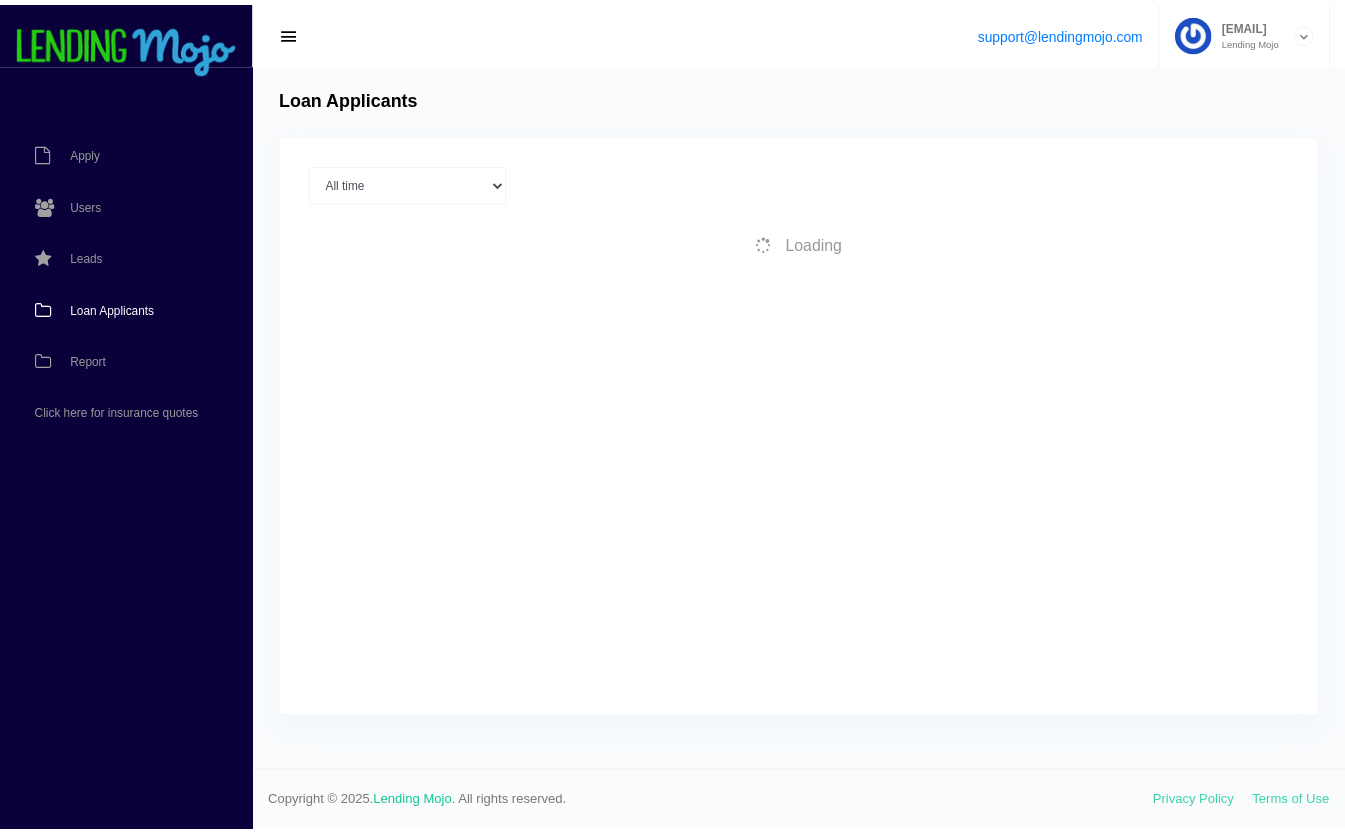 scroll, scrollTop: 0, scrollLeft: 0, axis: both 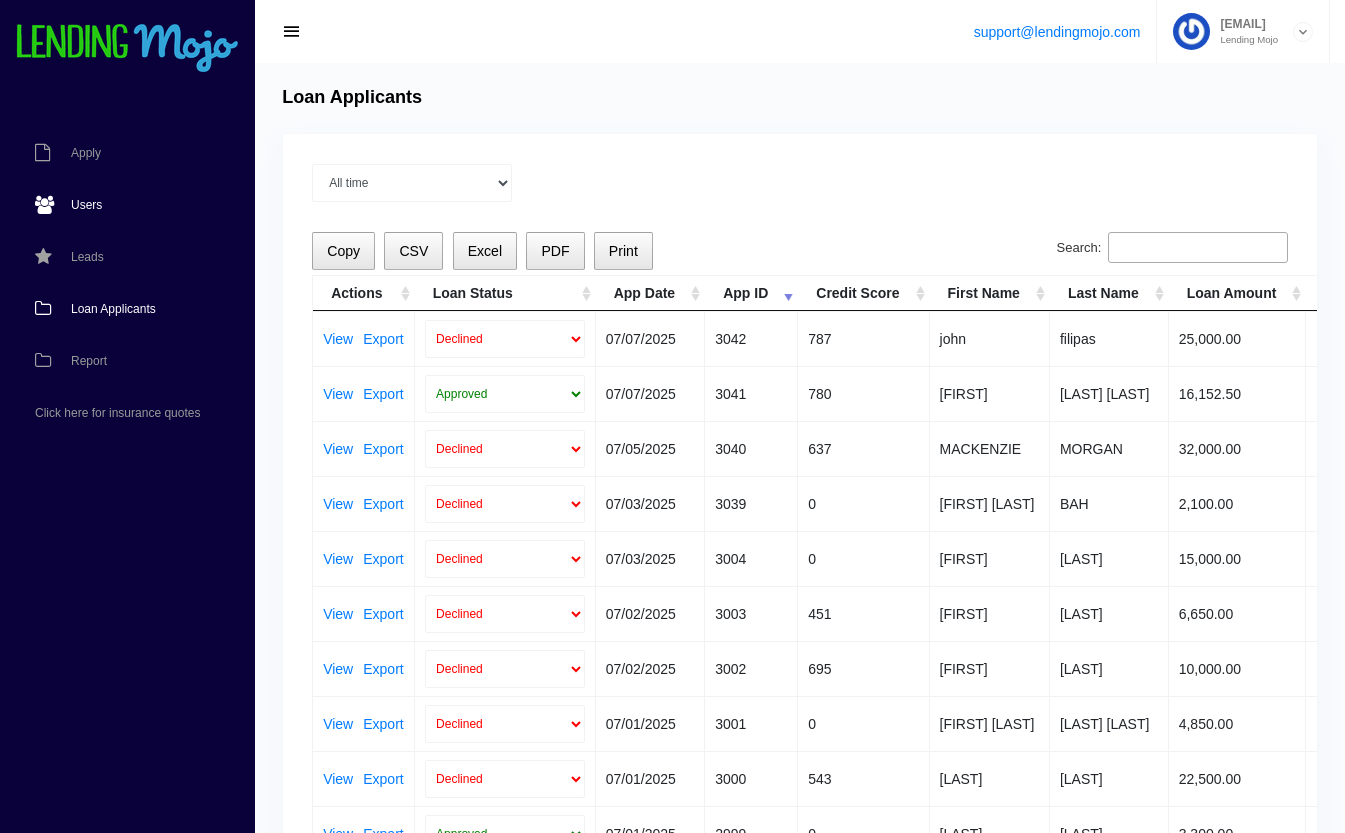 click on "Users" at bounding box center [117, 205] 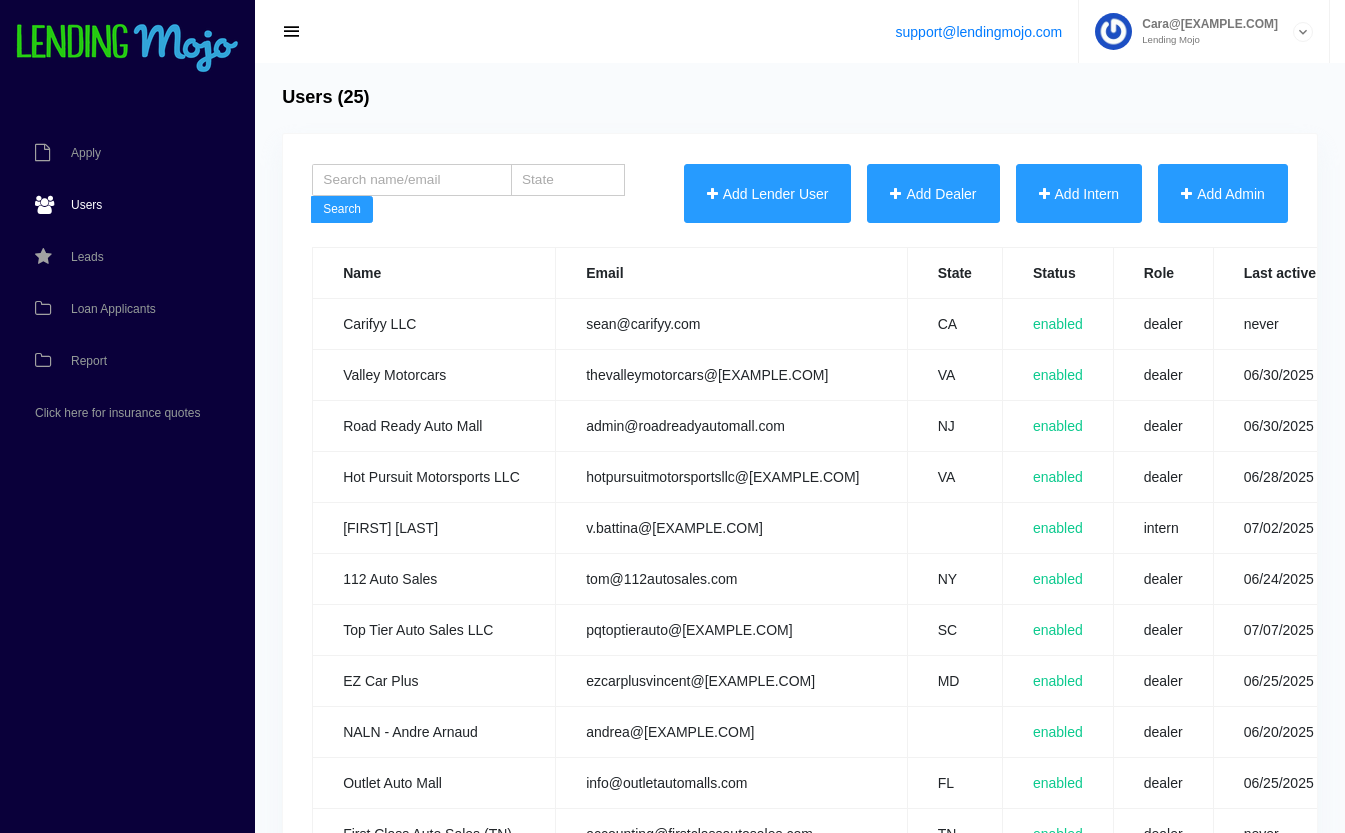 scroll, scrollTop: 0, scrollLeft: 0, axis: both 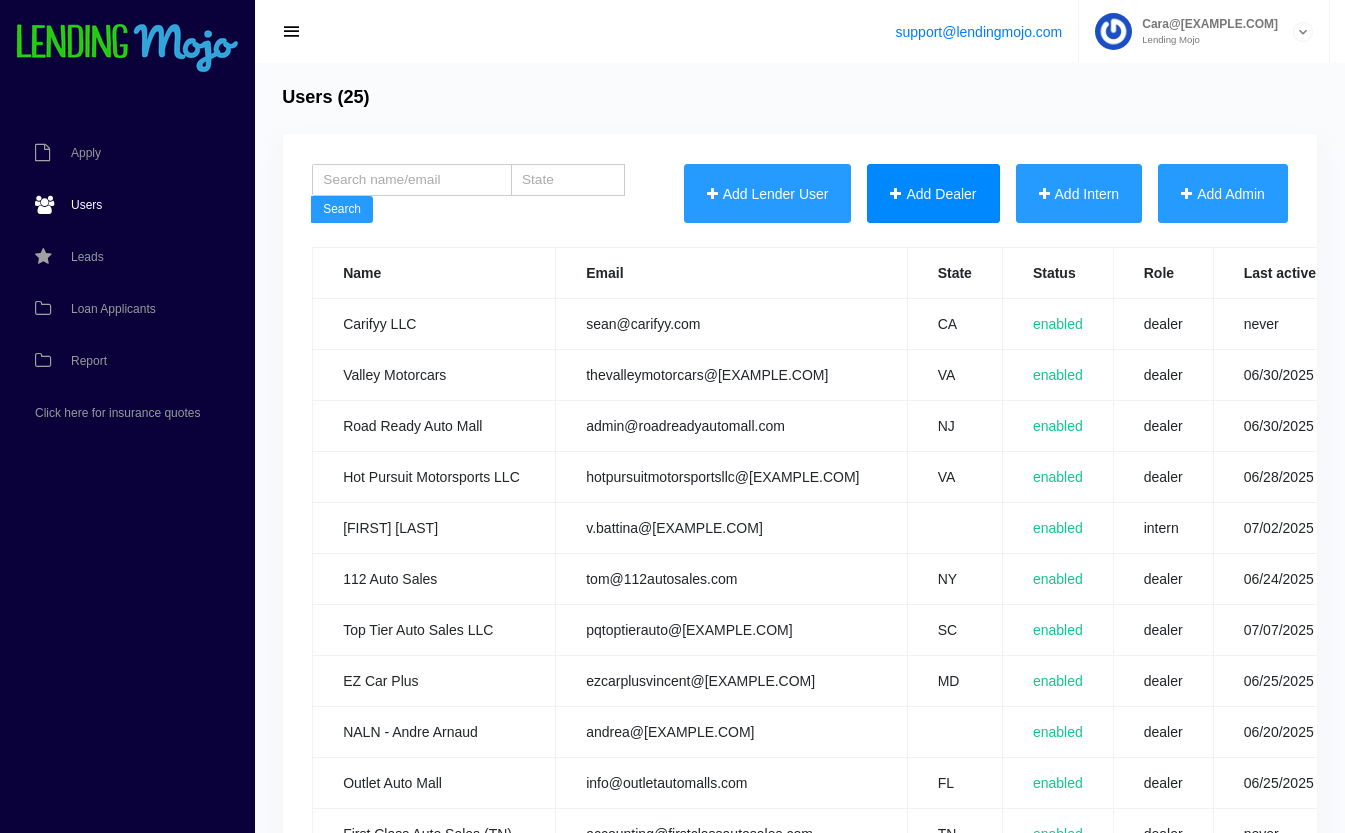 click on "Add Dealer" at bounding box center [933, 194] 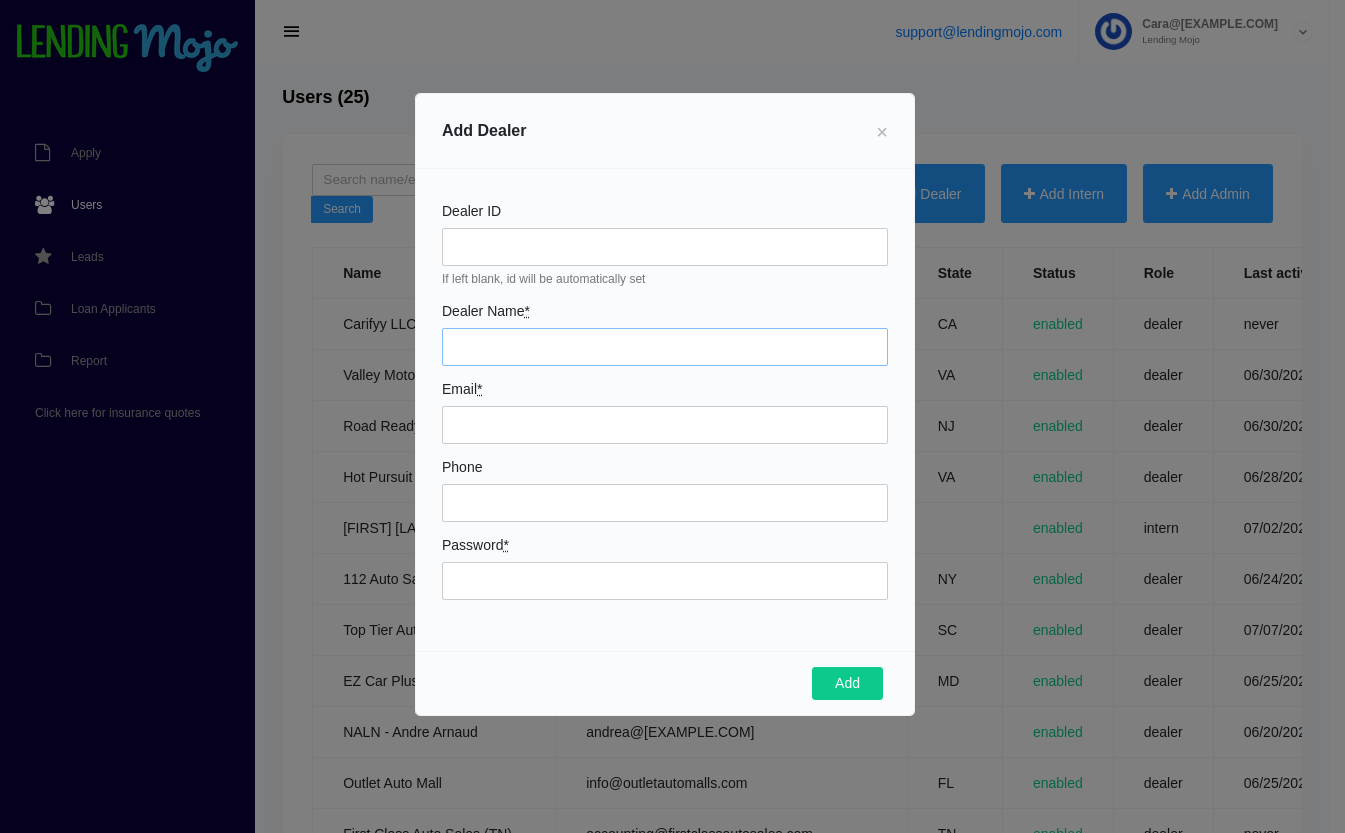 click on "Dealer Name  *" at bounding box center (665, 347) 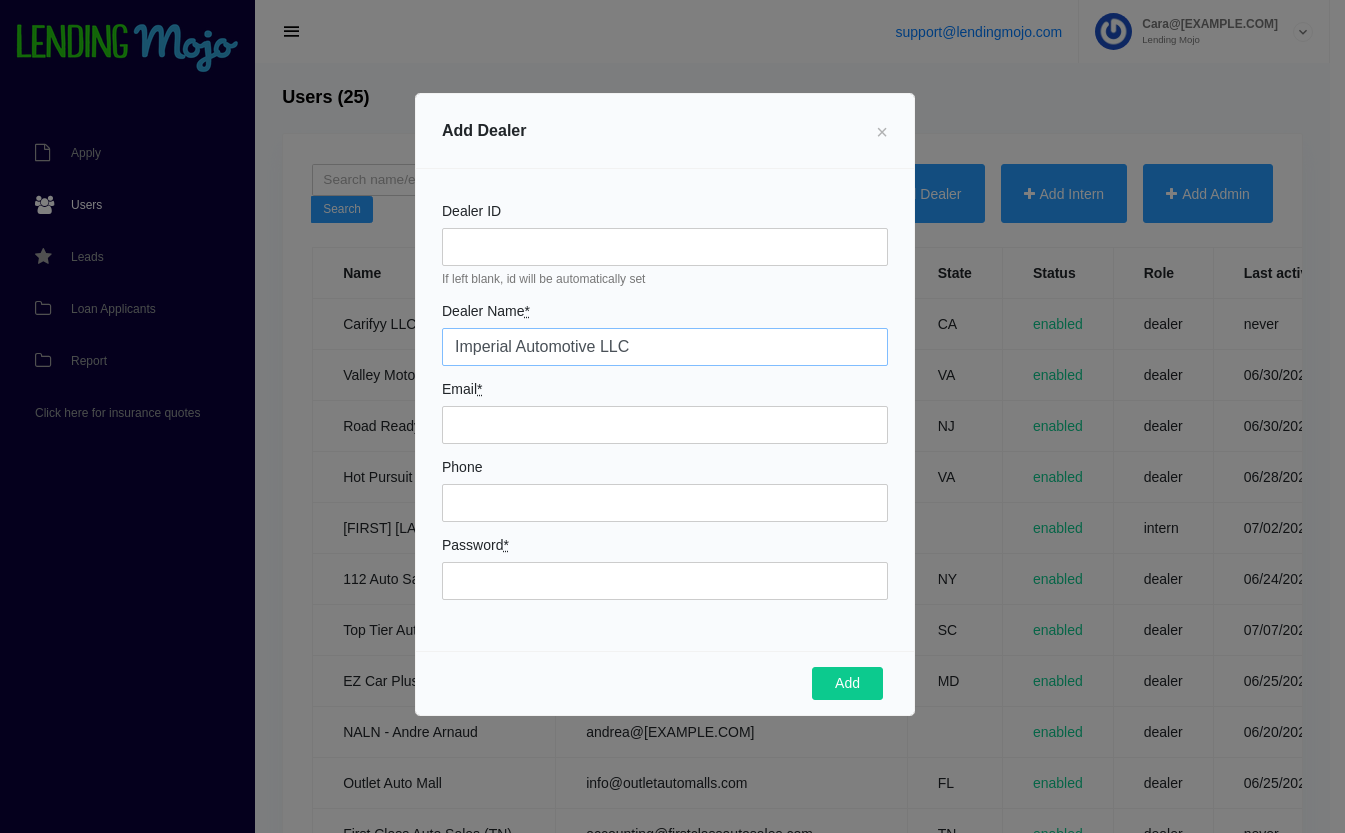 type on "Imperial Automotive LLC" 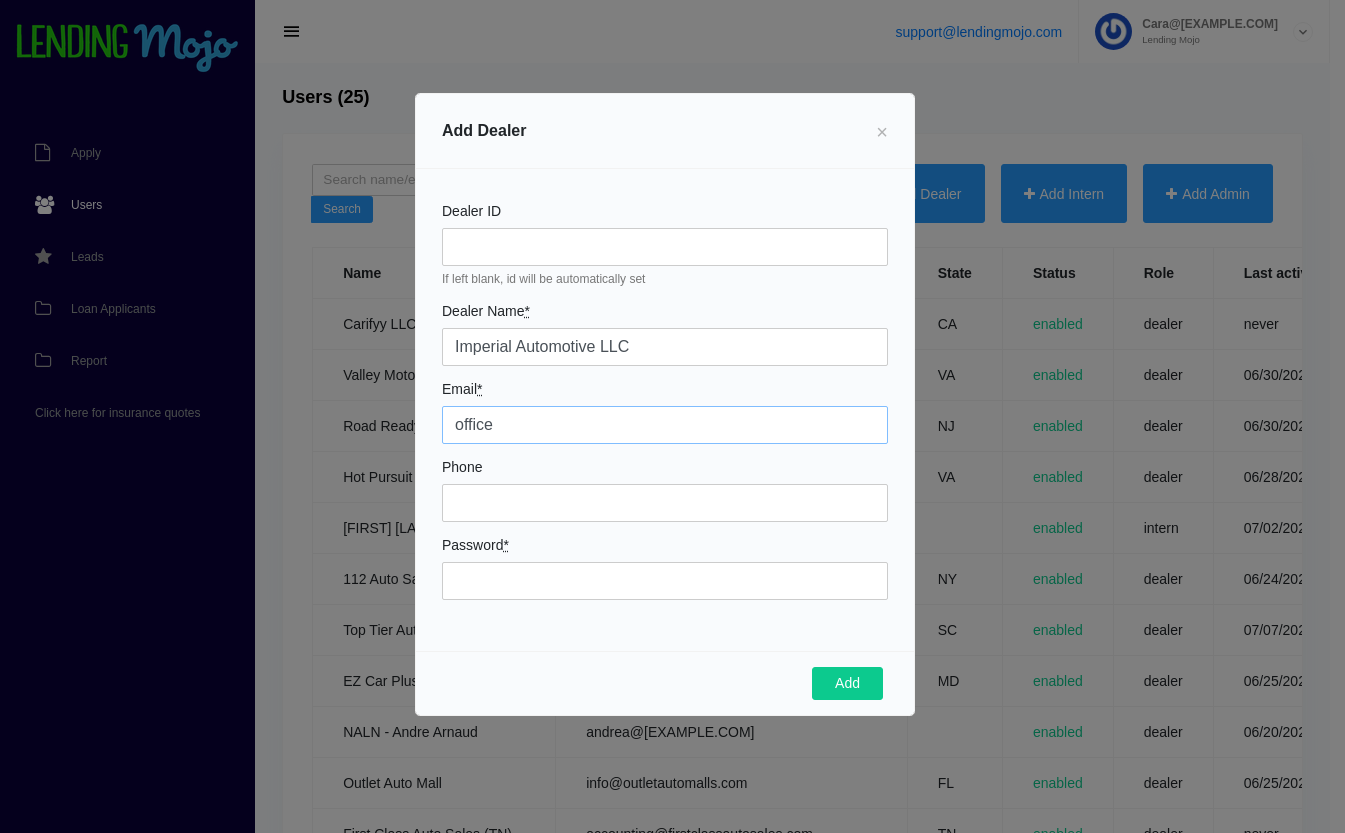 type on "[EMAIL]" 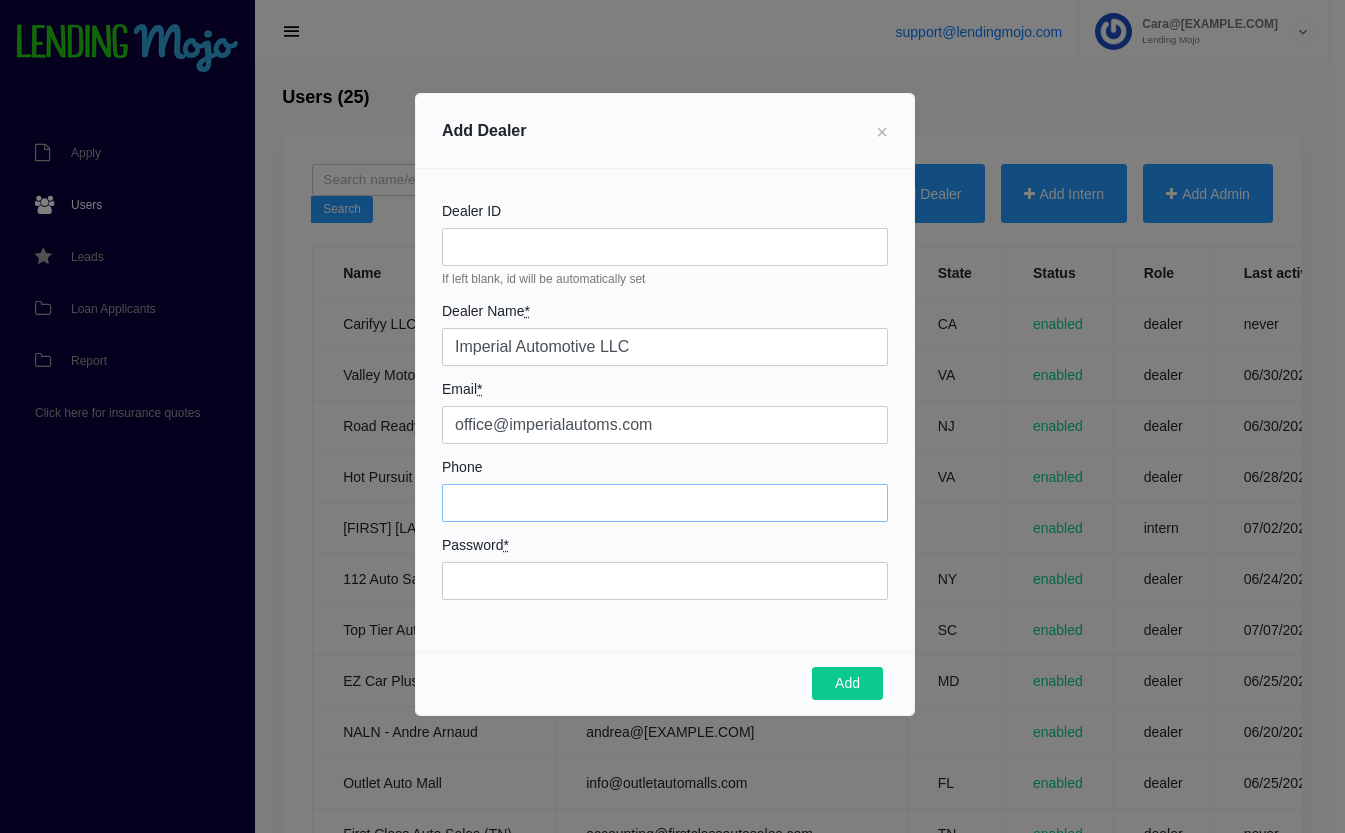 click on "Phone" at bounding box center [665, 503] 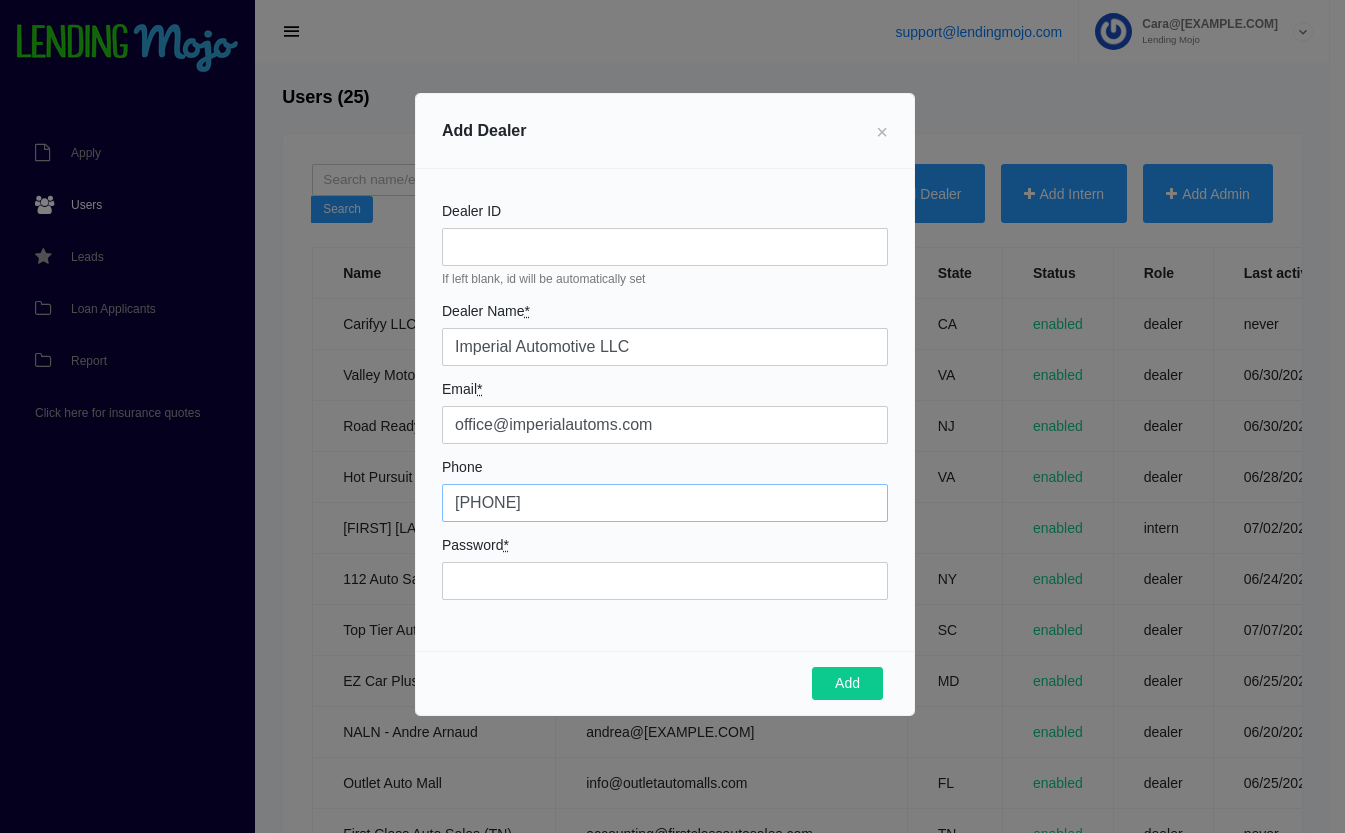 type on "6018324577" 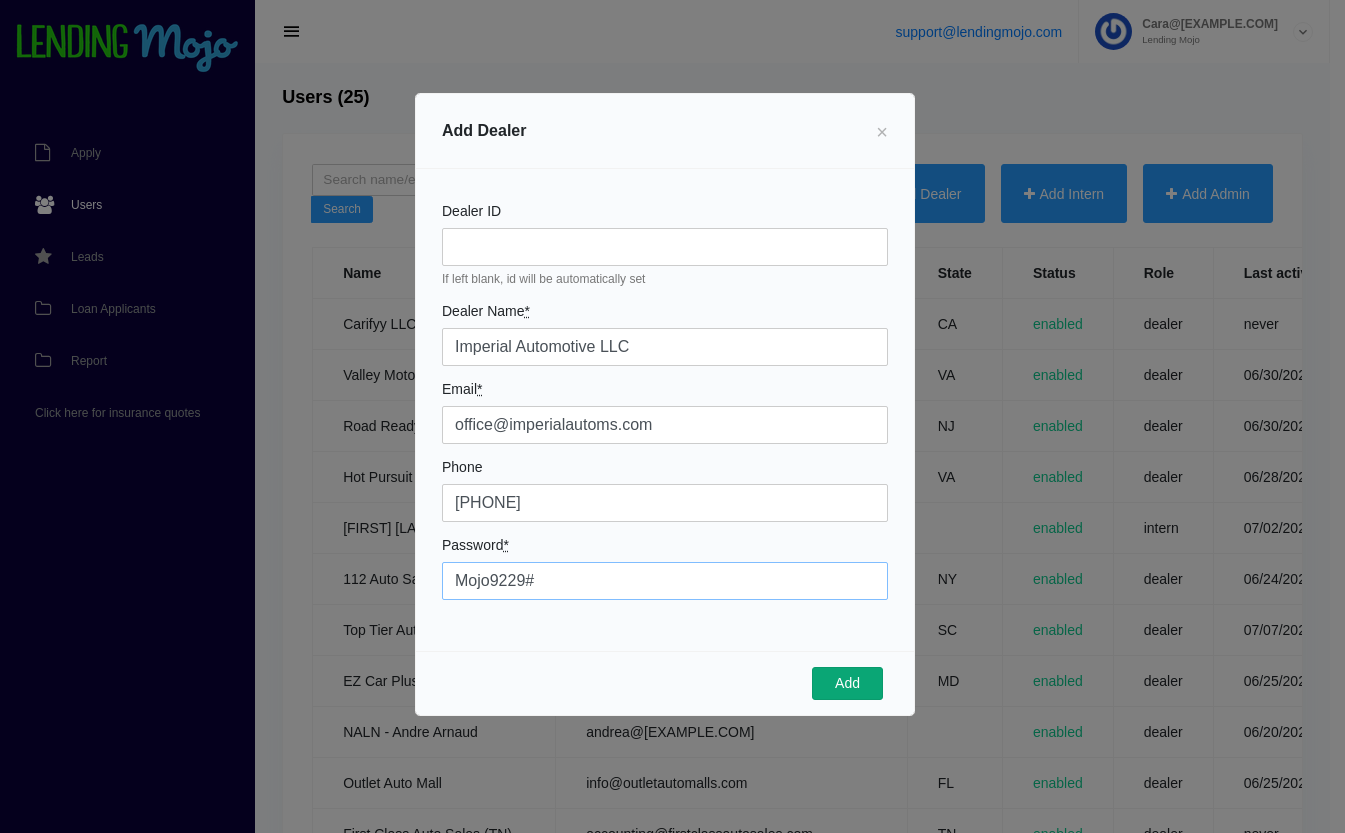 type on "Mojo9229#" 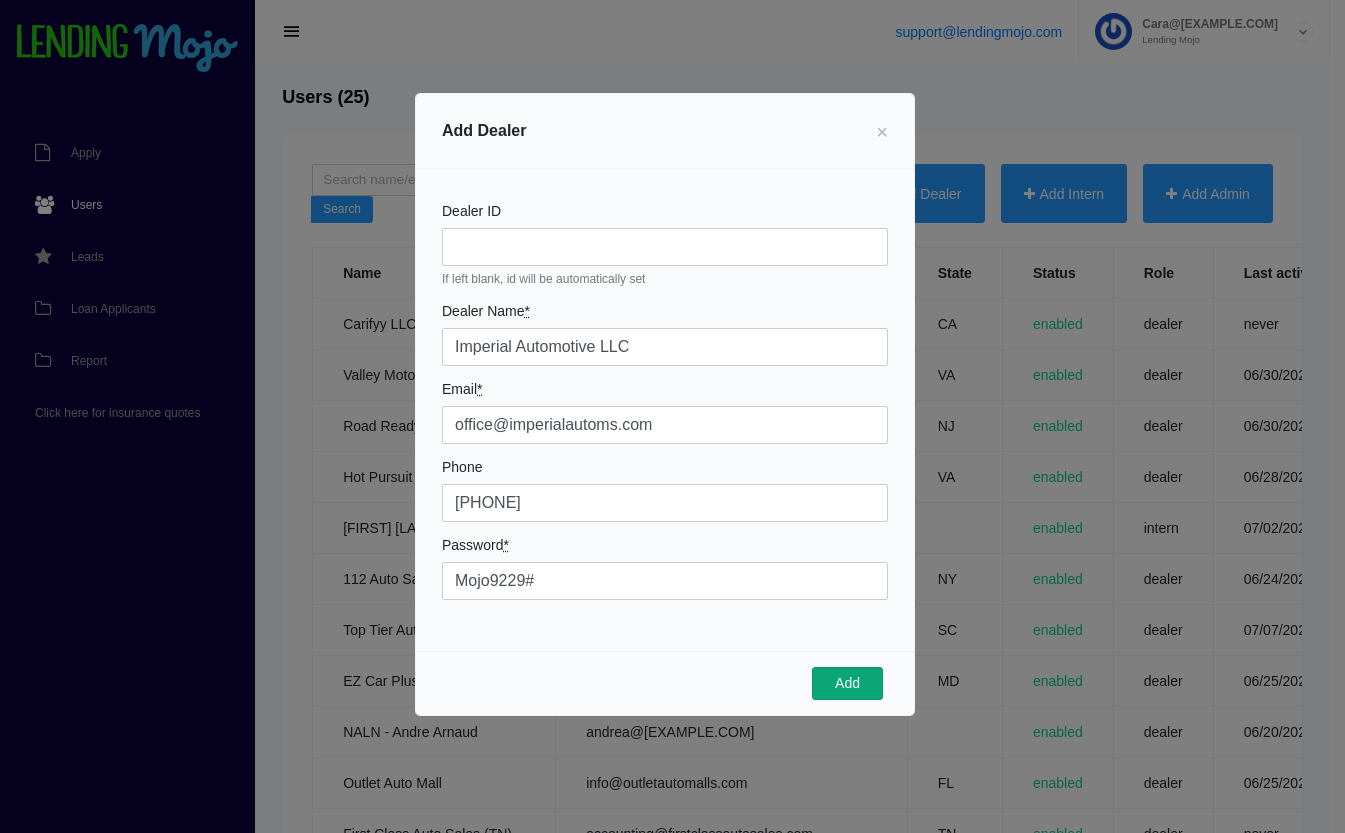 click on "Add" at bounding box center (847, 684) 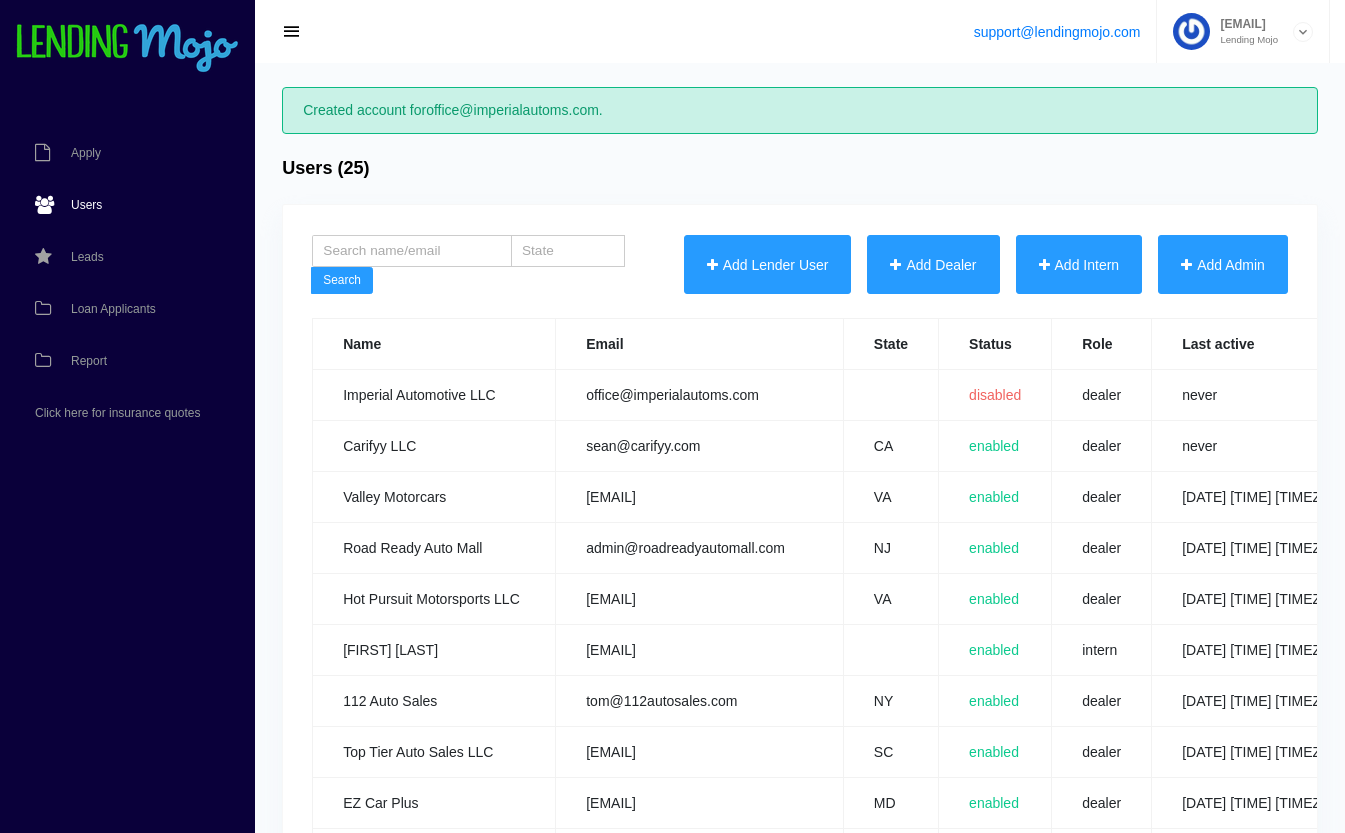 scroll, scrollTop: 0, scrollLeft: 0, axis: both 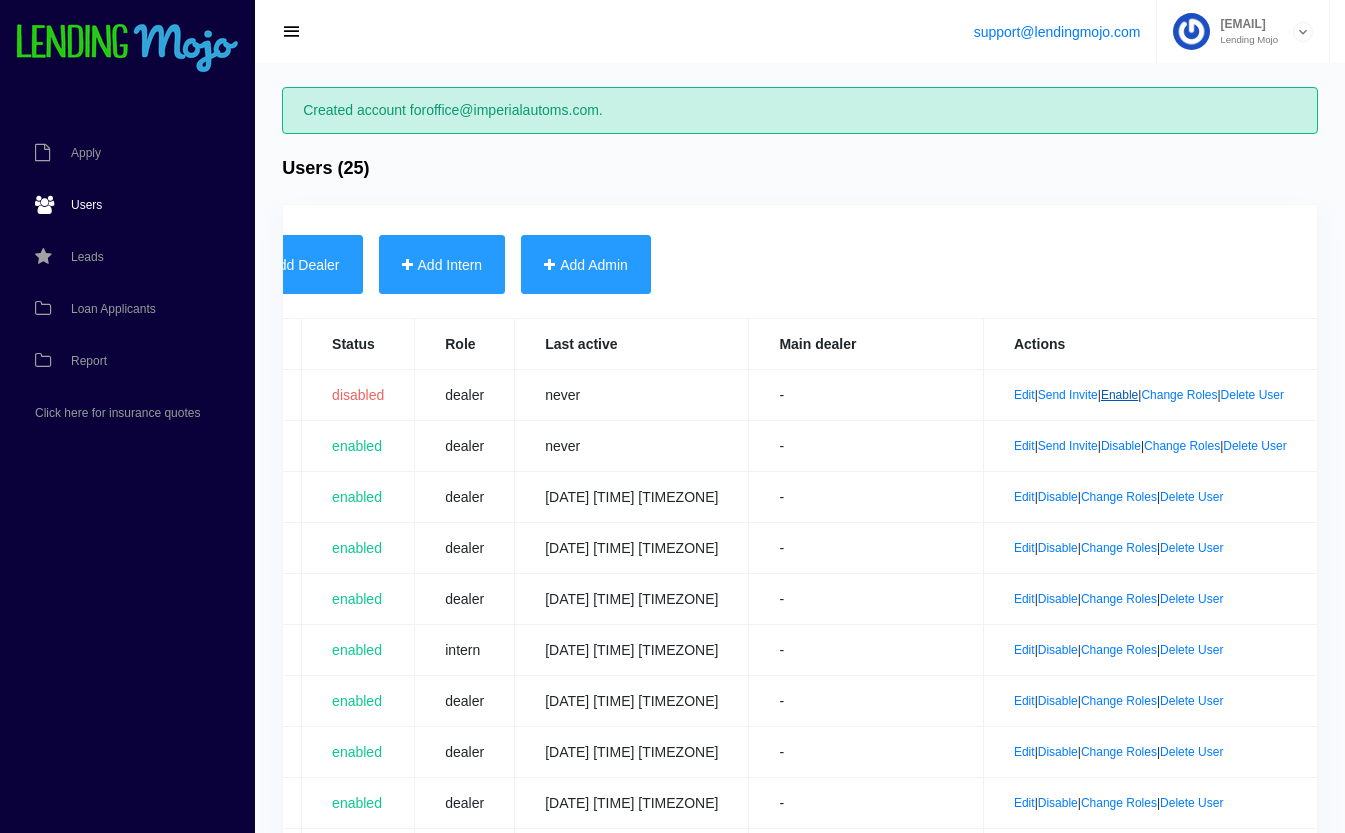 click on "Enable" at bounding box center [1118, 395] 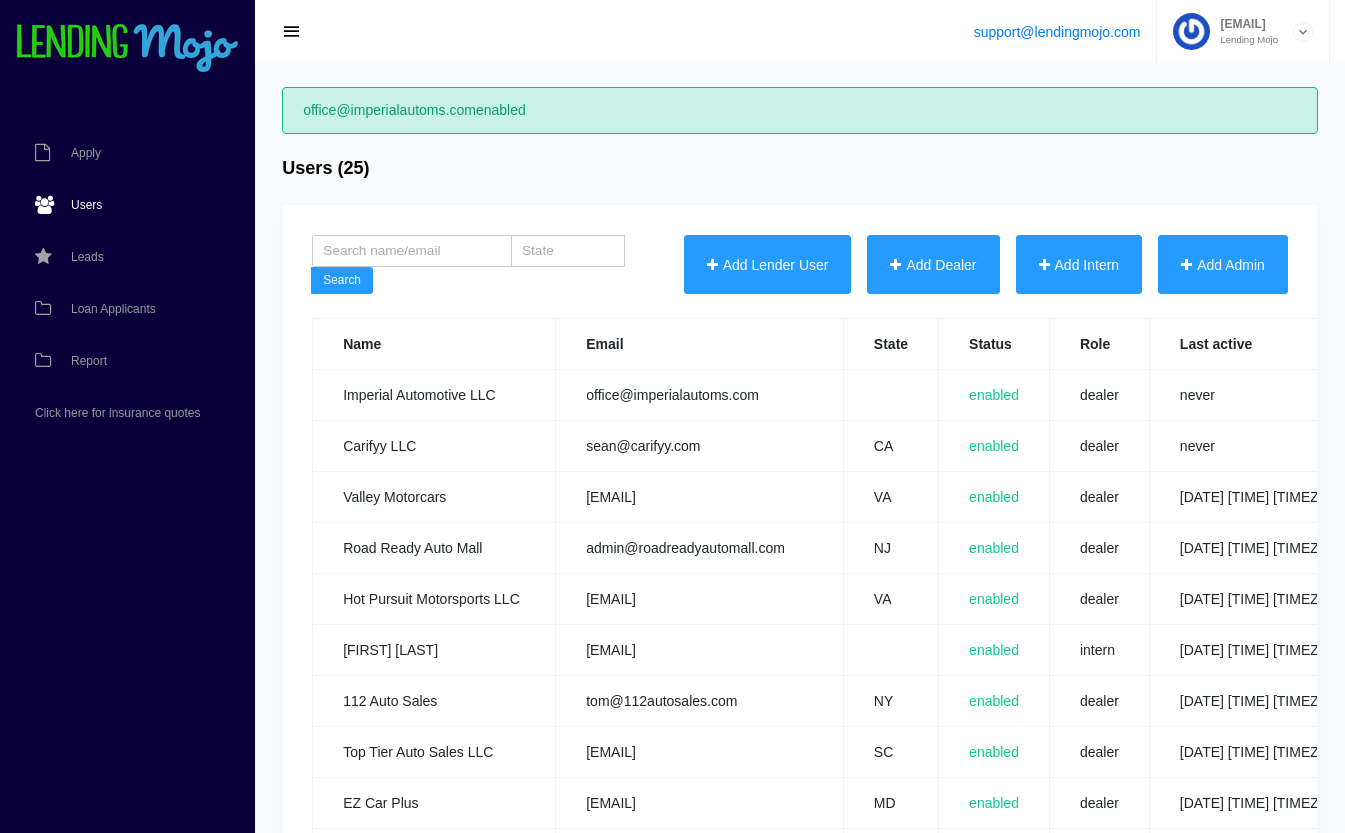 scroll, scrollTop: 0, scrollLeft: 0, axis: both 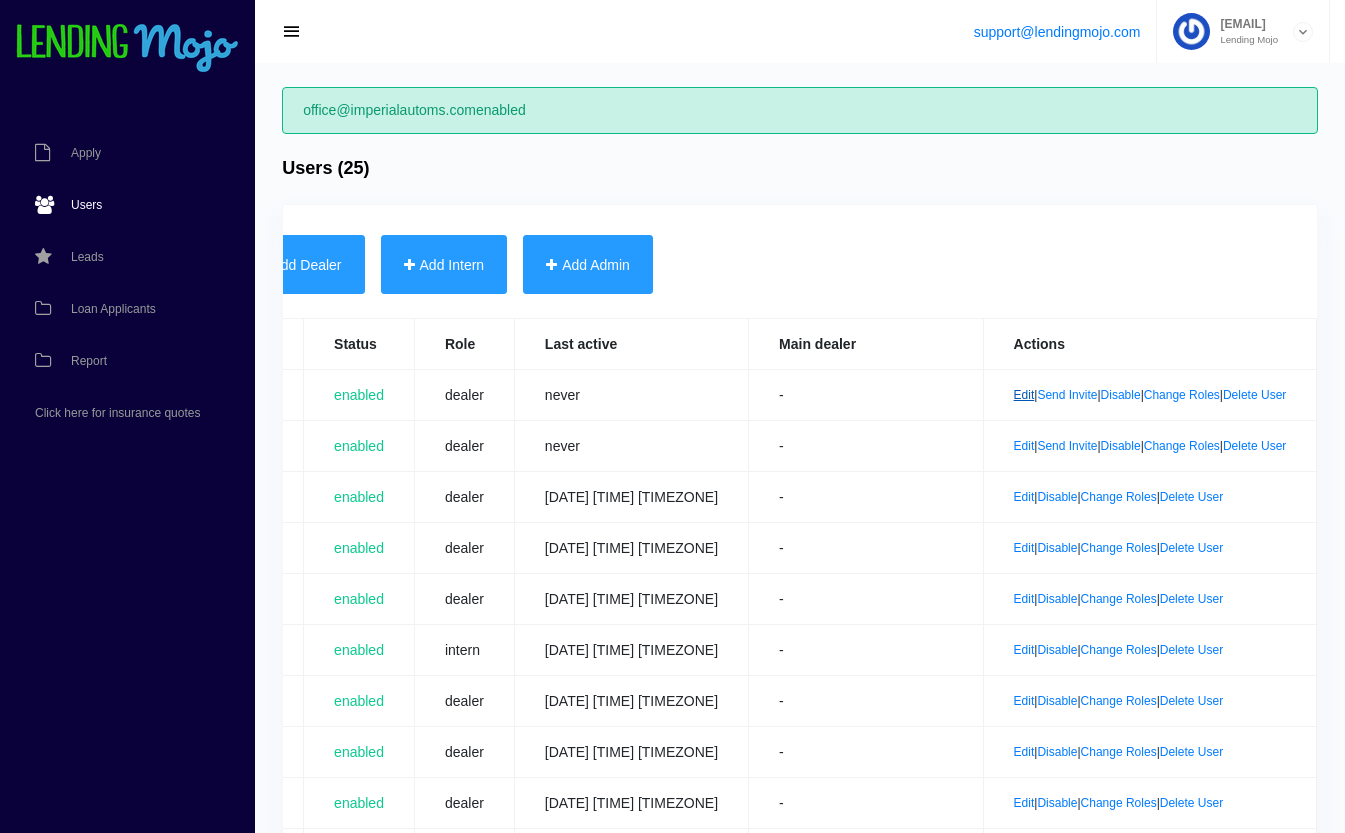 click on "Edit" at bounding box center [1023, 395] 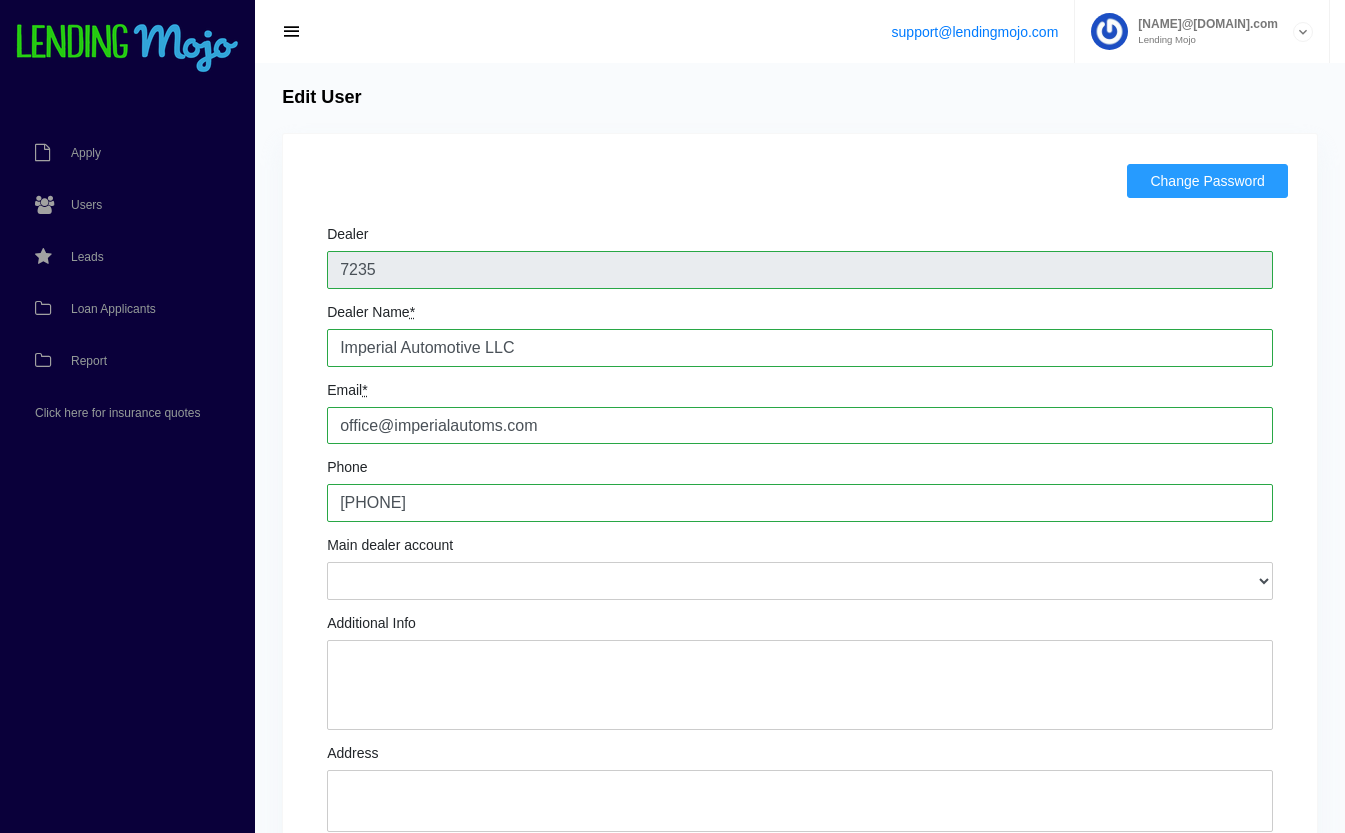 scroll, scrollTop: 0, scrollLeft: 0, axis: both 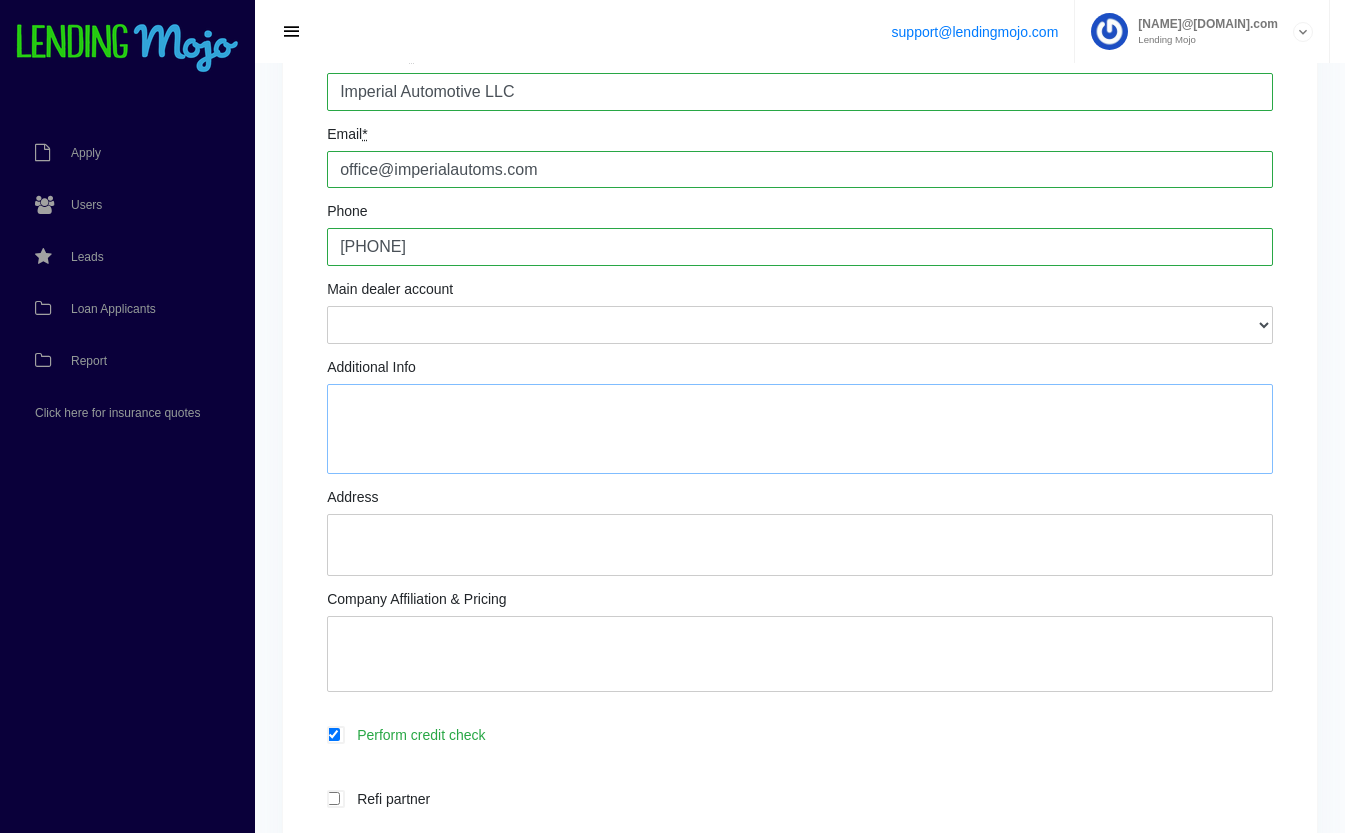 click on "Additional Info" at bounding box center (800, 429) 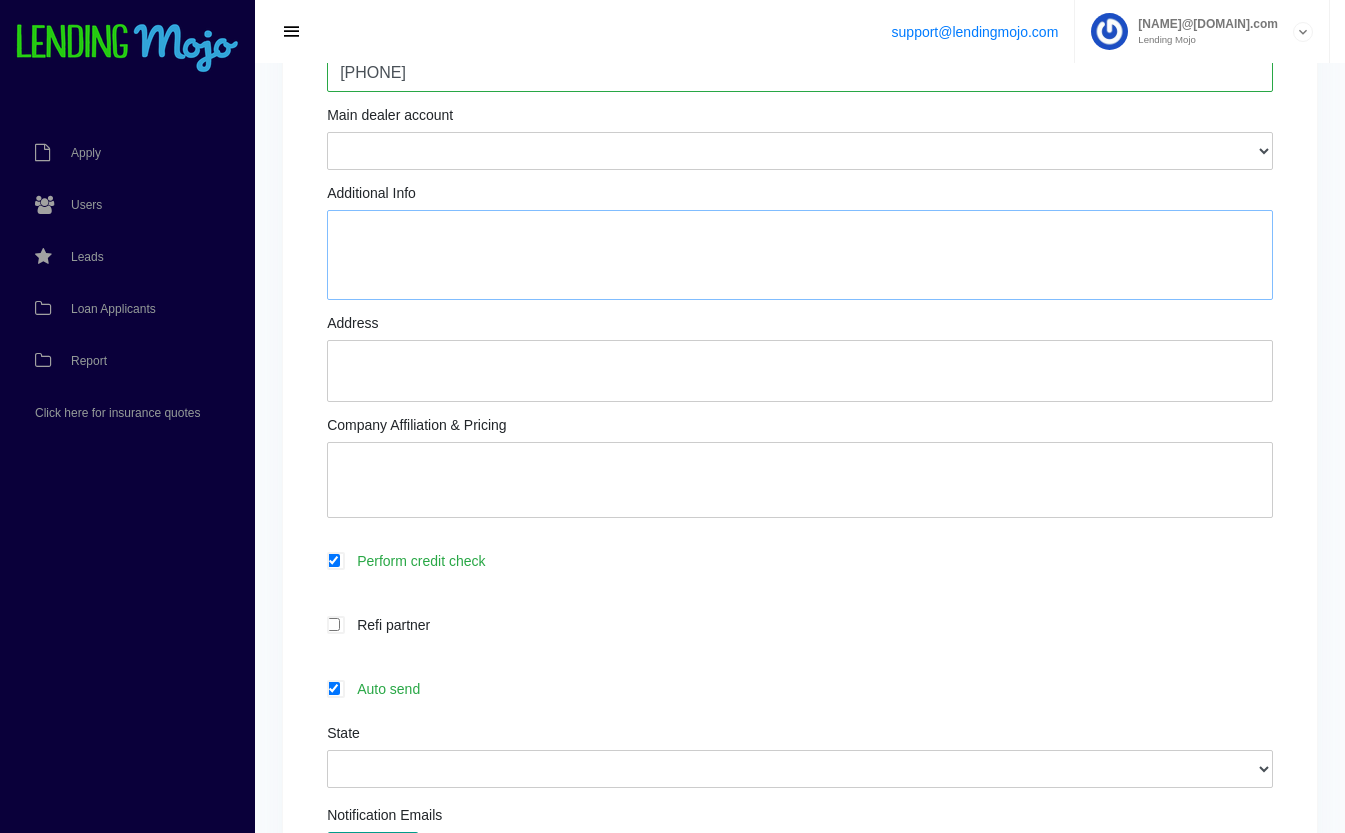 scroll, scrollTop: 439, scrollLeft: 0, axis: vertical 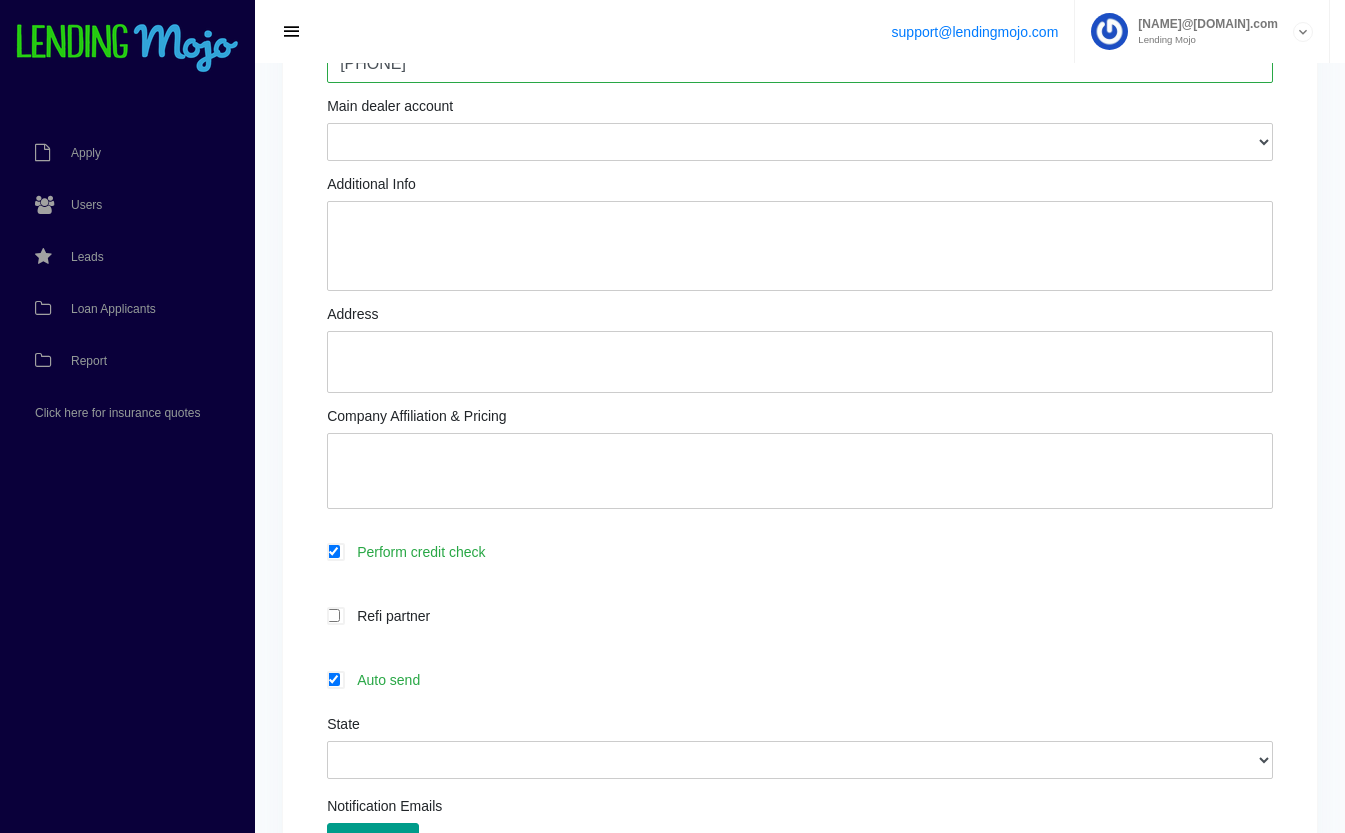 click on "Auto send" at bounding box center [810, 679] 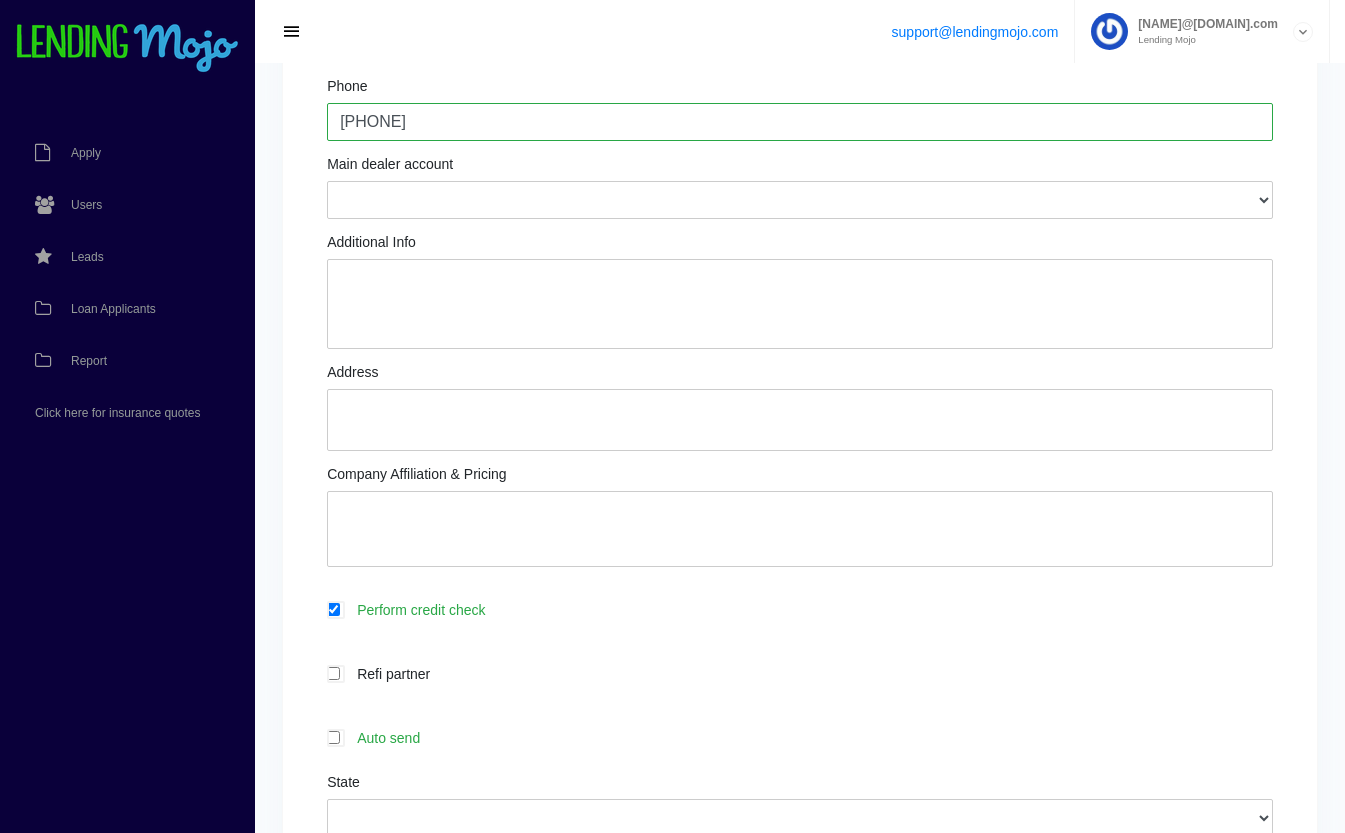 scroll, scrollTop: 284, scrollLeft: 0, axis: vertical 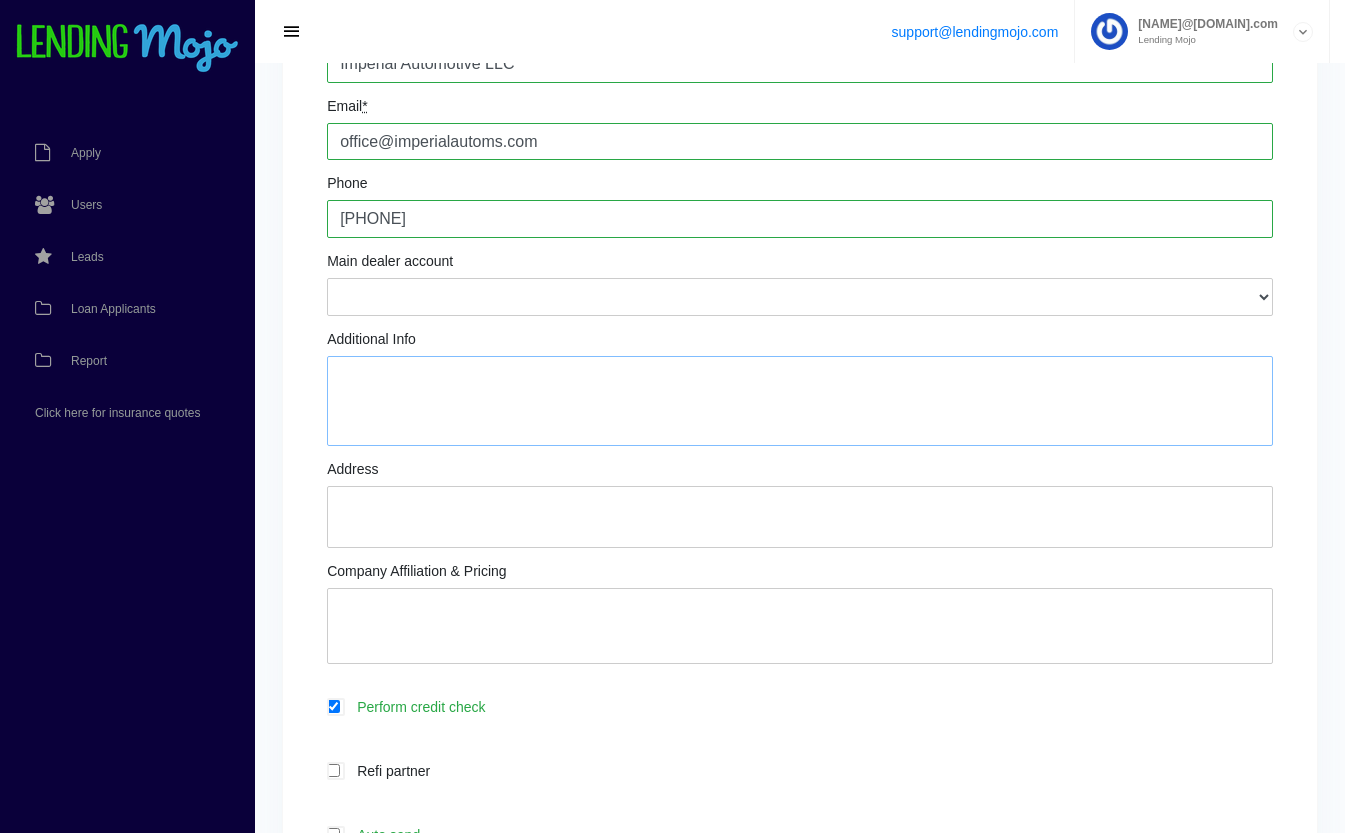 click on "Additional Info" at bounding box center (800, 401) 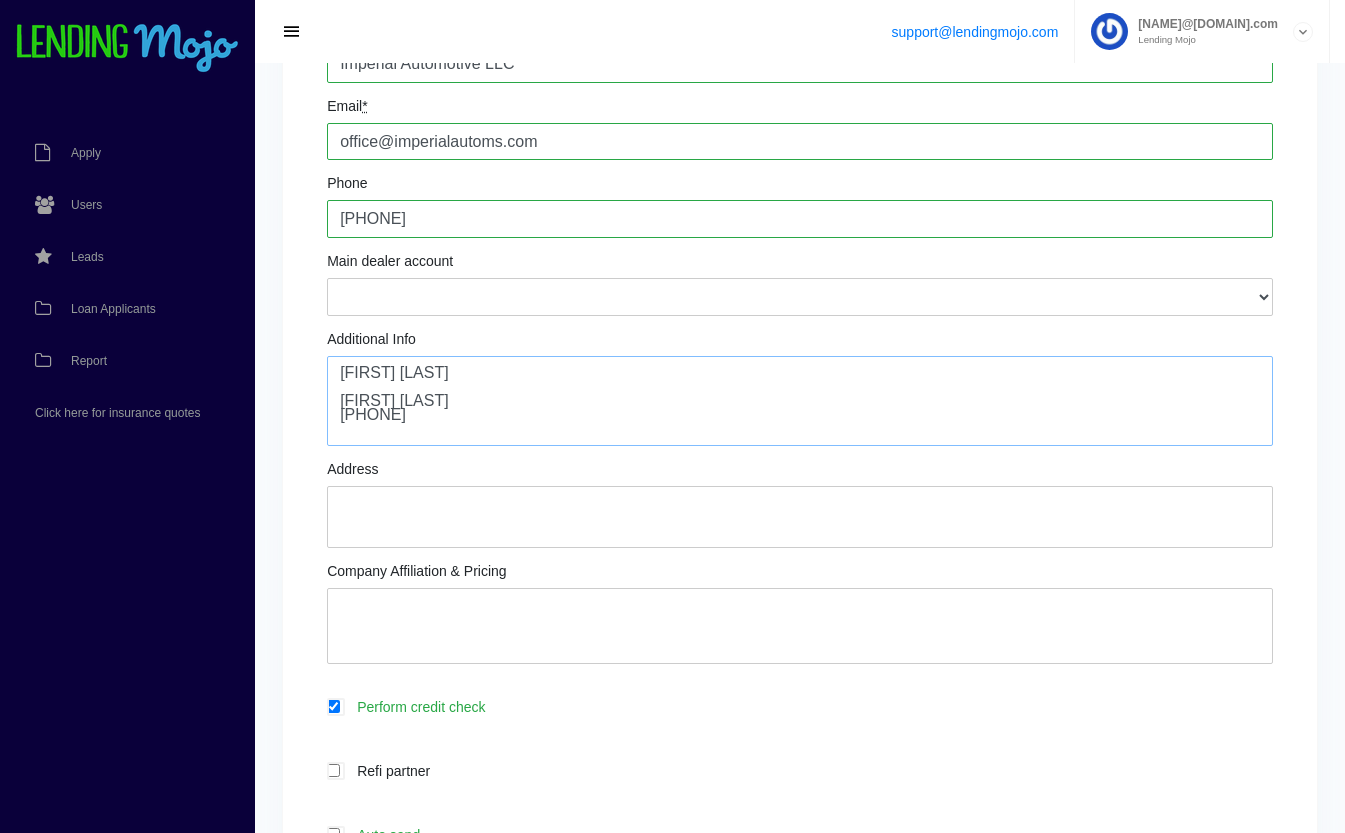 scroll, scrollTop: 7, scrollLeft: 0, axis: vertical 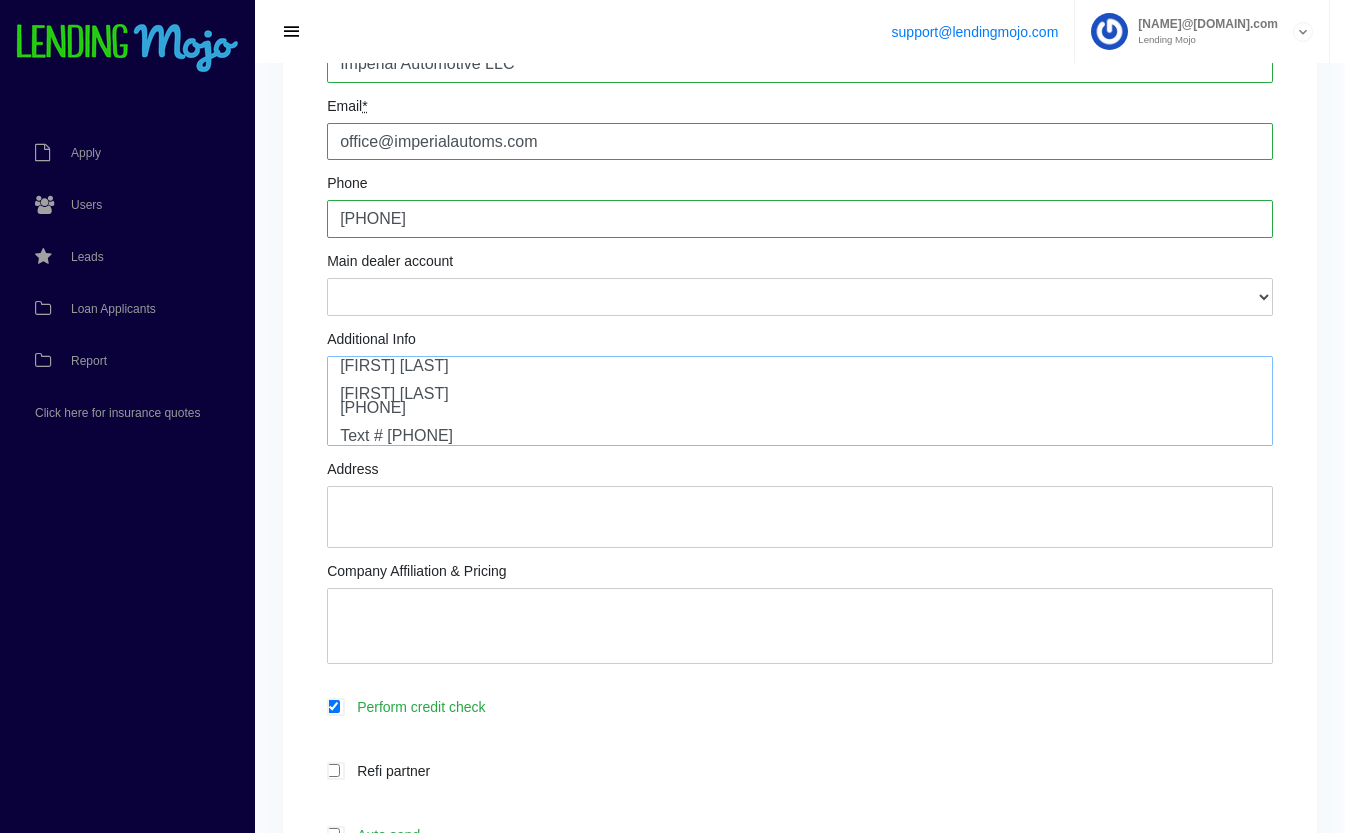type on "Jennifer Brumfield
DeAnte Brumfield
601.402.7950
Text # 601.658.4251" 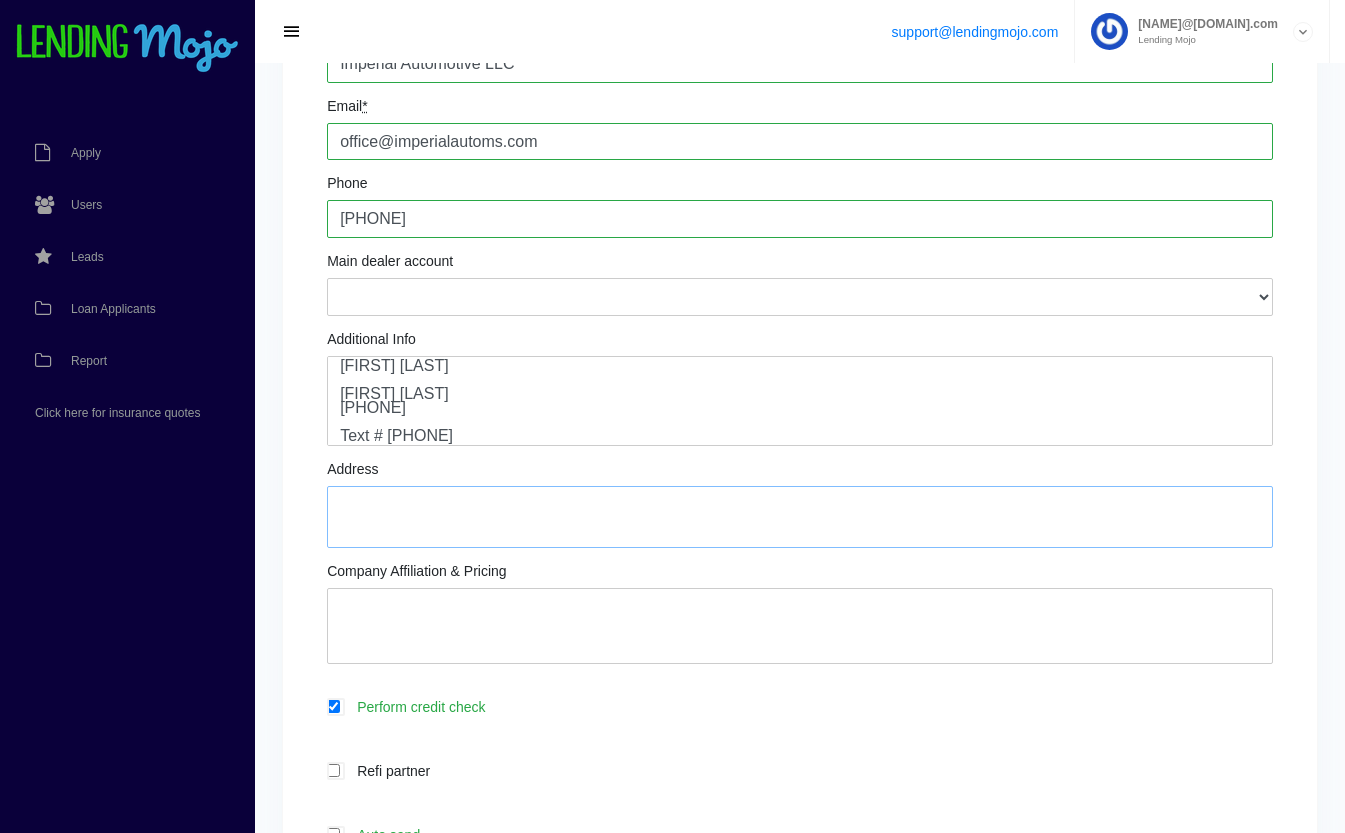 click on "Address" at bounding box center (800, 517) 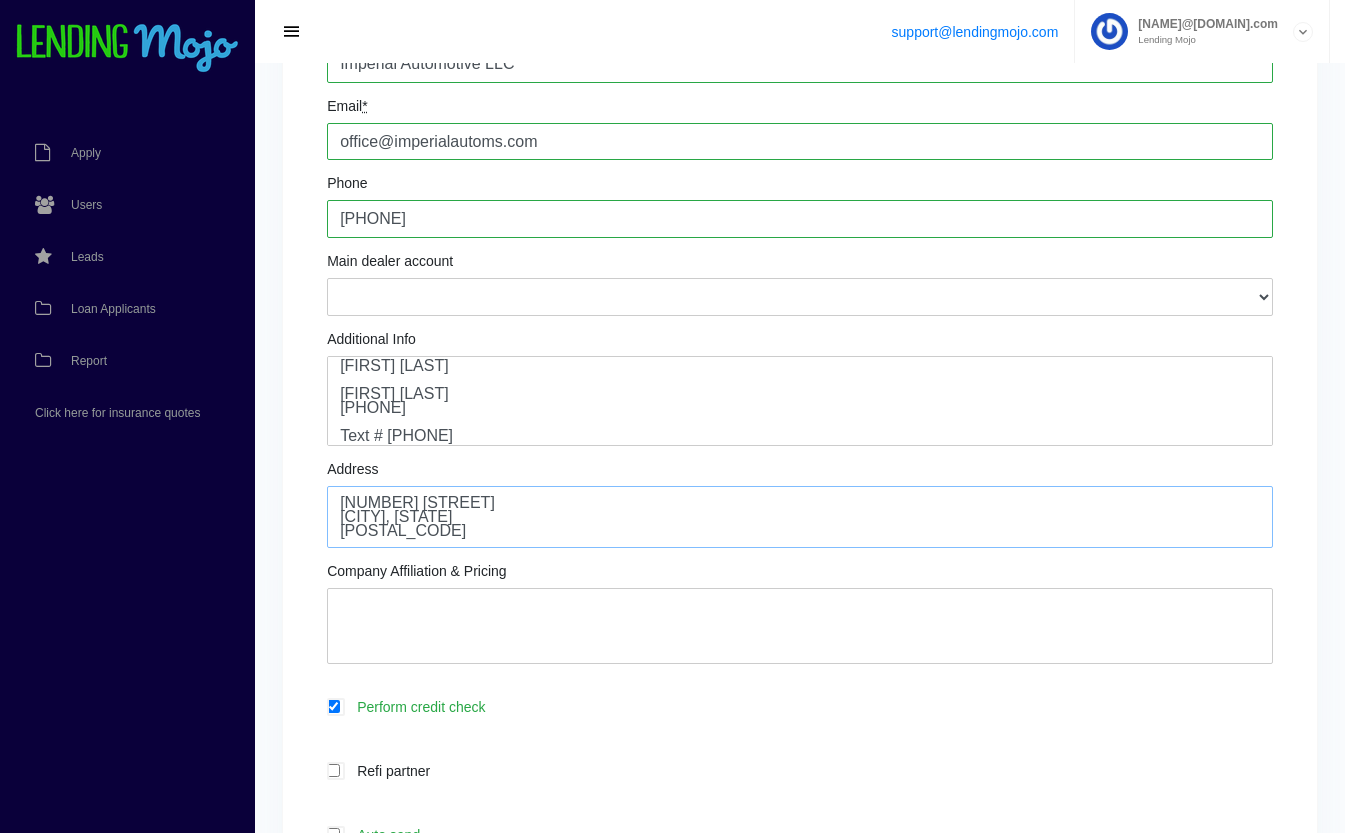 type on "2011 W. Pine Street
Hattiesburg, MS
39401" 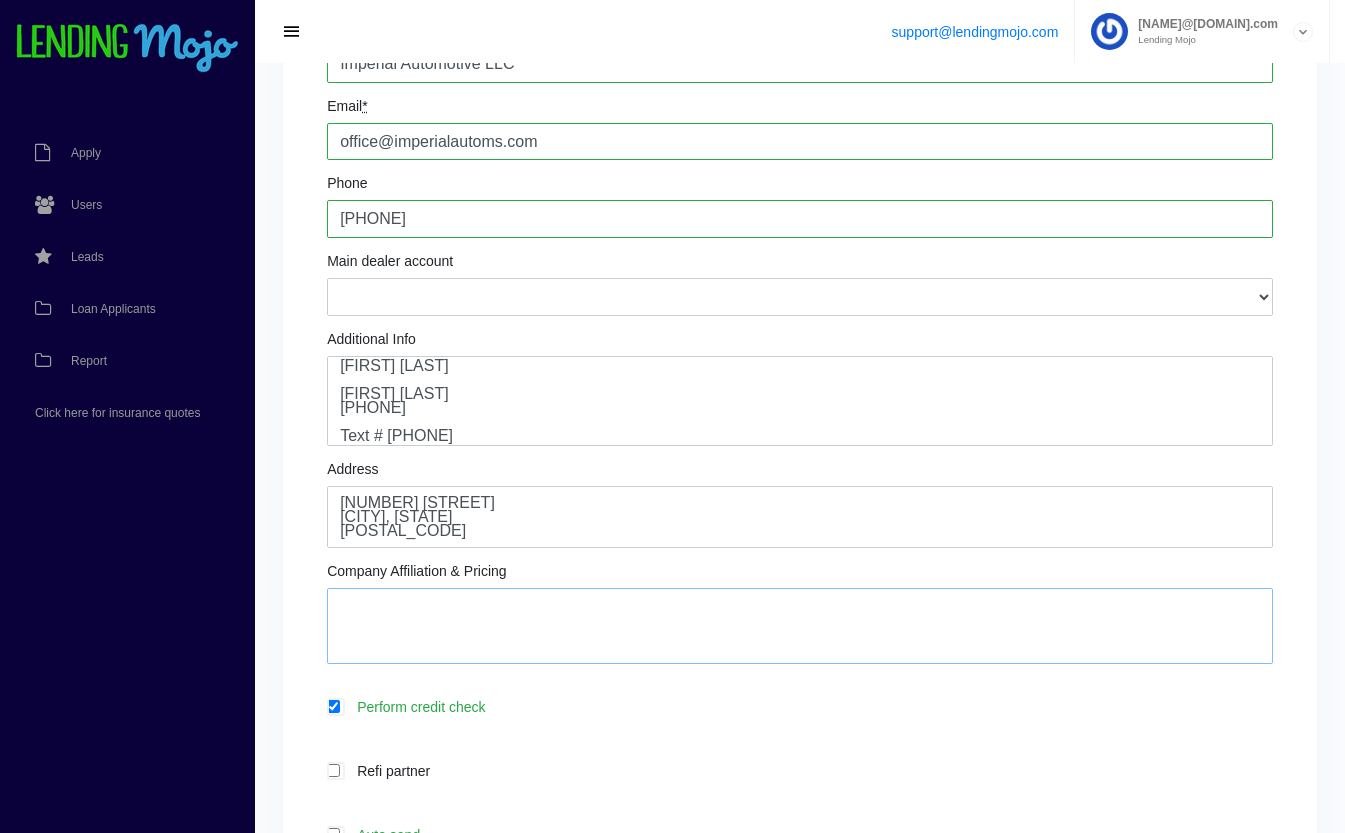 click on "Company Affiliation & Pricing" at bounding box center (800, 626) 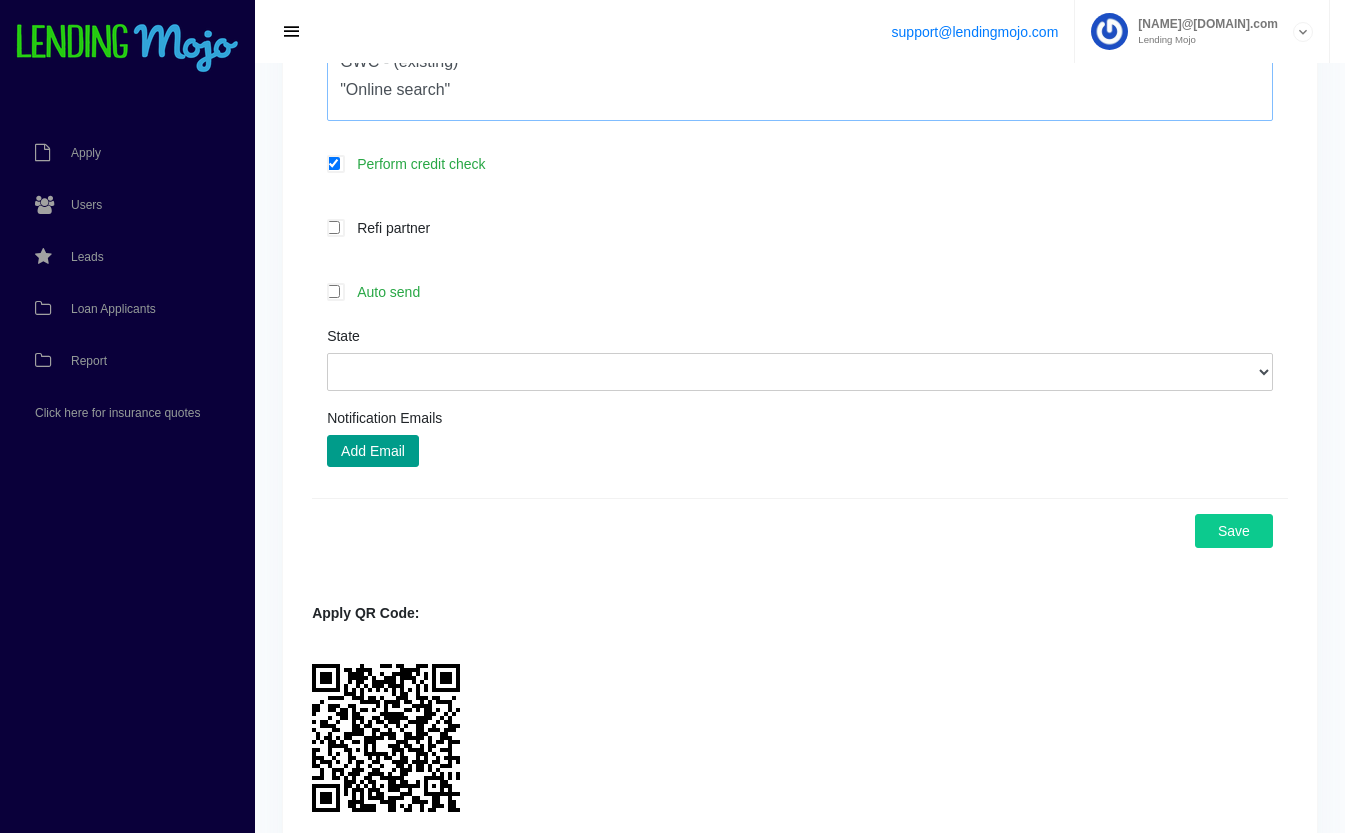 scroll, scrollTop: 930, scrollLeft: 0, axis: vertical 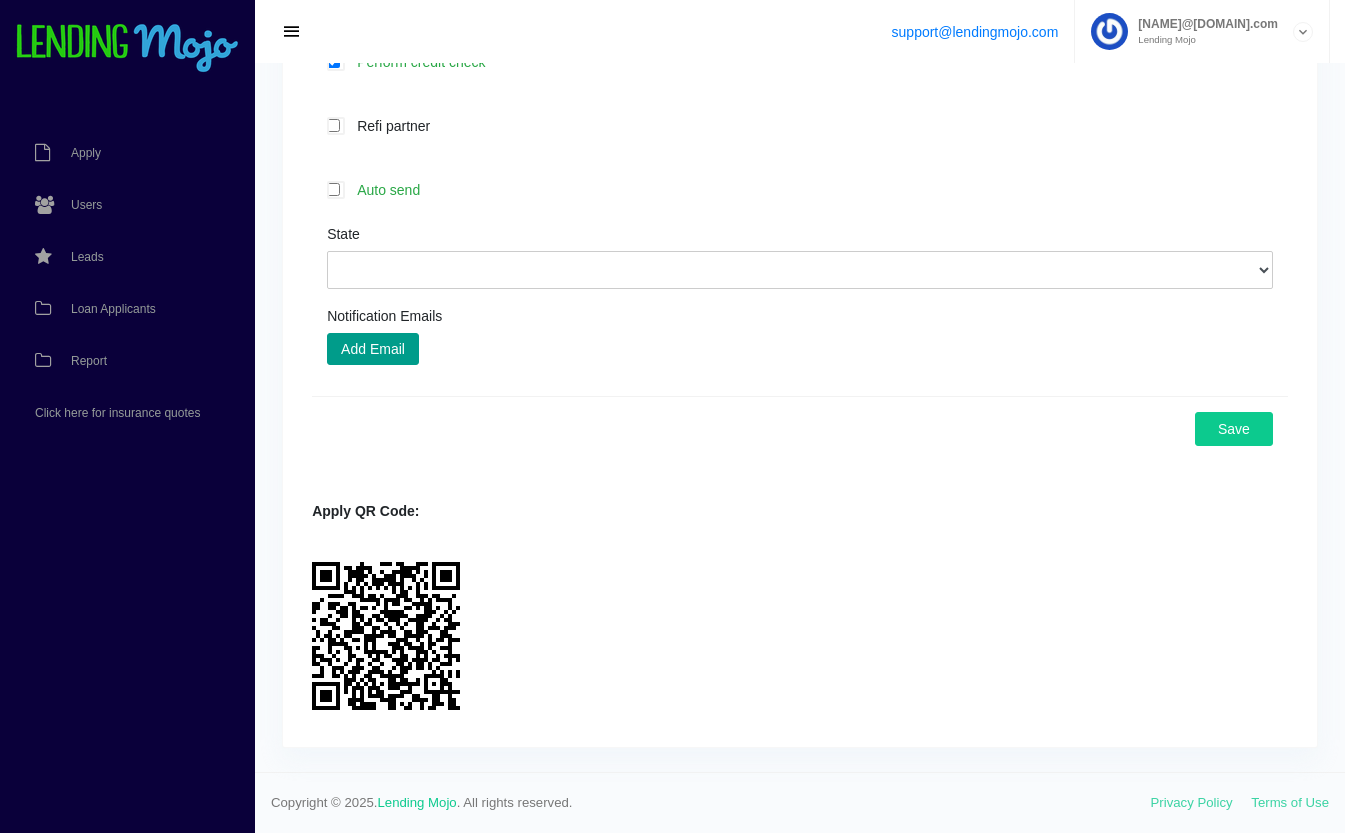 type on "GWC - (existing)
"Online search"" 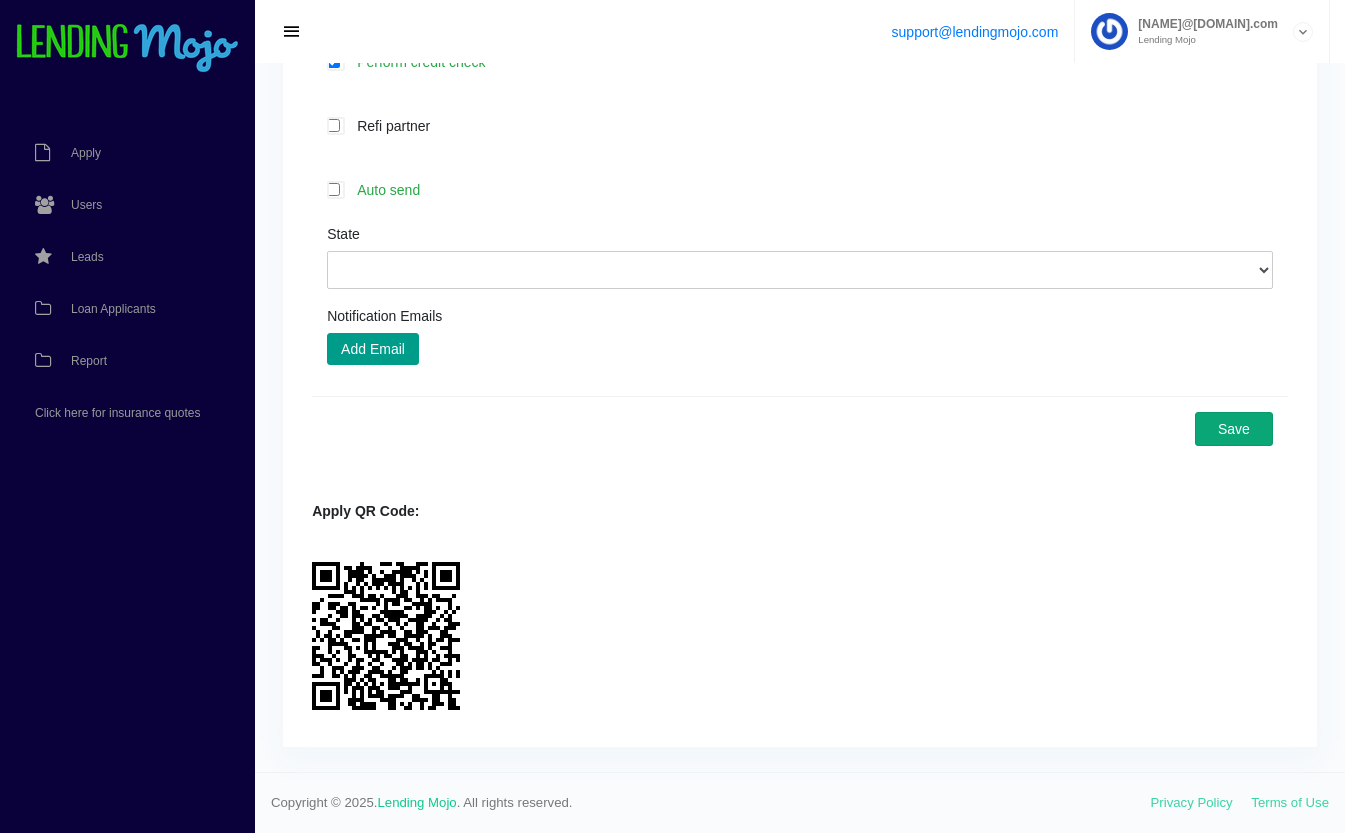 click on "Save" at bounding box center (1234, 429) 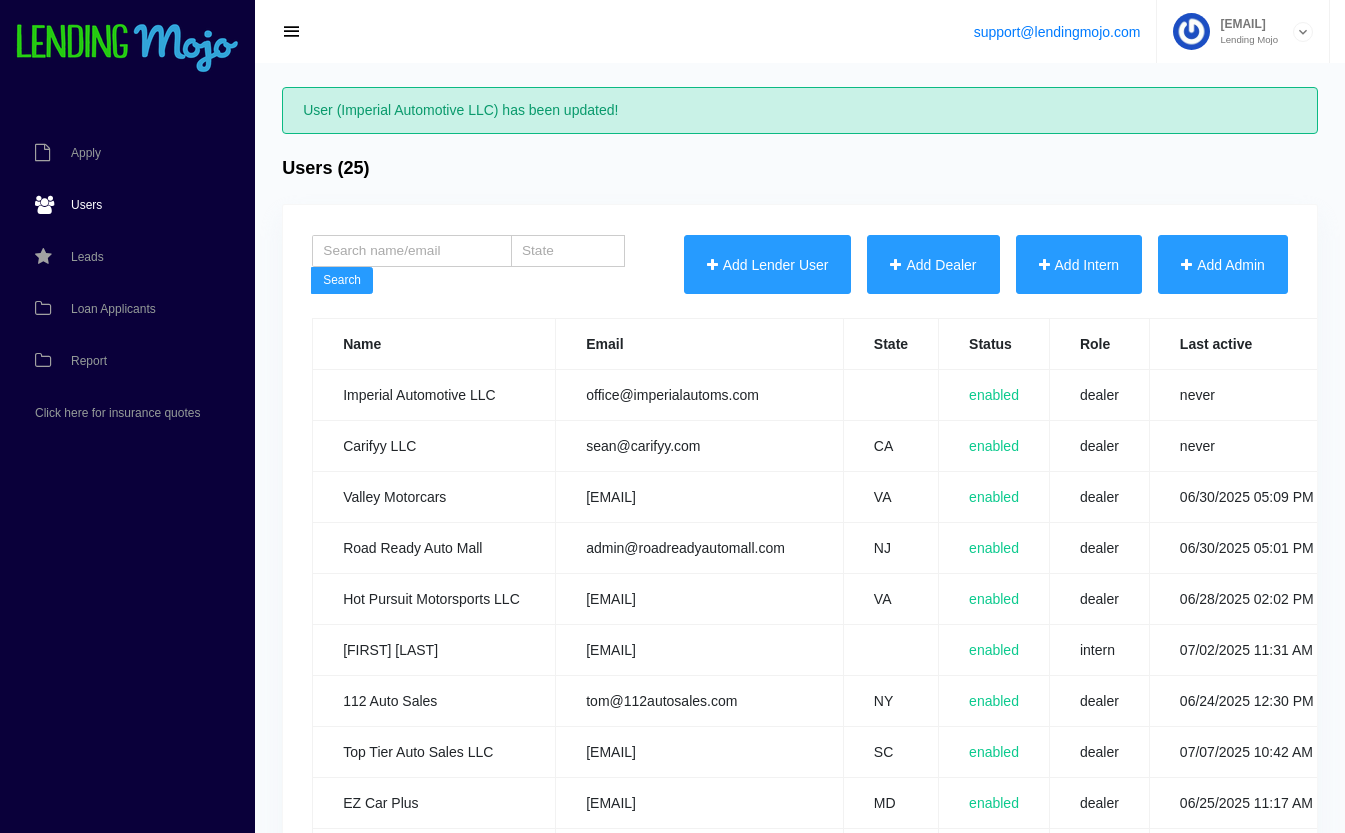 scroll, scrollTop: 0, scrollLeft: 0, axis: both 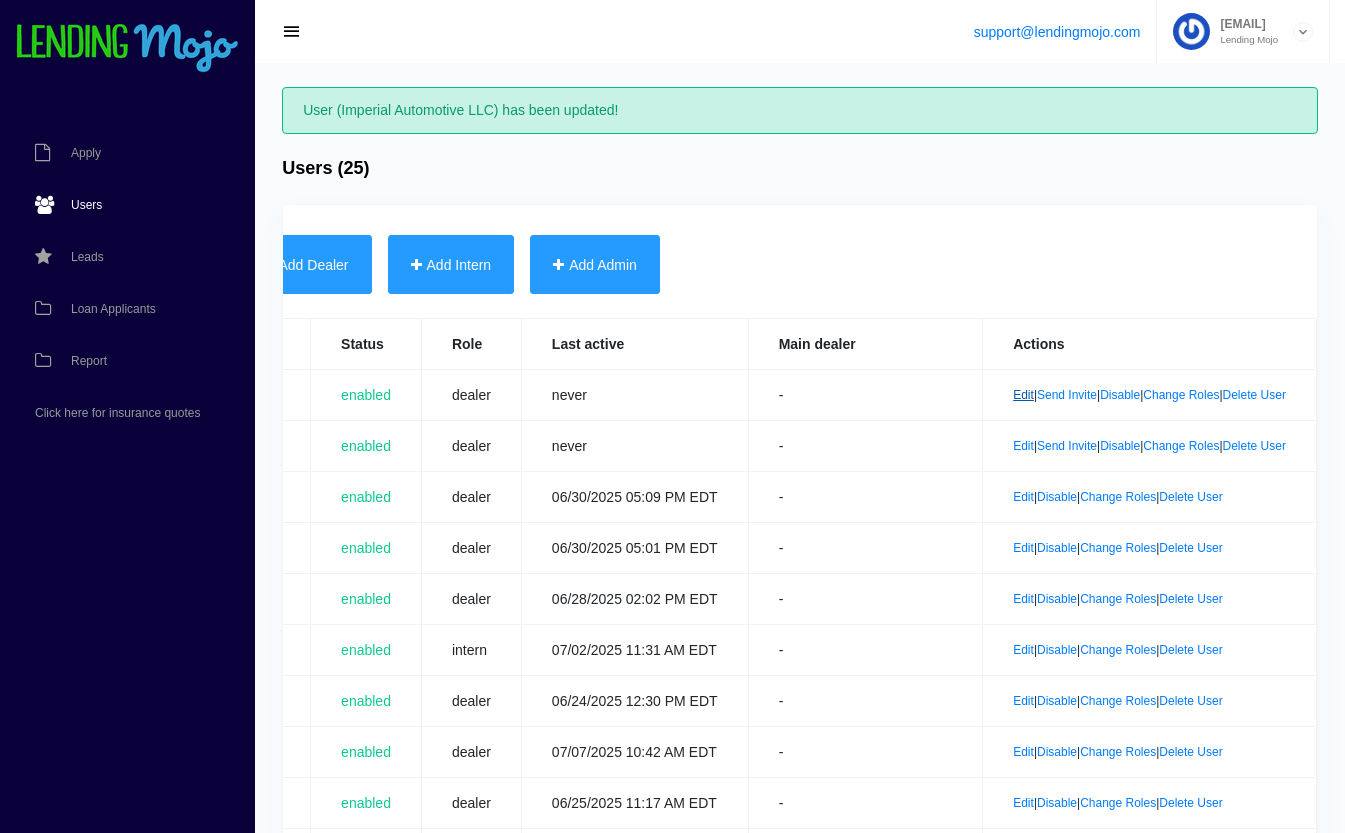 click on "Edit" at bounding box center [1023, 395] 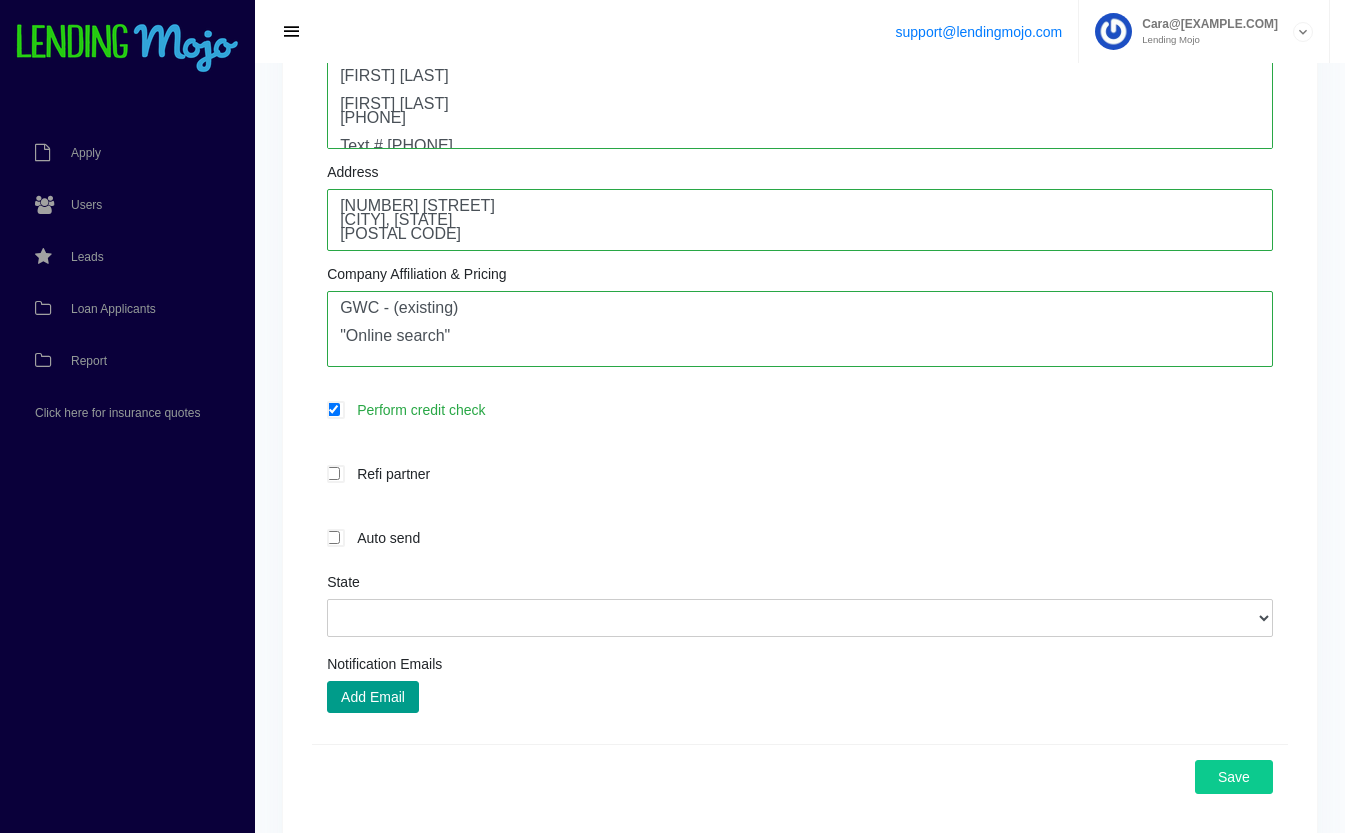 scroll, scrollTop: 660, scrollLeft: 0, axis: vertical 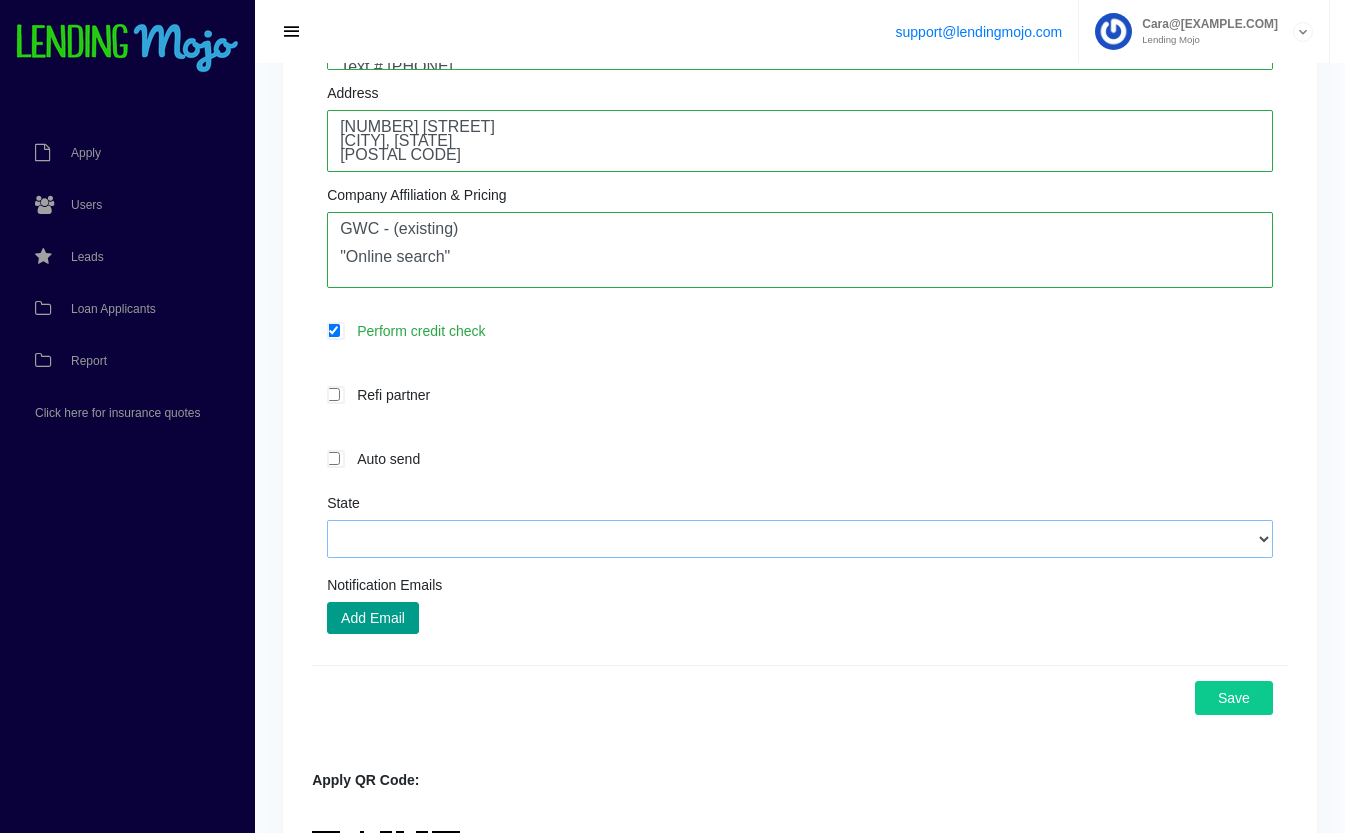 click on "[STATE]" at bounding box center [800, 539] 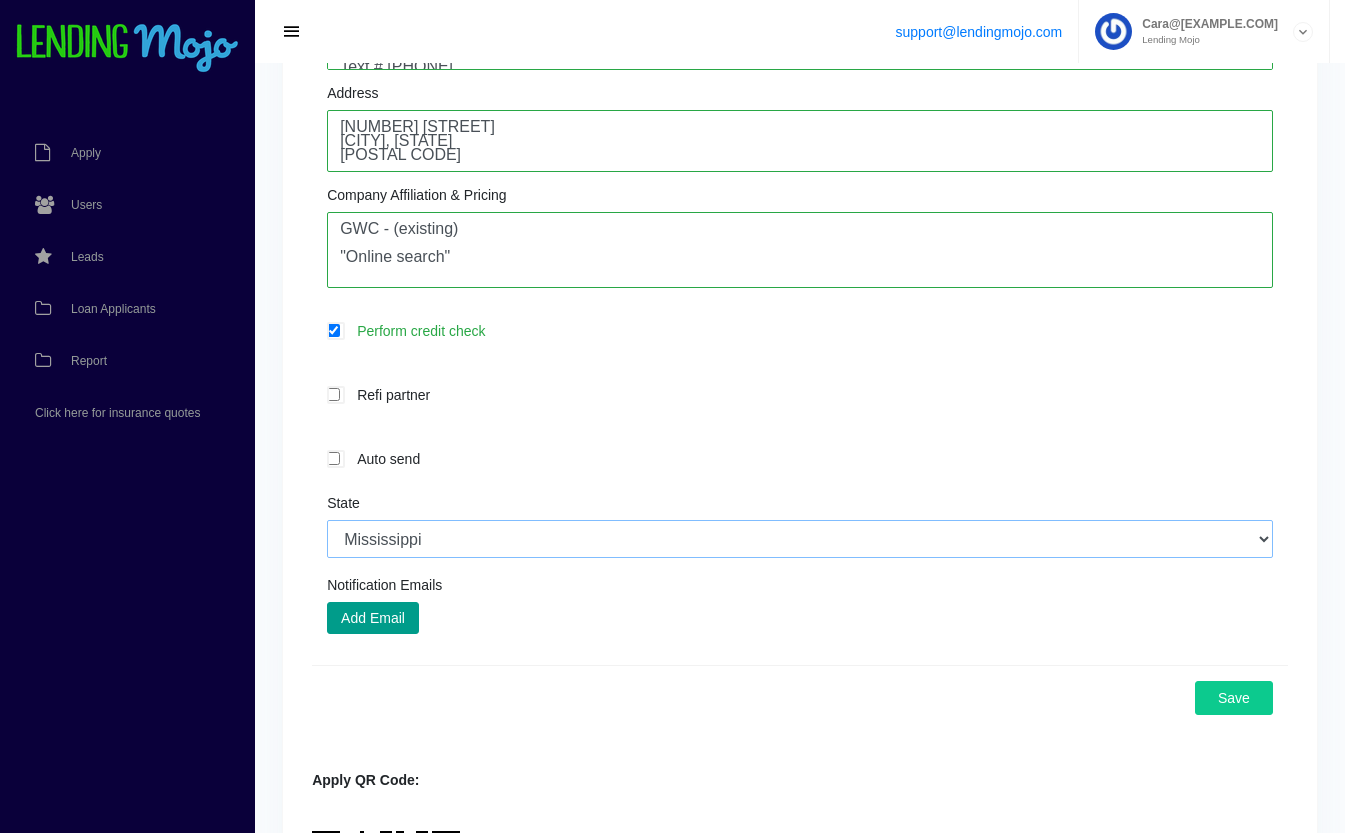 click on "Alabama
Alaska
Arizona
Arkansas
California
Colorado
Connecticut
Delaware
District of Columbia
Florida
Georgia
Hawaii
Idaho
Illinois
Indiana
Iowa
Kansas
Kentucky
Louisiana
Maine
Maryland
Massachusetts
Michigan
Minnesota
Mississippi
Missouri
Montana
Nebraska
Nevada
New Hampshire
New Jersey
New Mexico
New York
North Carolina
North Dakota
Ohio
Oklahoma
Oregon
Pennsylvania
Puerto Rico
Rhode Island
South Carolina
South Dakota
Tennessee
Texas
Utah
Vermont
Virginia
Washington
West Virginia
Wisconsin
Wyoming" at bounding box center (800, 539) 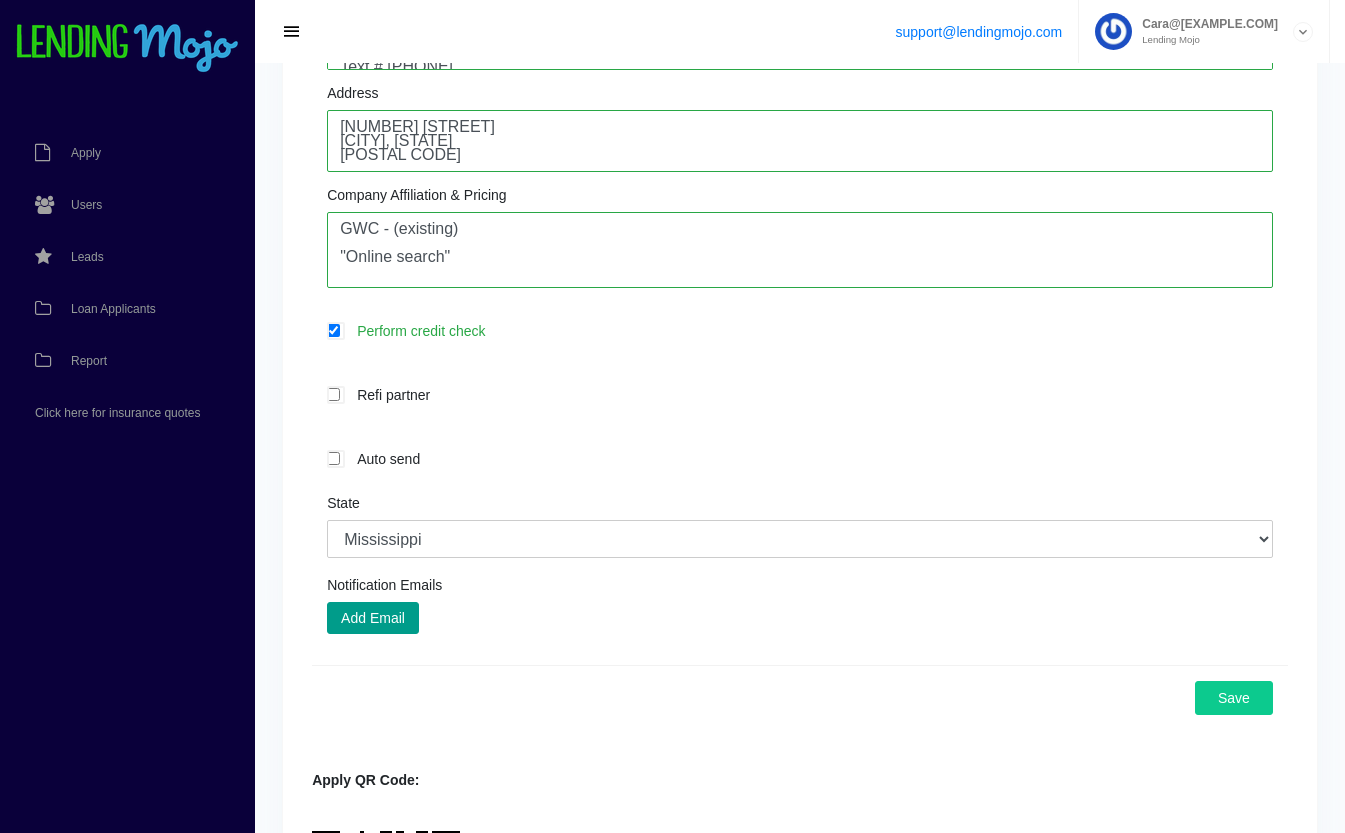 click on "Save" at bounding box center [800, 697] 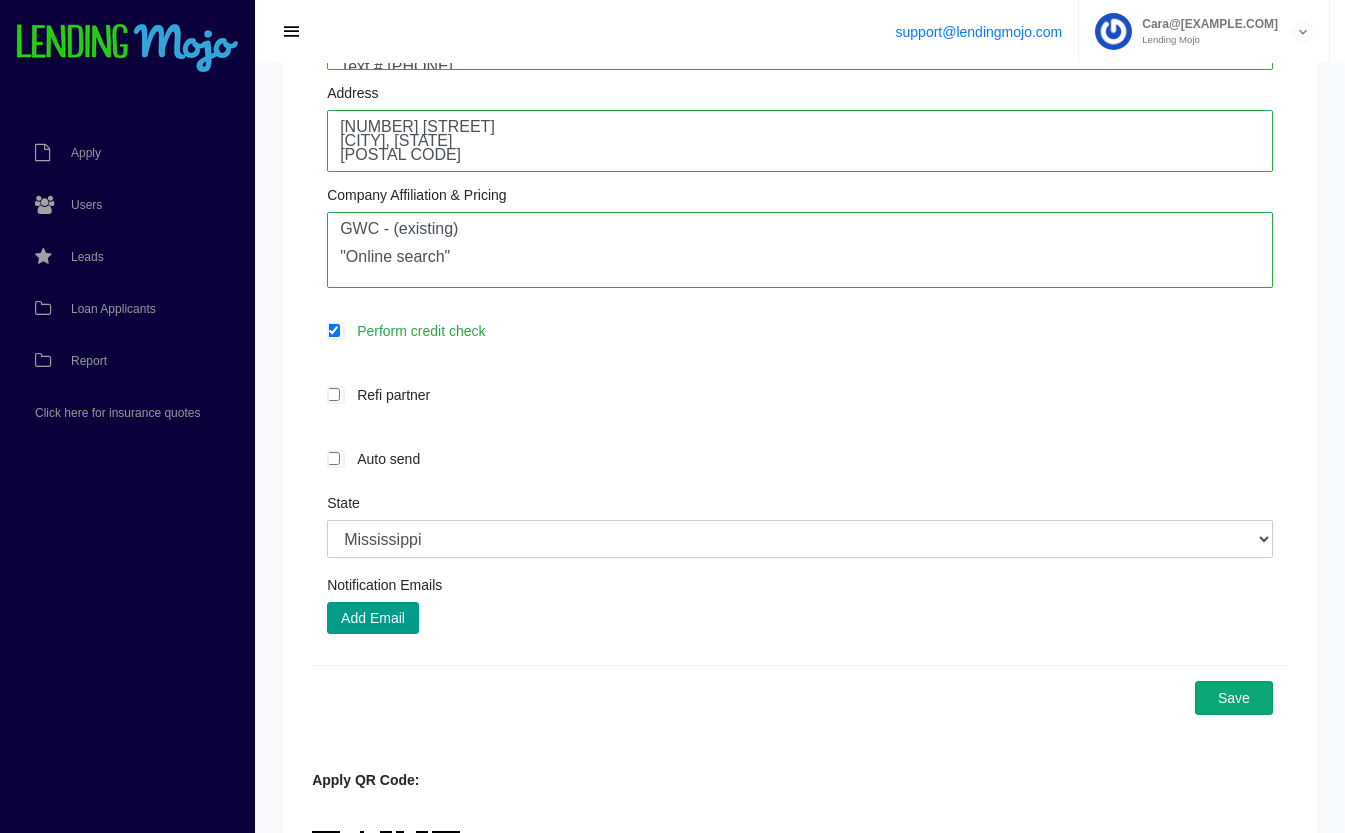 click on "Save" at bounding box center [1234, 698] 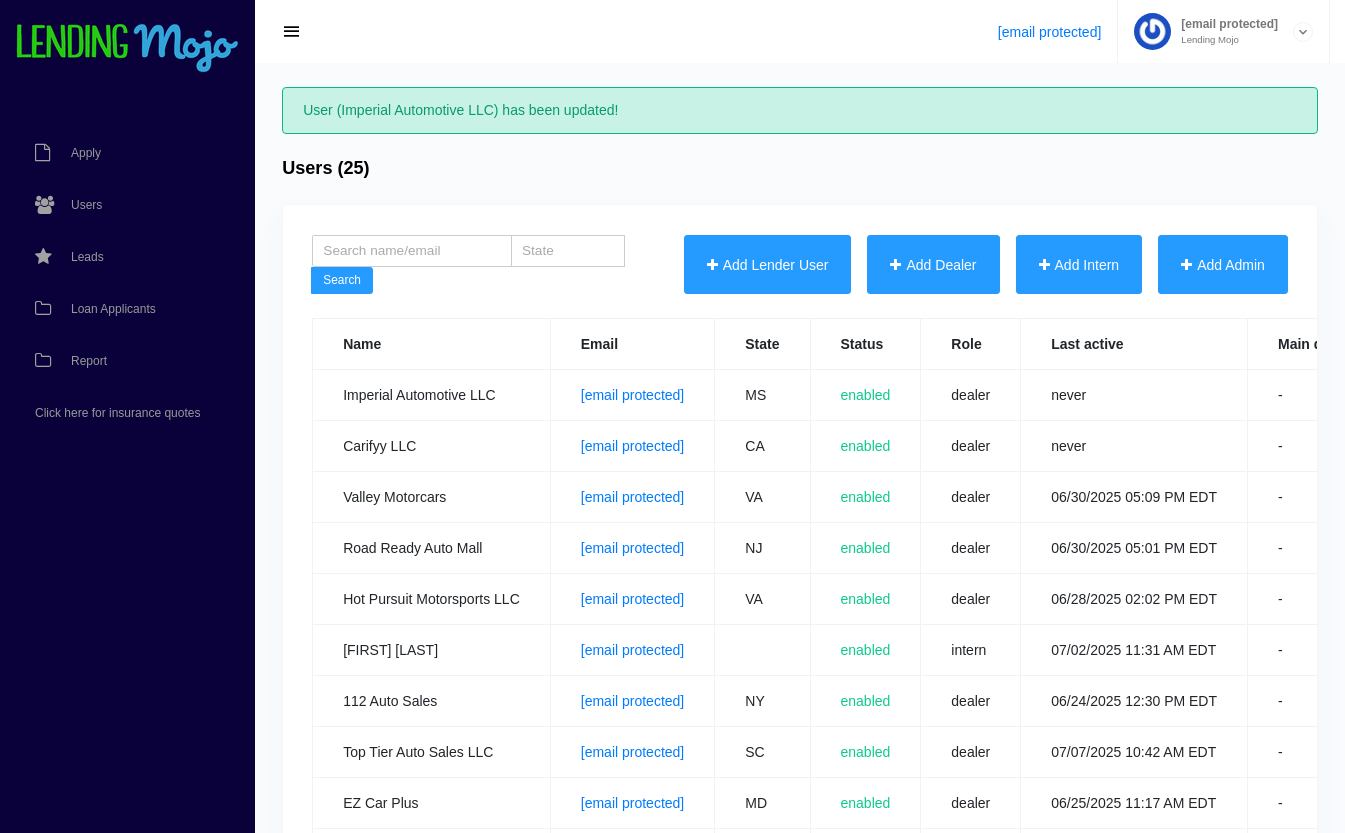 scroll, scrollTop: 0, scrollLeft: 0, axis: both 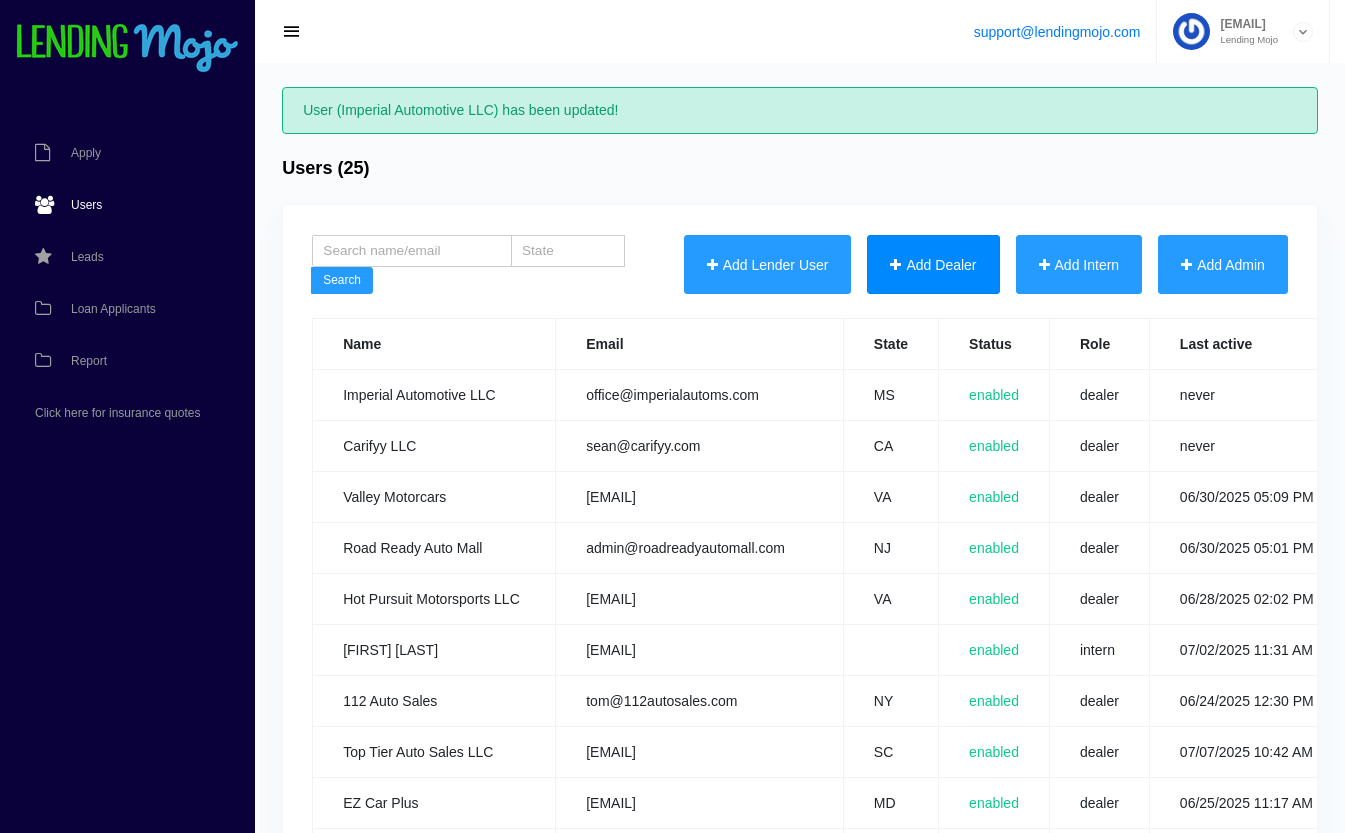 click on "Add Dealer" at bounding box center (933, 265) 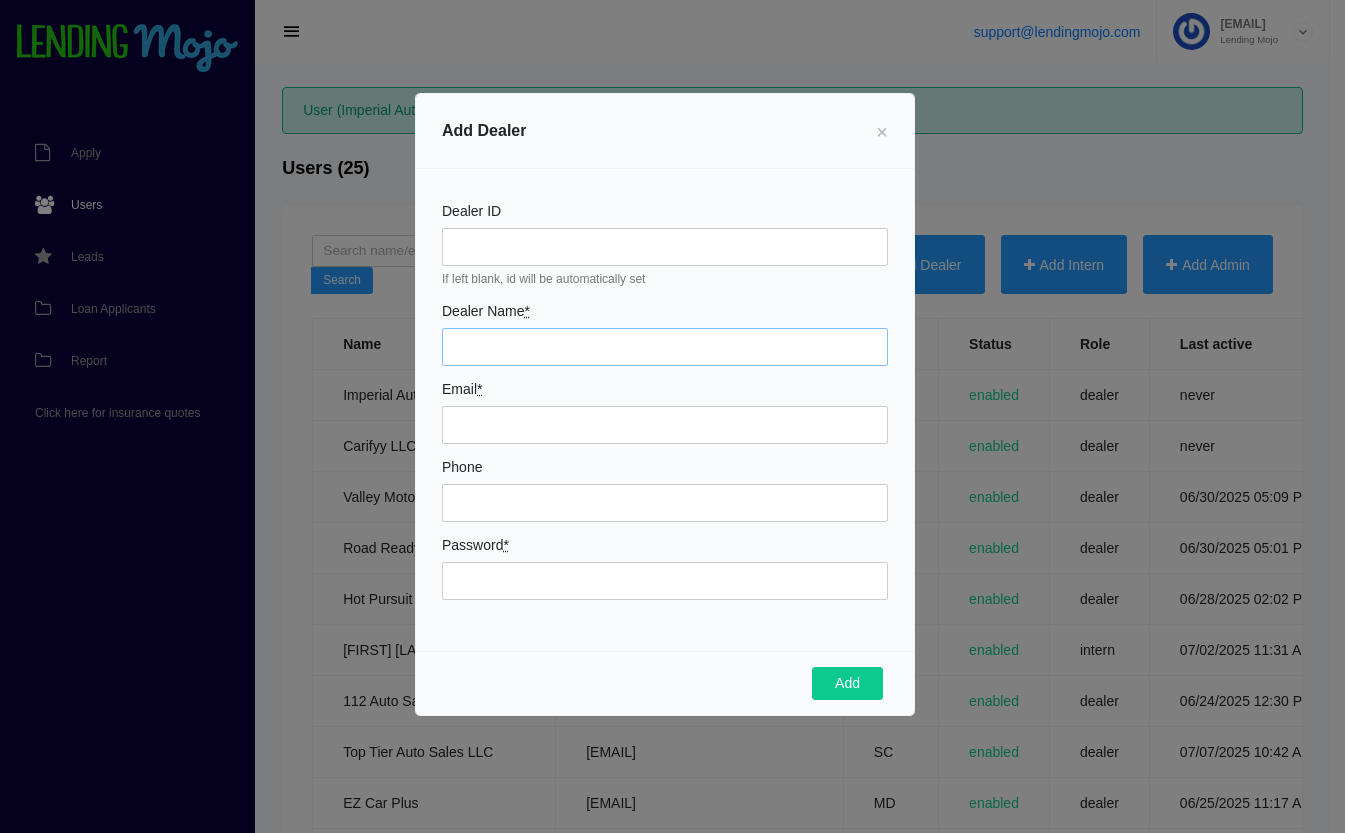 click on "Dealer Name  *" at bounding box center (665, 347) 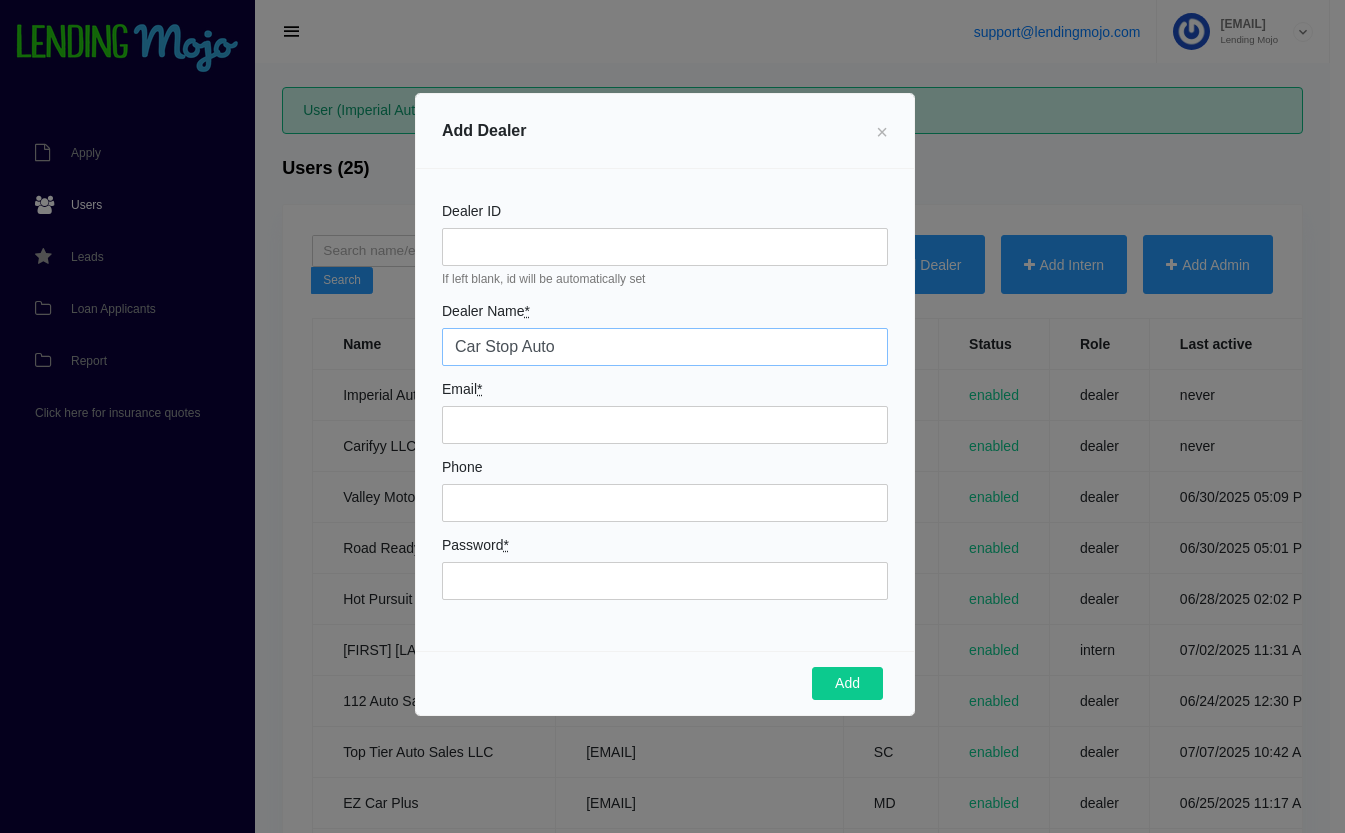 type on "Car Stop Auto" 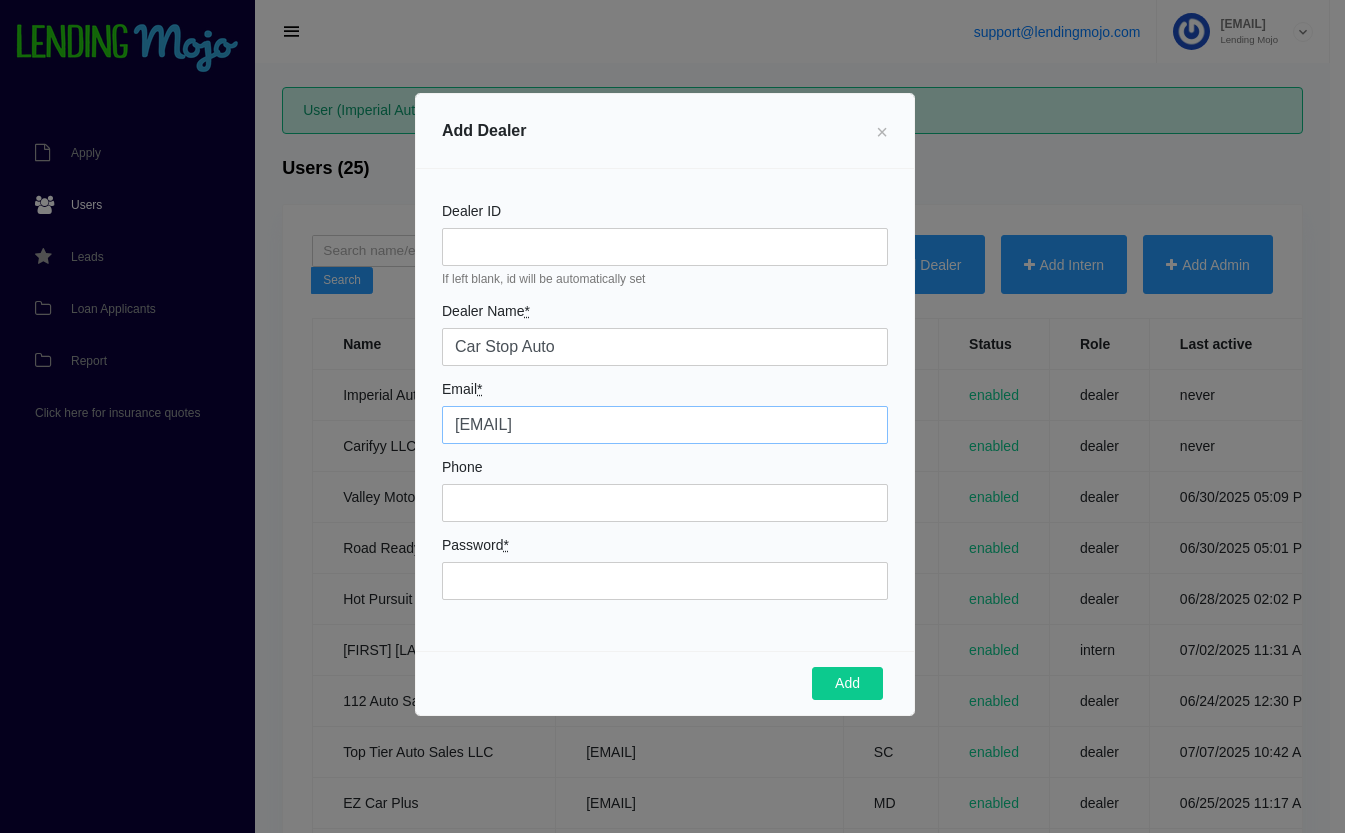 type on "[EMAIL]" 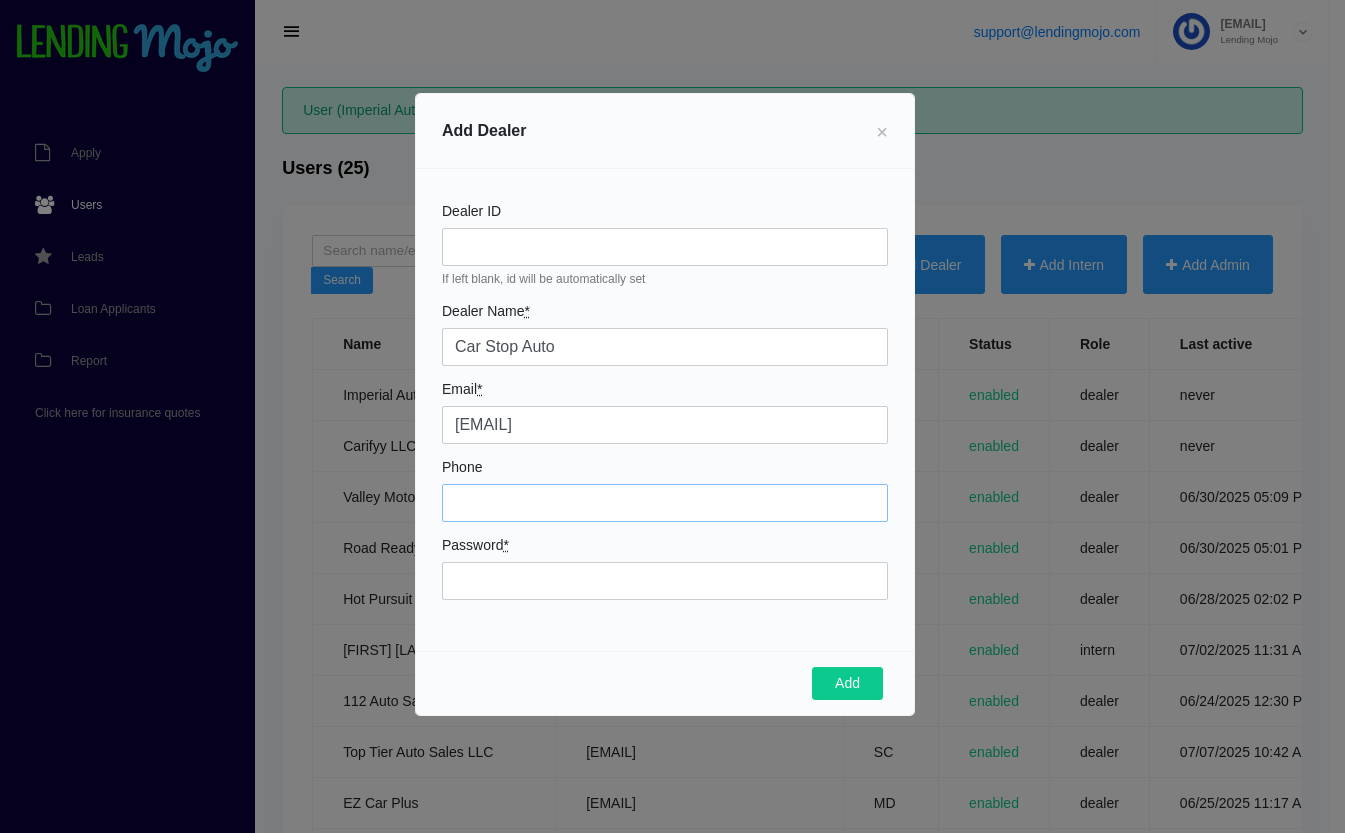 click on "Phone" at bounding box center [665, 503] 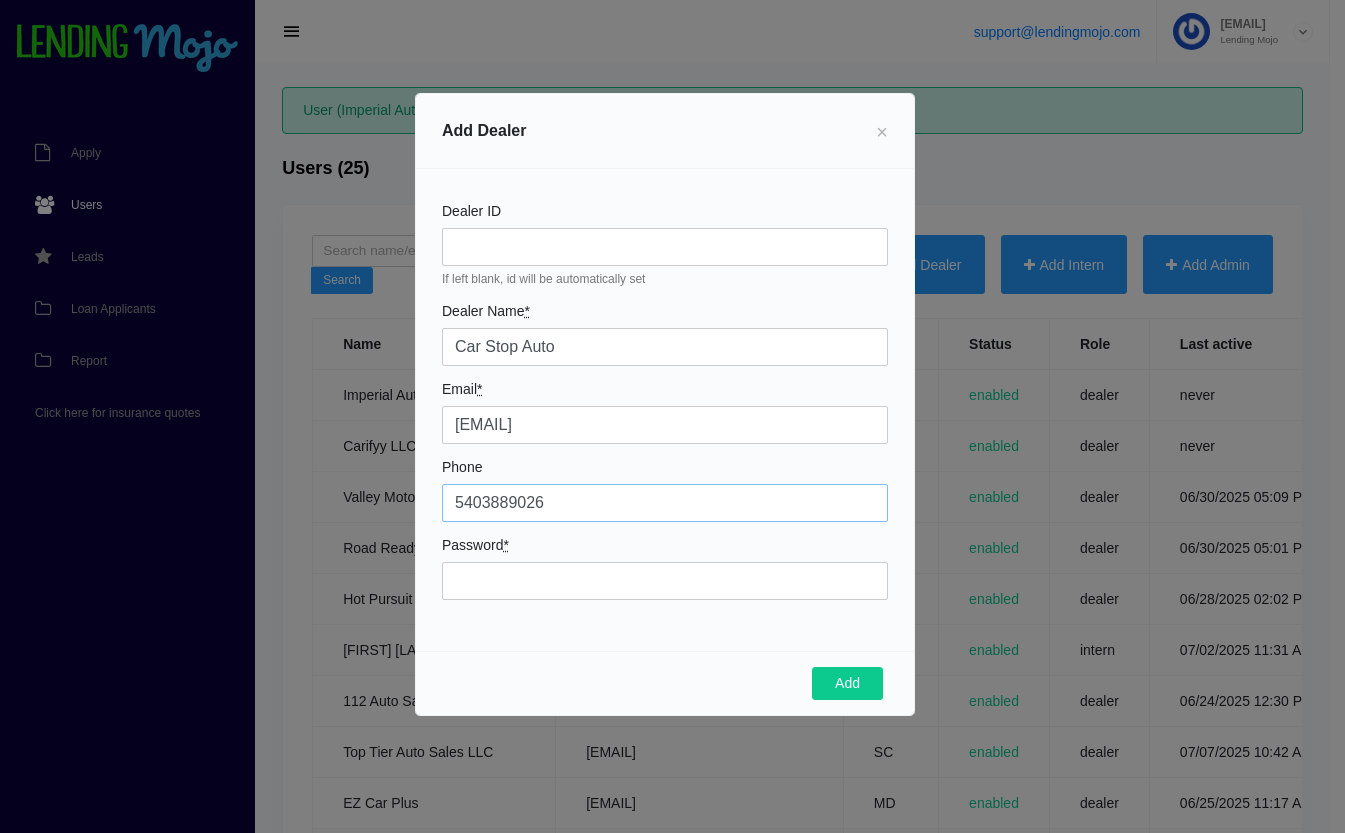 type on "5403889026" 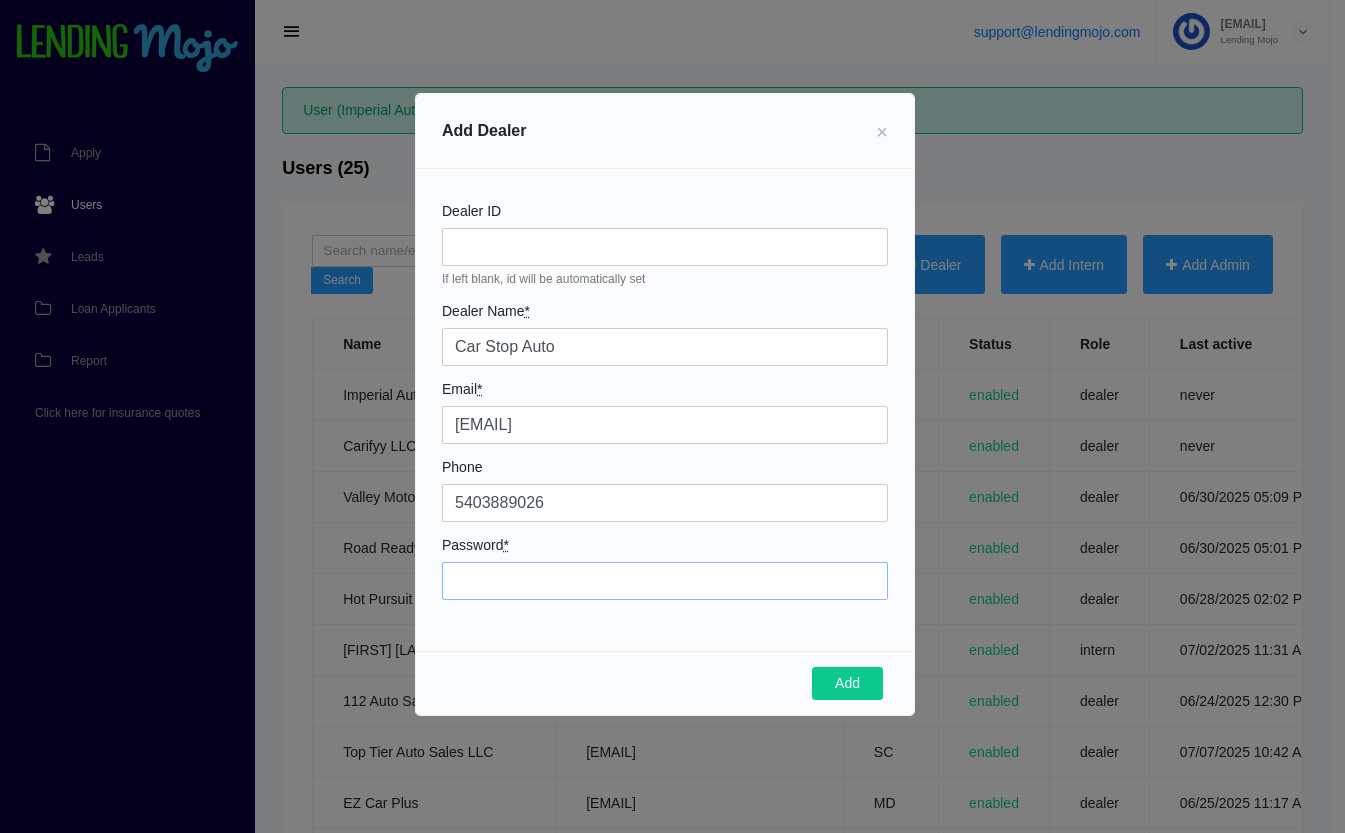 click on "Password  *" at bounding box center [665, 581] 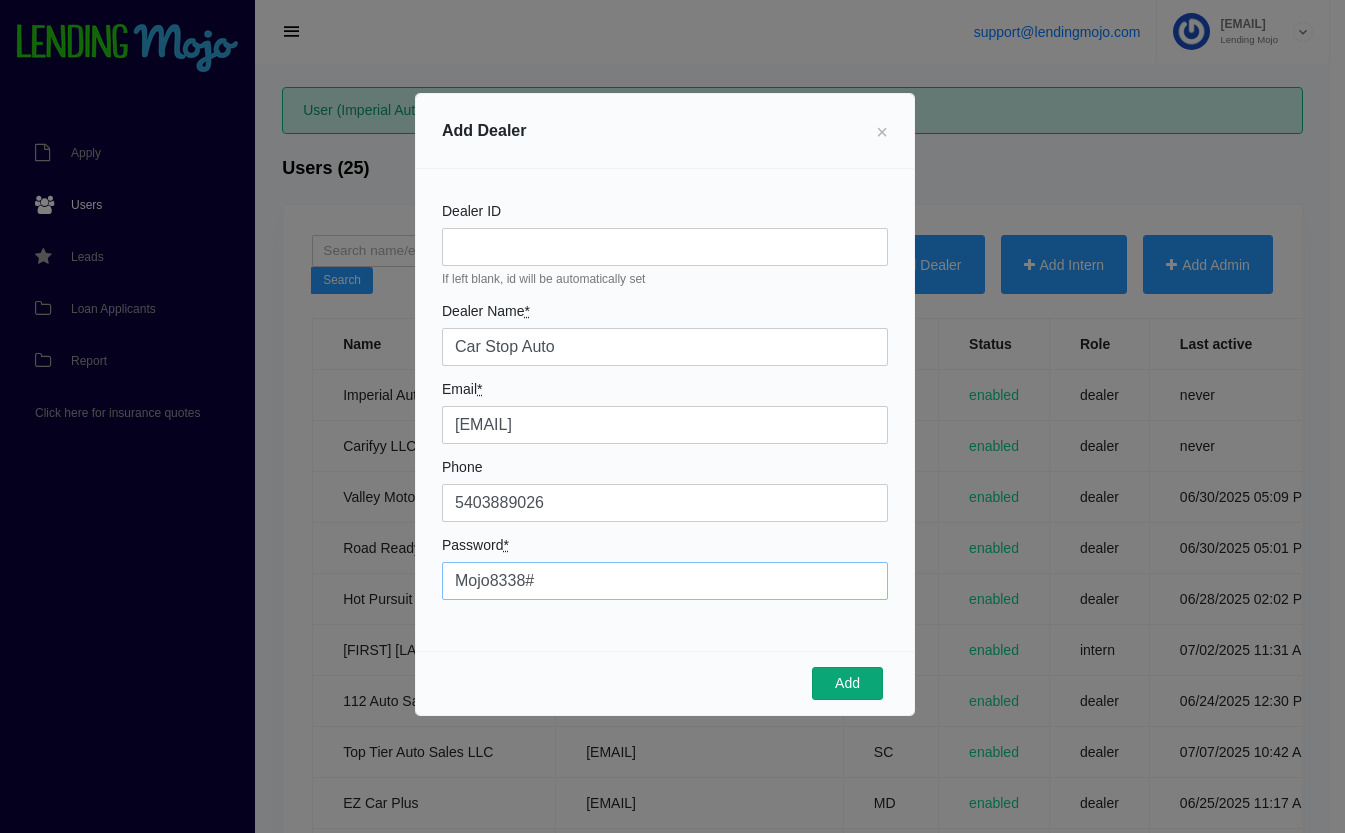 type on "Mojo8338#" 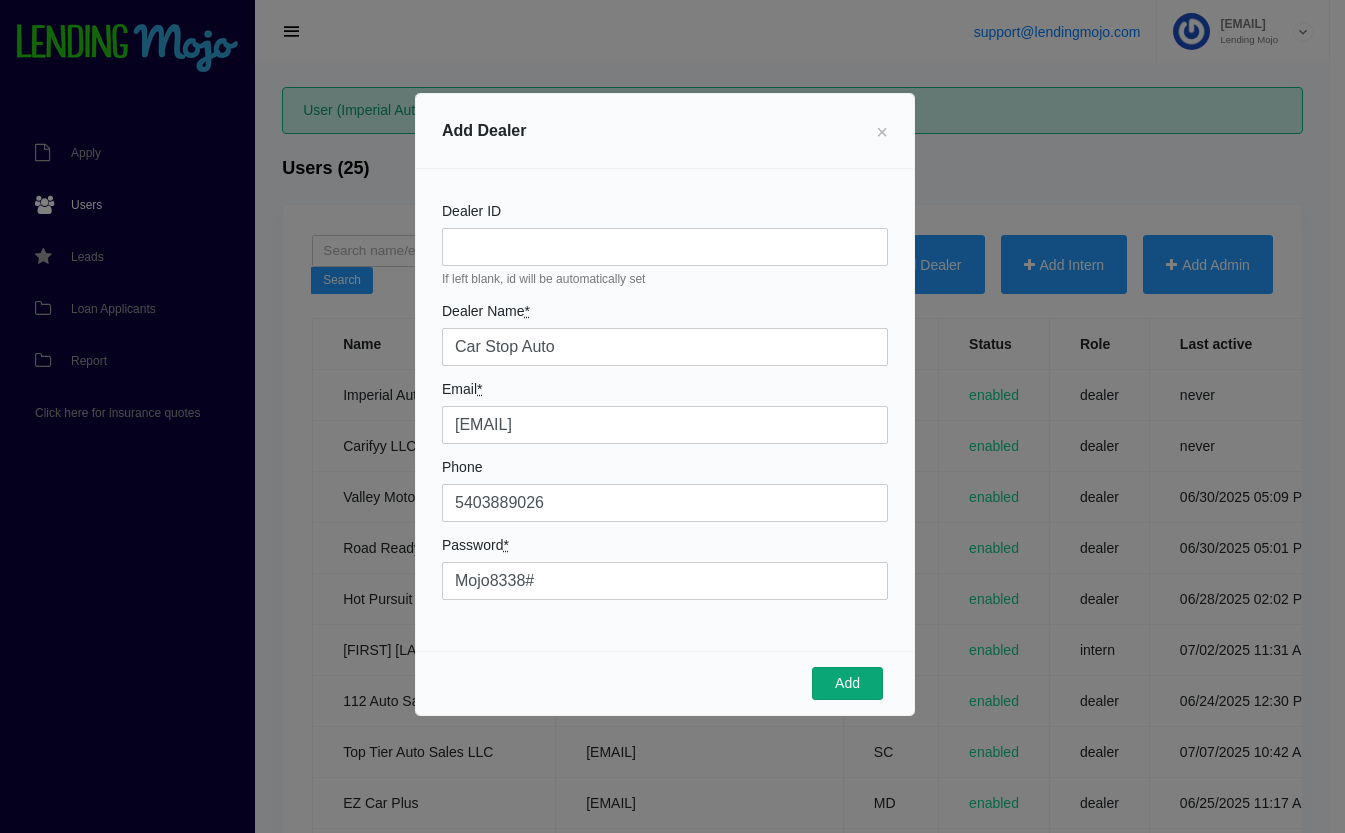 click on "Add" at bounding box center (847, 684) 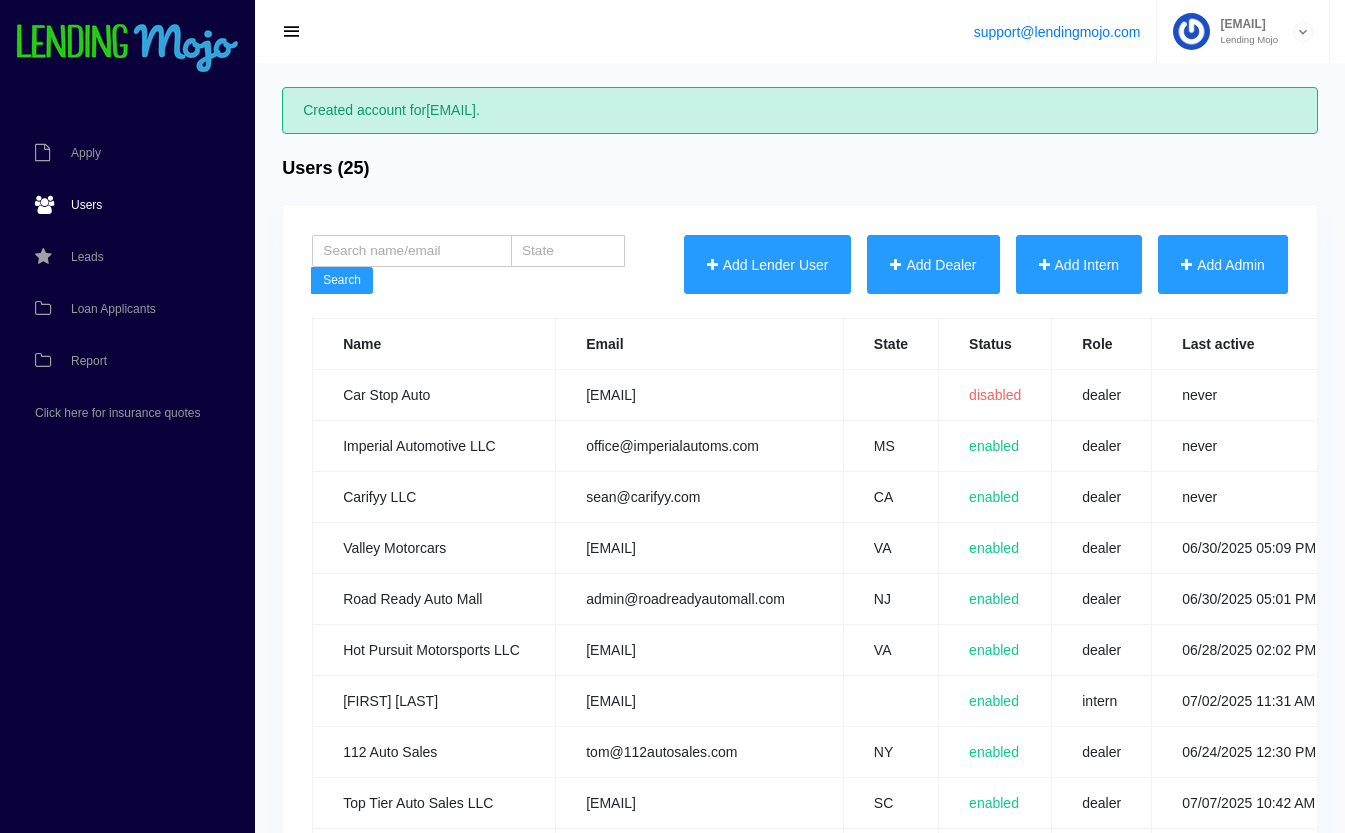 scroll, scrollTop: 0, scrollLeft: 0, axis: both 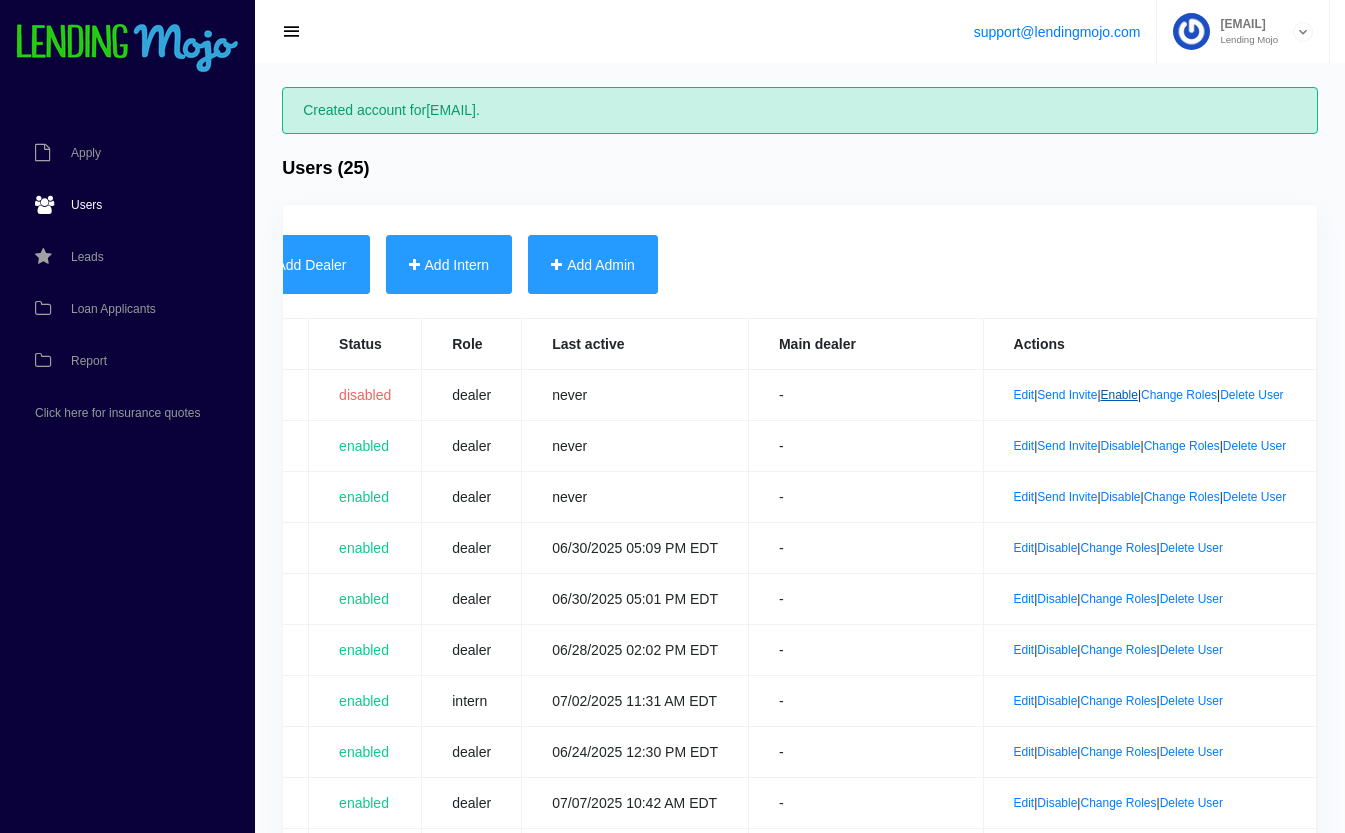 click on "Enable" at bounding box center (1119, 395) 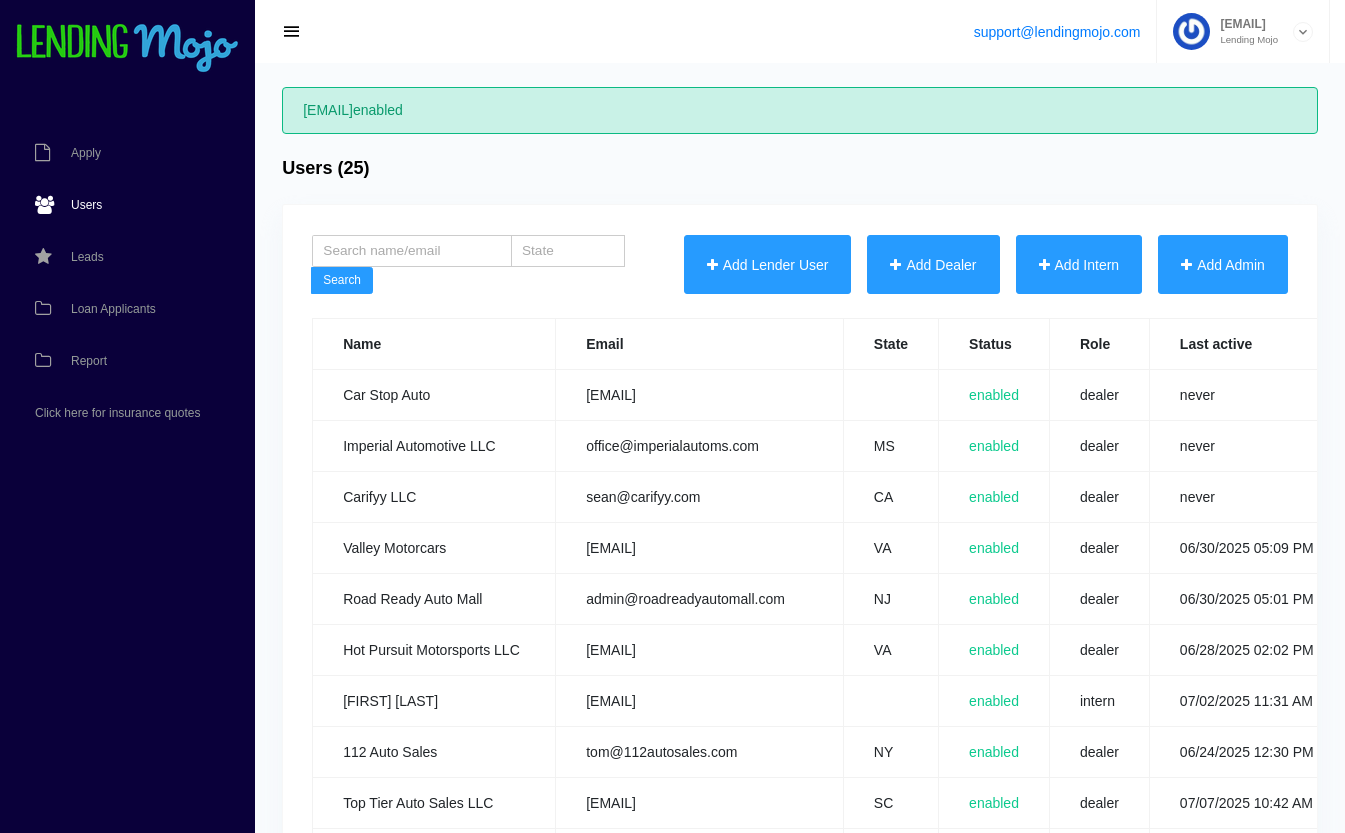 scroll, scrollTop: 0, scrollLeft: 0, axis: both 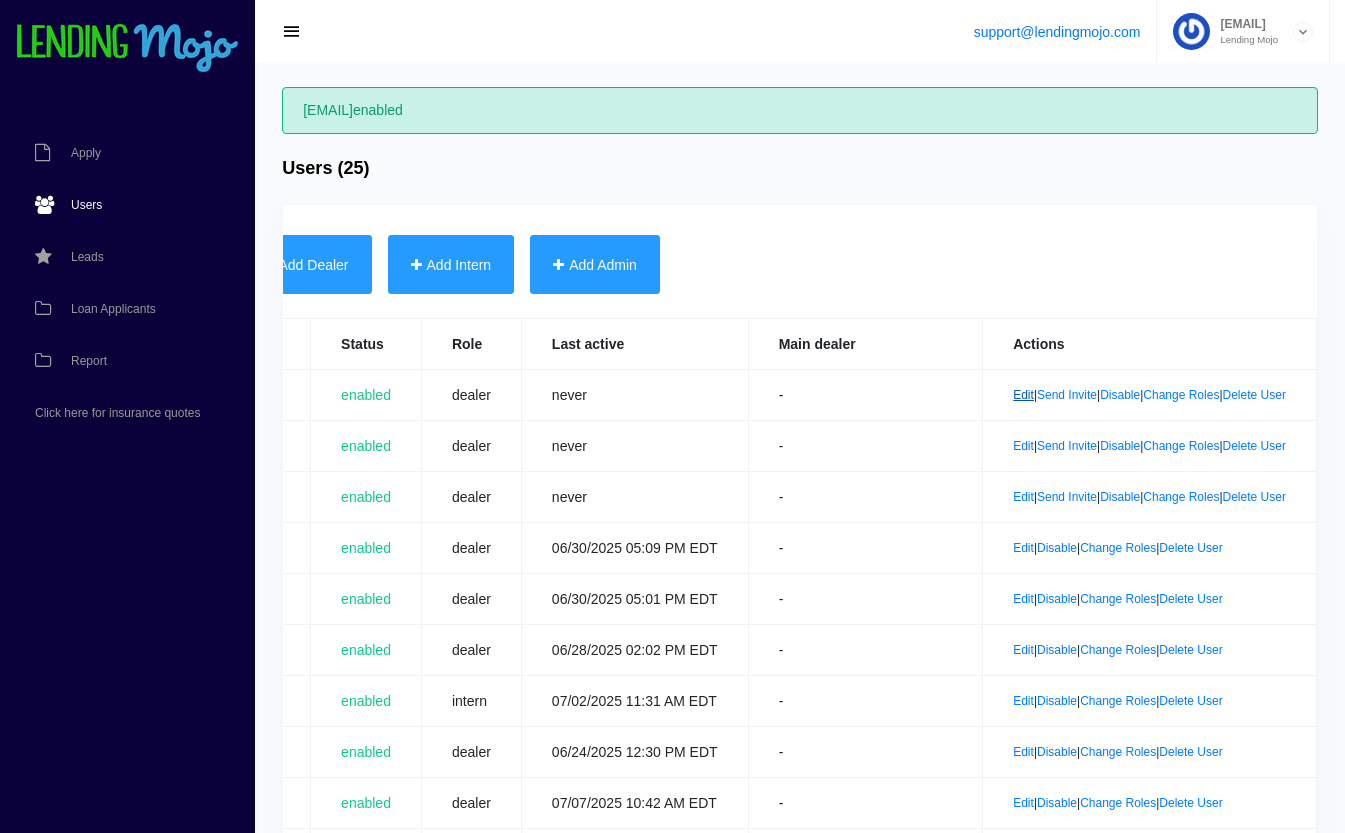click on "Edit" at bounding box center [1038, 395] 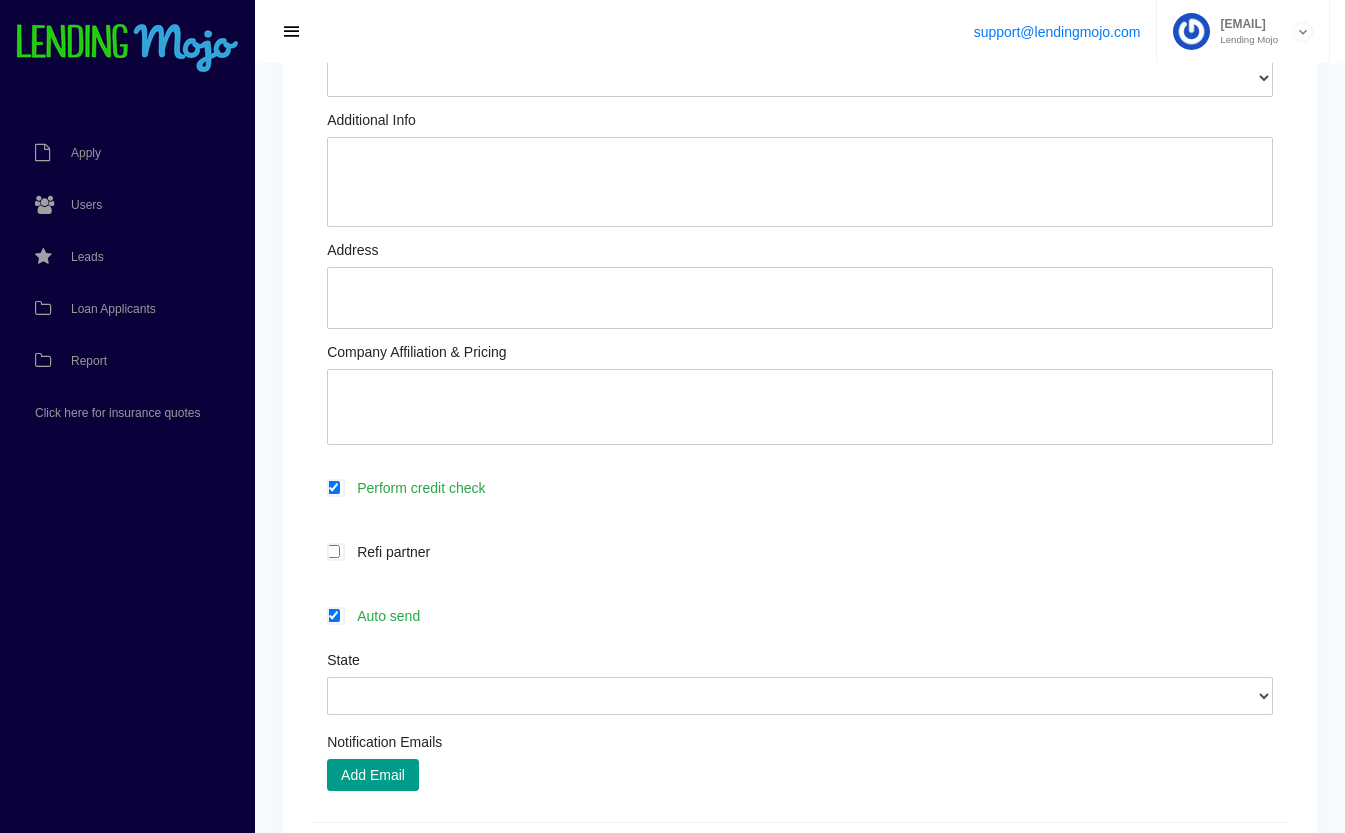 scroll, scrollTop: 504, scrollLeft: 0, axis: vertical 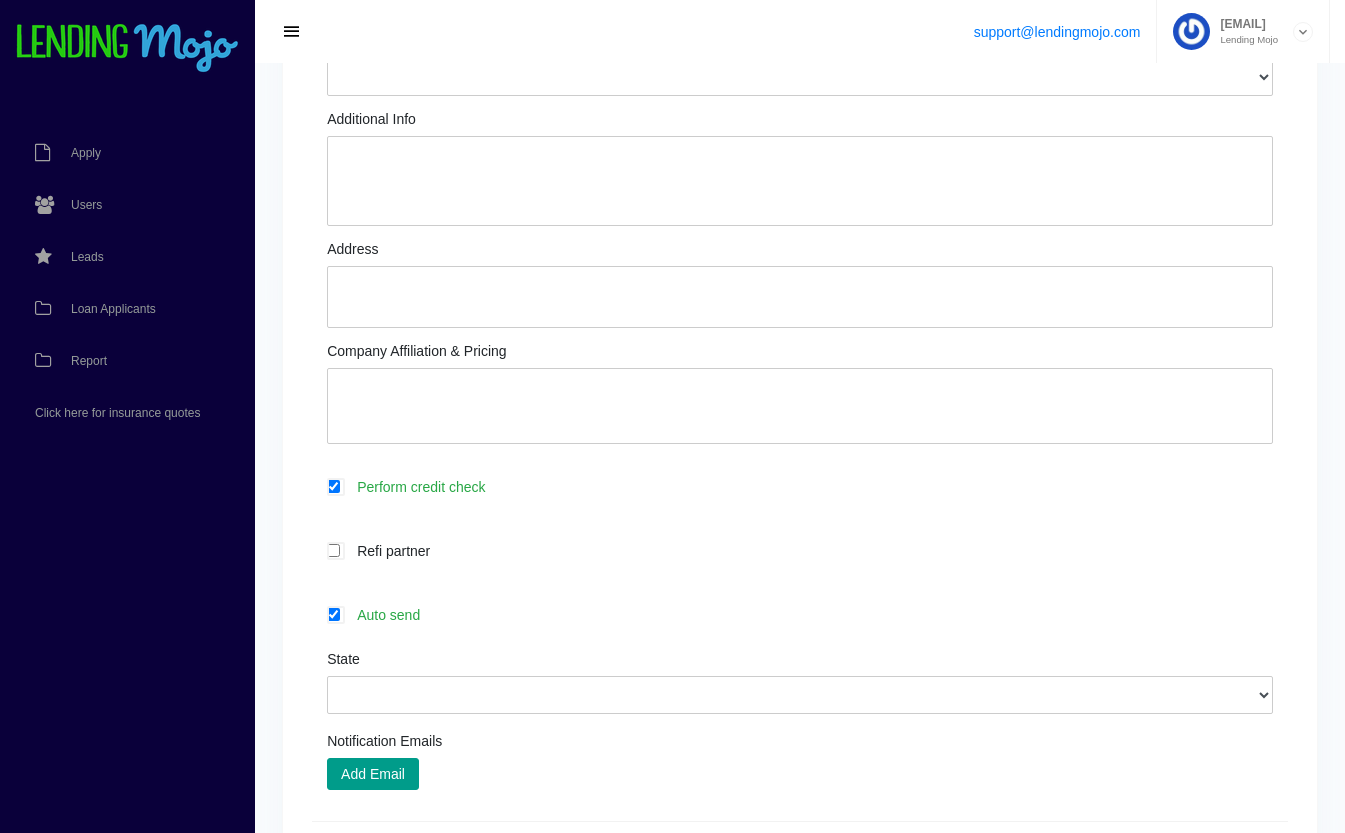 click on "Auto send" at bounding box center [810, 614] 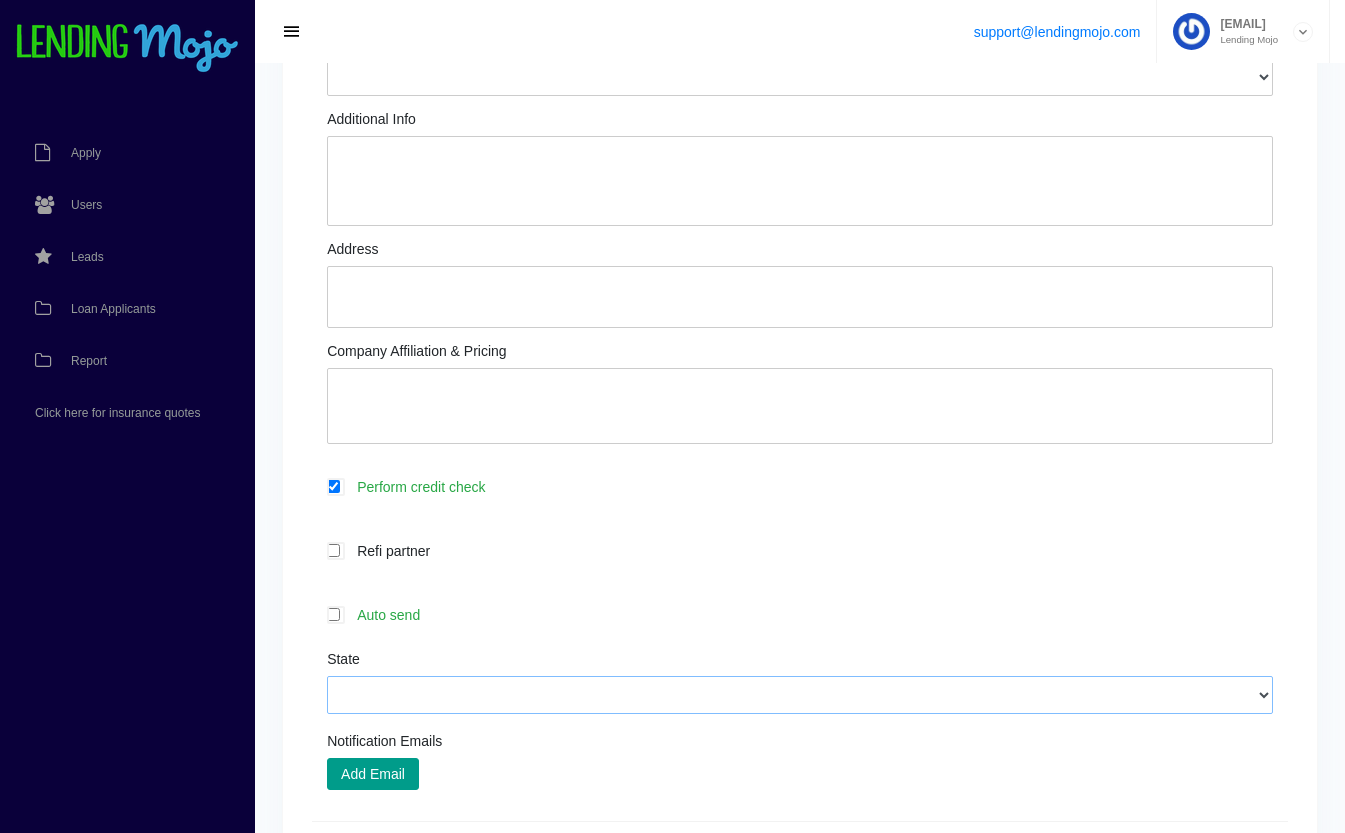 click on "[STATE]
[STATE]
[STATE]
[STATE]
[STATE]
[STATE]
[STATE]
[STATE]
[STATE]
[STATE]
[STATE]
[STATE]
[STATE]
[STATE]
[STATE]
[STATE]
[STATE]
[STATE]
[STATE]
[STATE]
[STATE]
[STATE]
[STATE]
[STATE]
[STATE]
[STATE]
[STATE]
[STATE]
[STATE]
[STATE]
[STATE]
[STATE]
[STATE]
[STATE]
[STATE]
[STATE]
[STATE]
[STATE]
[STATE]
[STATE]
[STATE]
[STATE]
[STATE]
[STATE]
[STATE]
[STATE]
[STATE]
[STATE]" at bounding box center [800, 695] 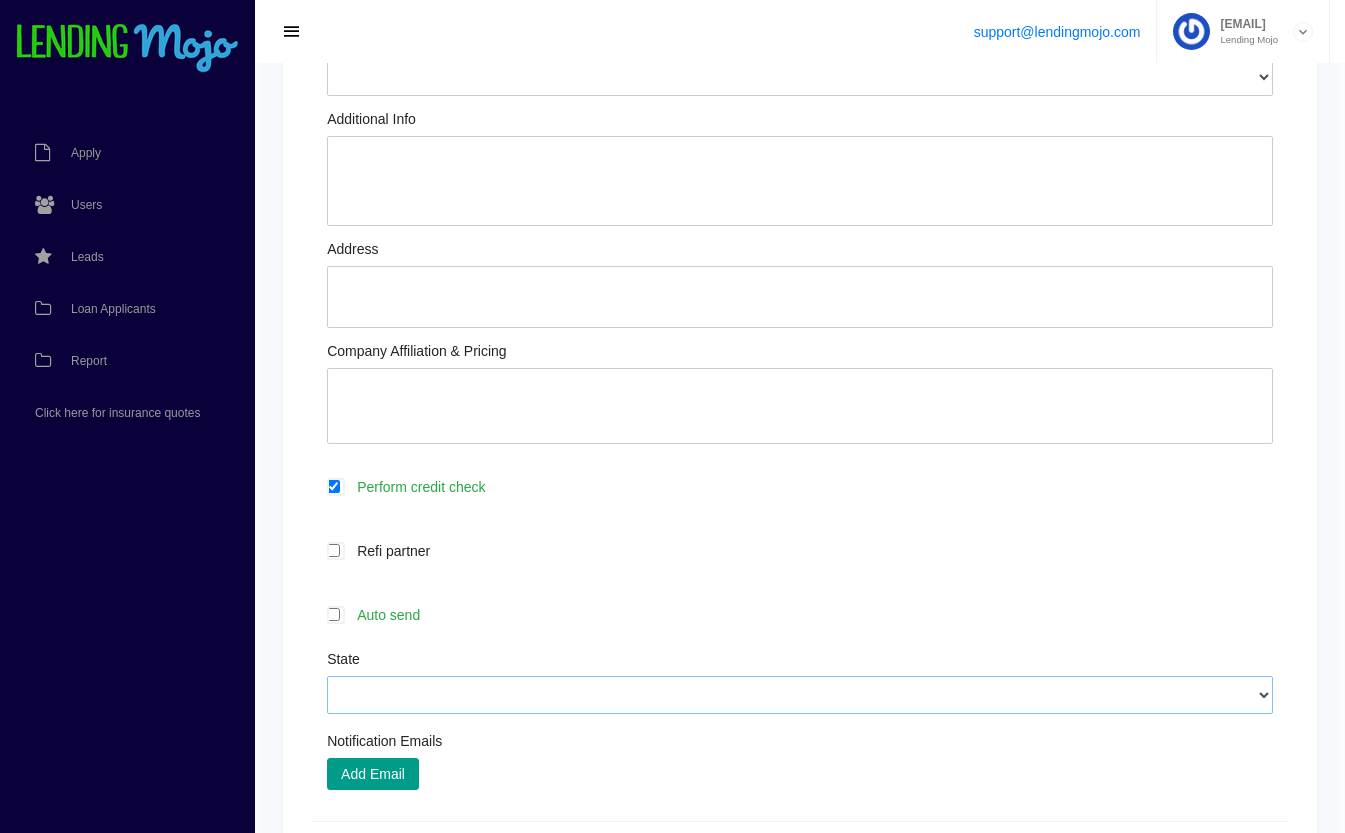 select on "VA" 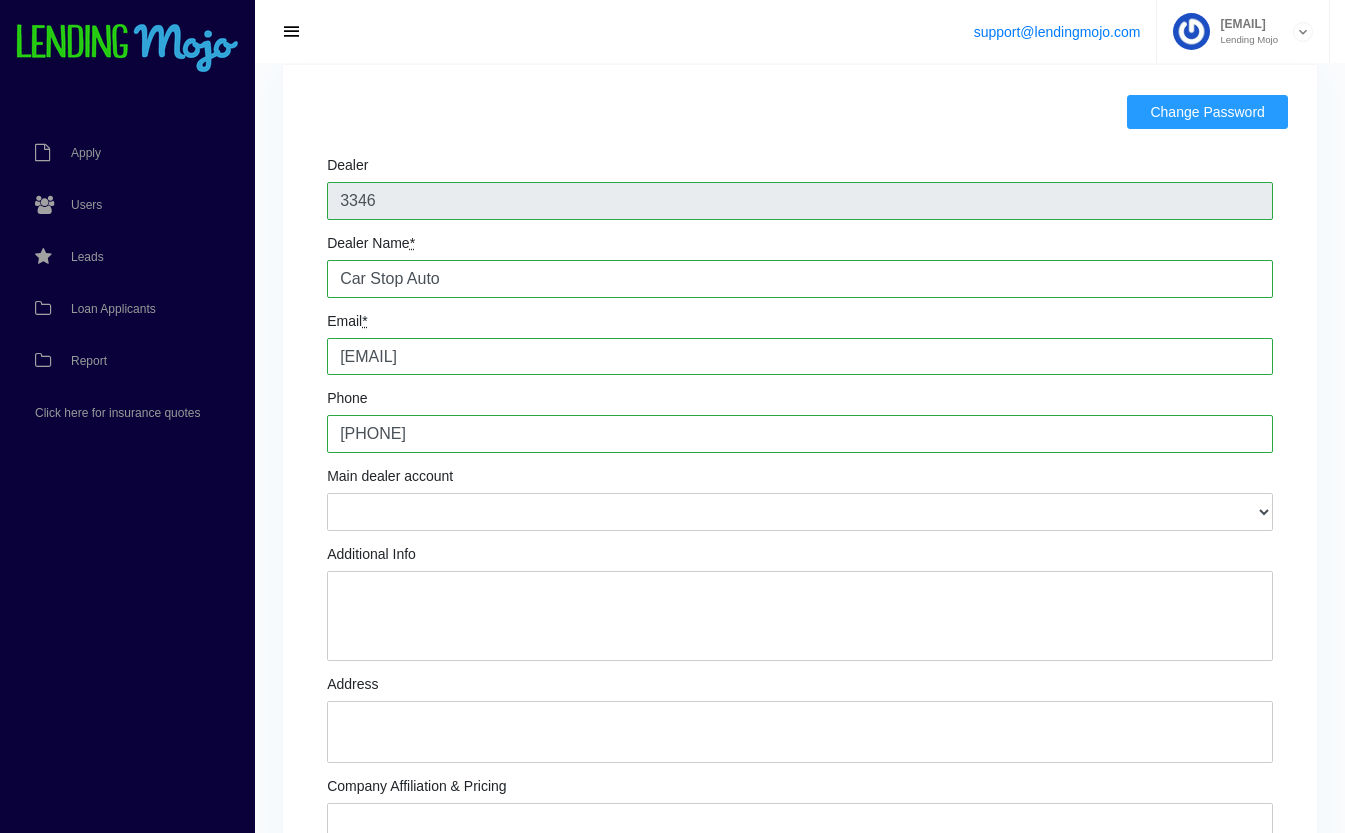 scroll, scrollTop: 68, scrollLeft: 0, axis: vertical 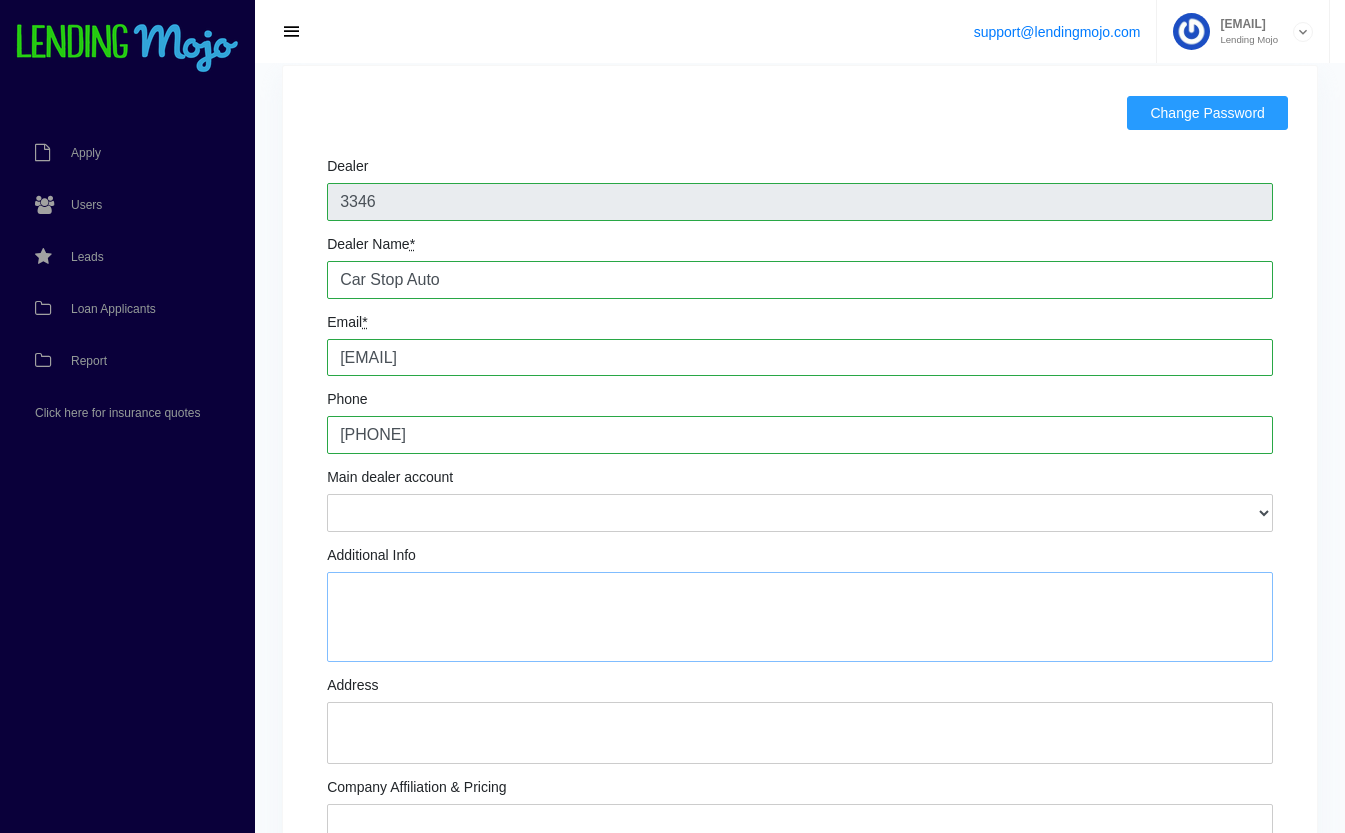 click on "Additional Info" at bounding box center [800, 617] 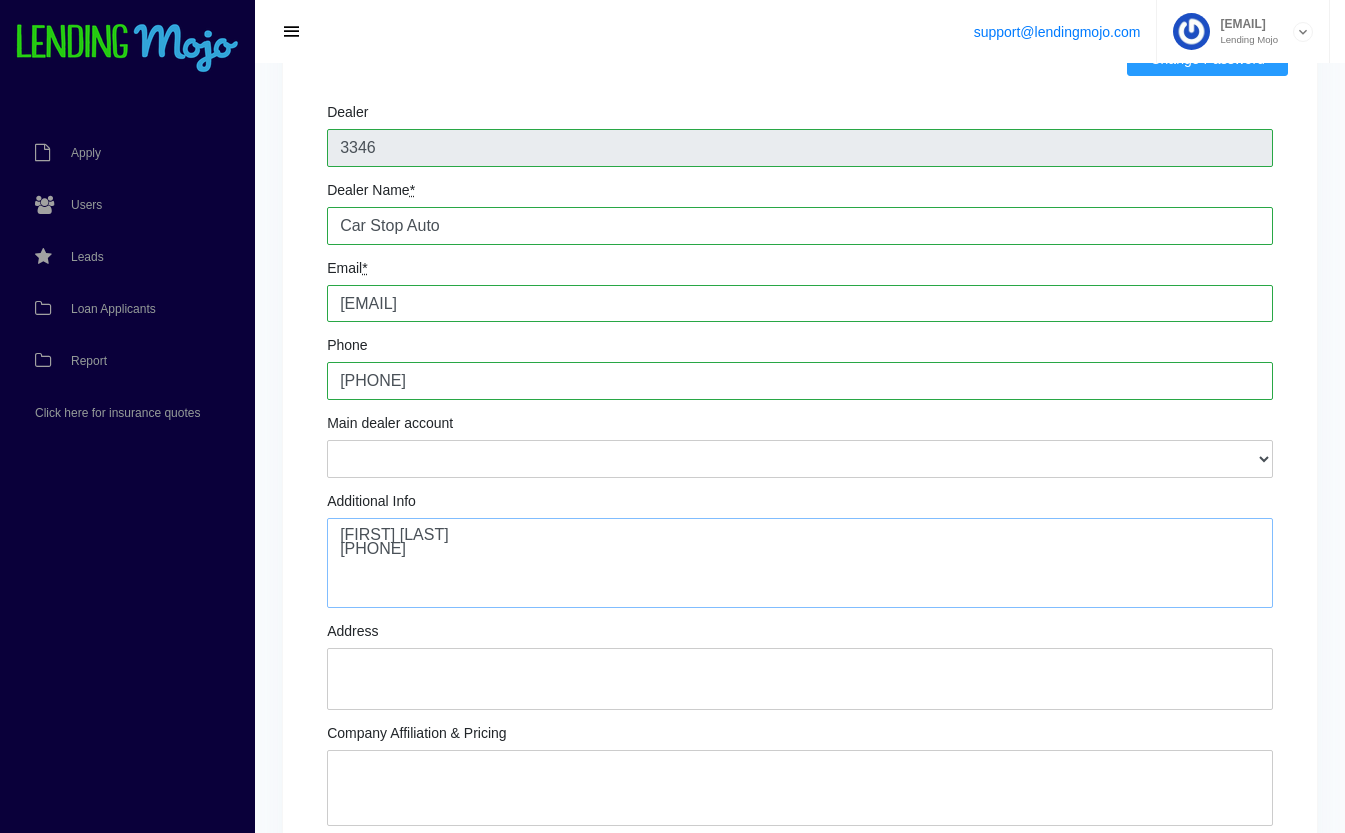 scroll, scrollTop: 163, scrollLeft: 0, axis: vertical 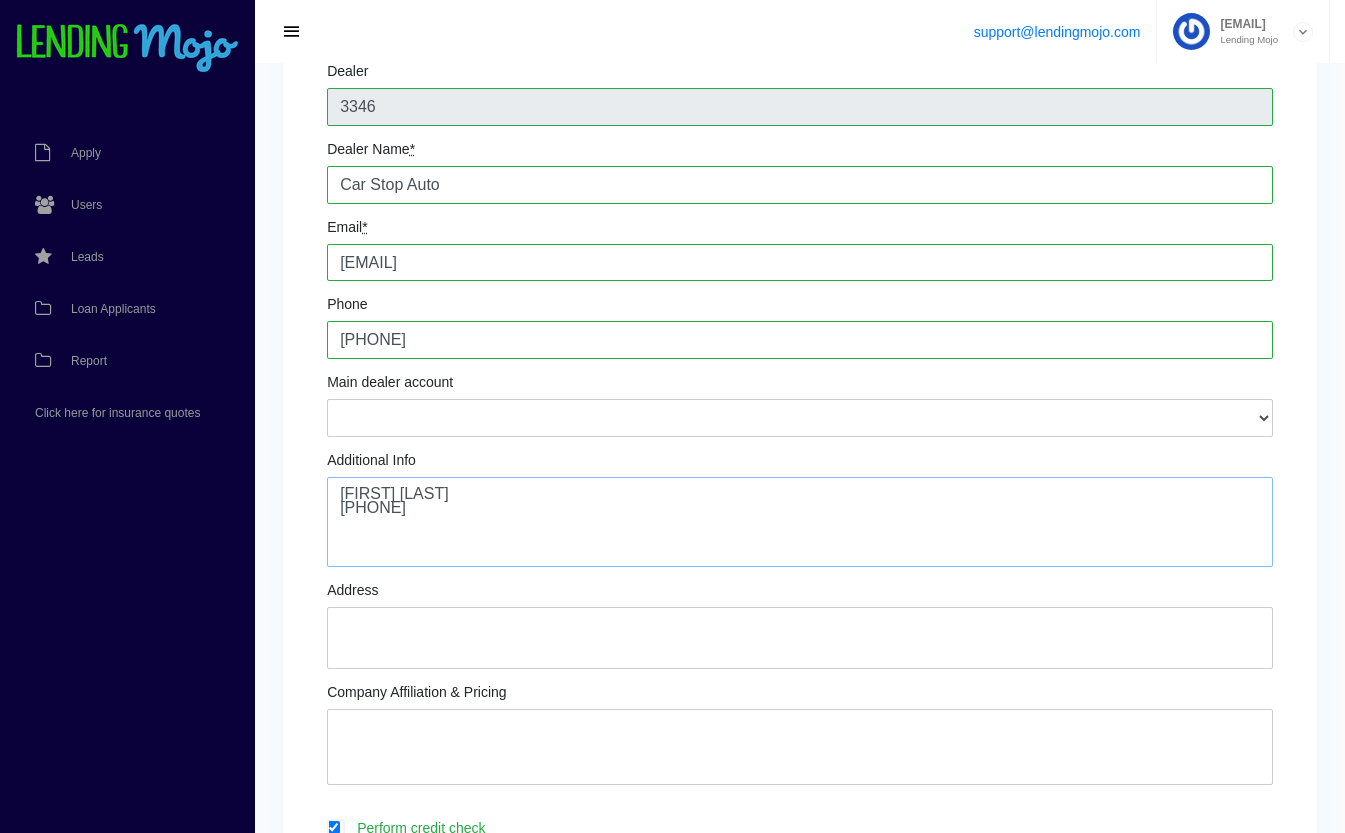 type on "Carlee Deale
540.388.9026" 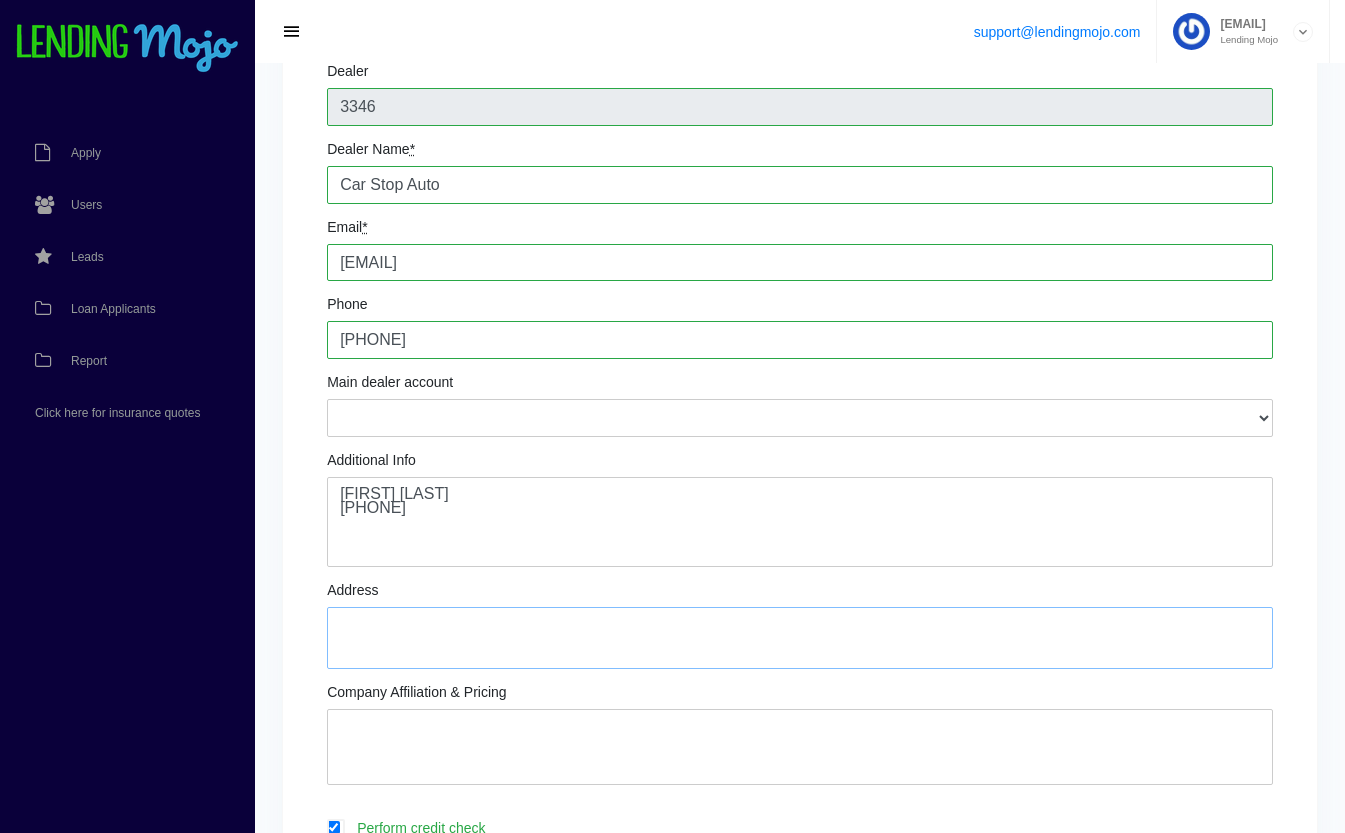 click on "Address" at bounding box center (800, 638) 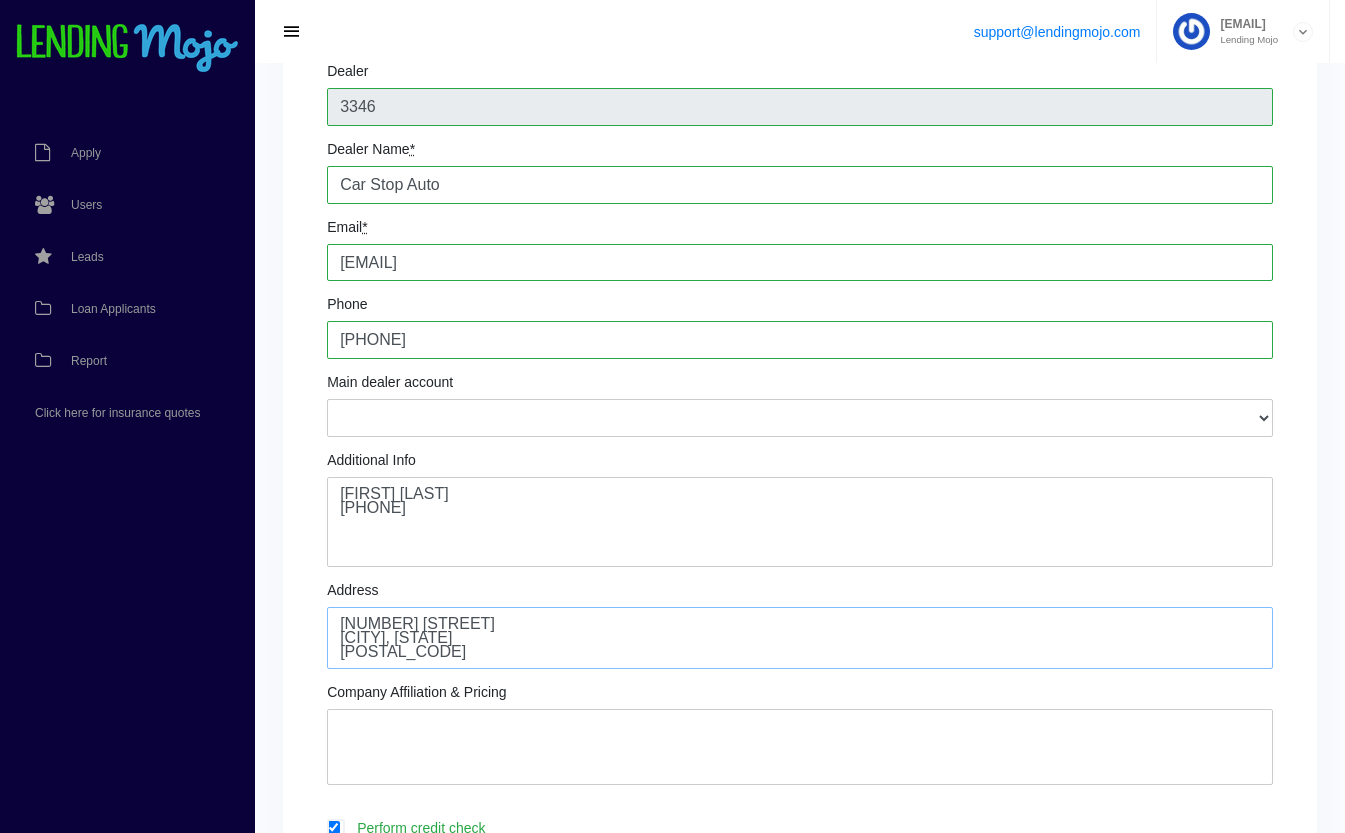 type on "[NUMBER] [STREET]
[CITY], [STATE]
[POSTAL_CODE]" 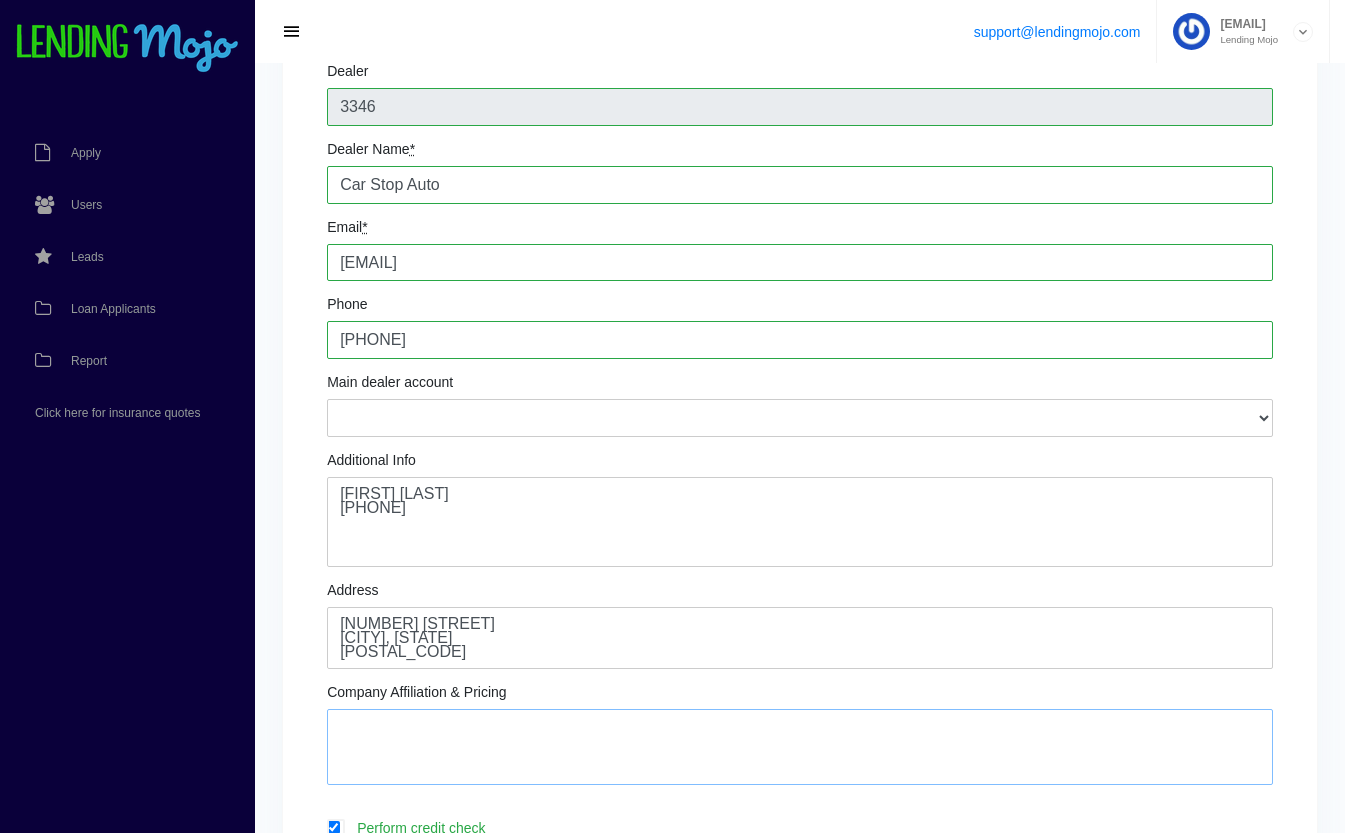 click on "Company Affiliation & Pricing" at bounding box center (800, 747) 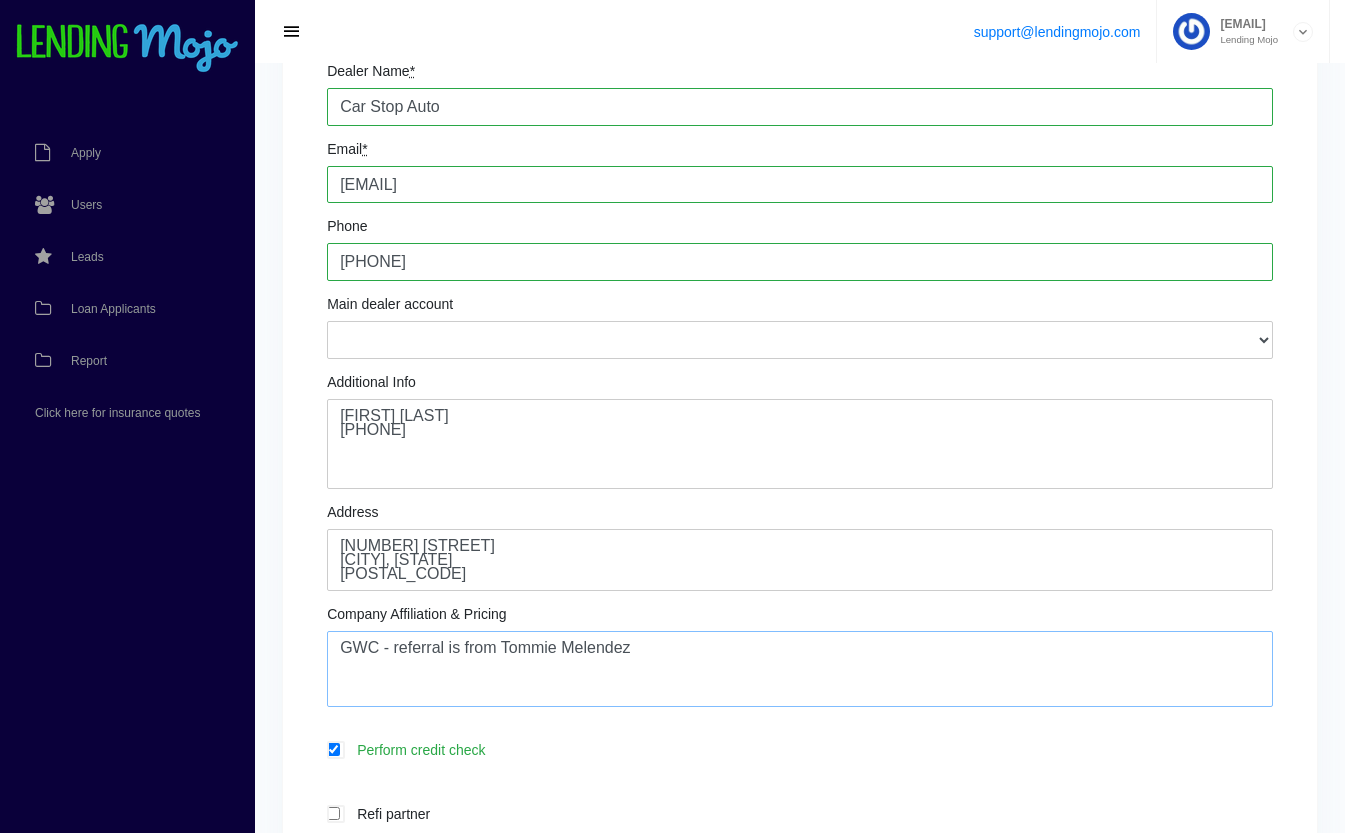 scroll, scrollTop: 238, scrollLeft: 0, axis: vertical 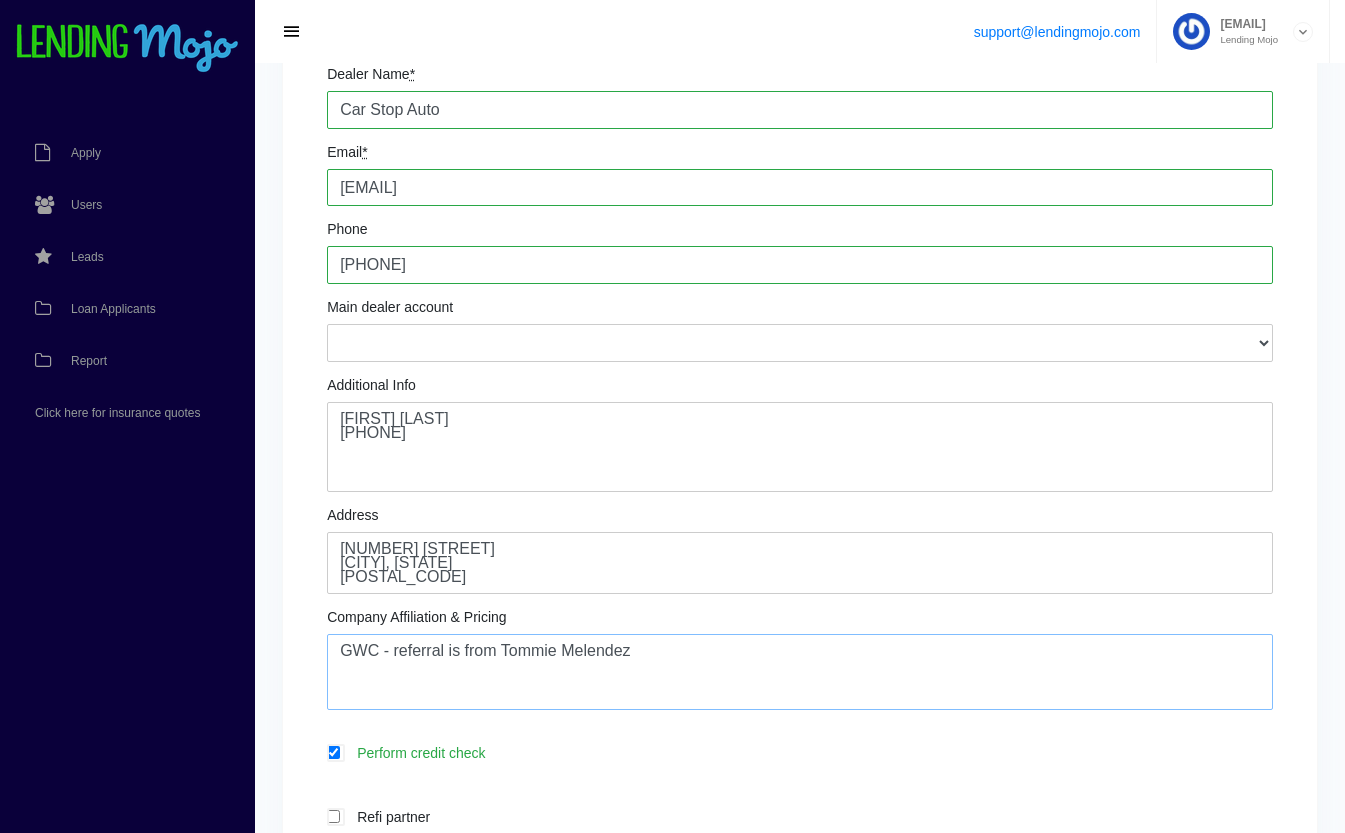 type on "GWC - referral is from [FIRST] [LAST]" 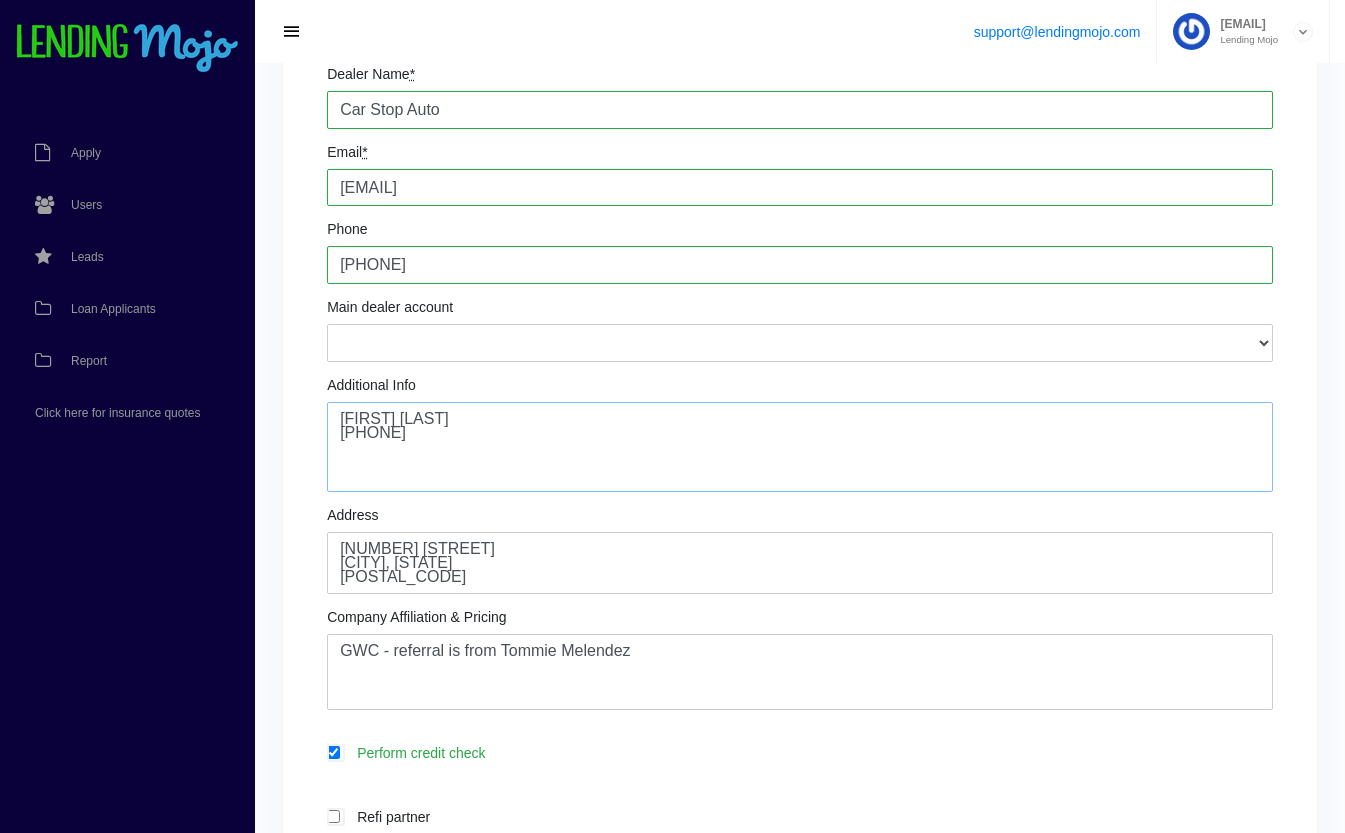 click on "Carlee Deale
540.388.9026" at bounding box center [800, 447] 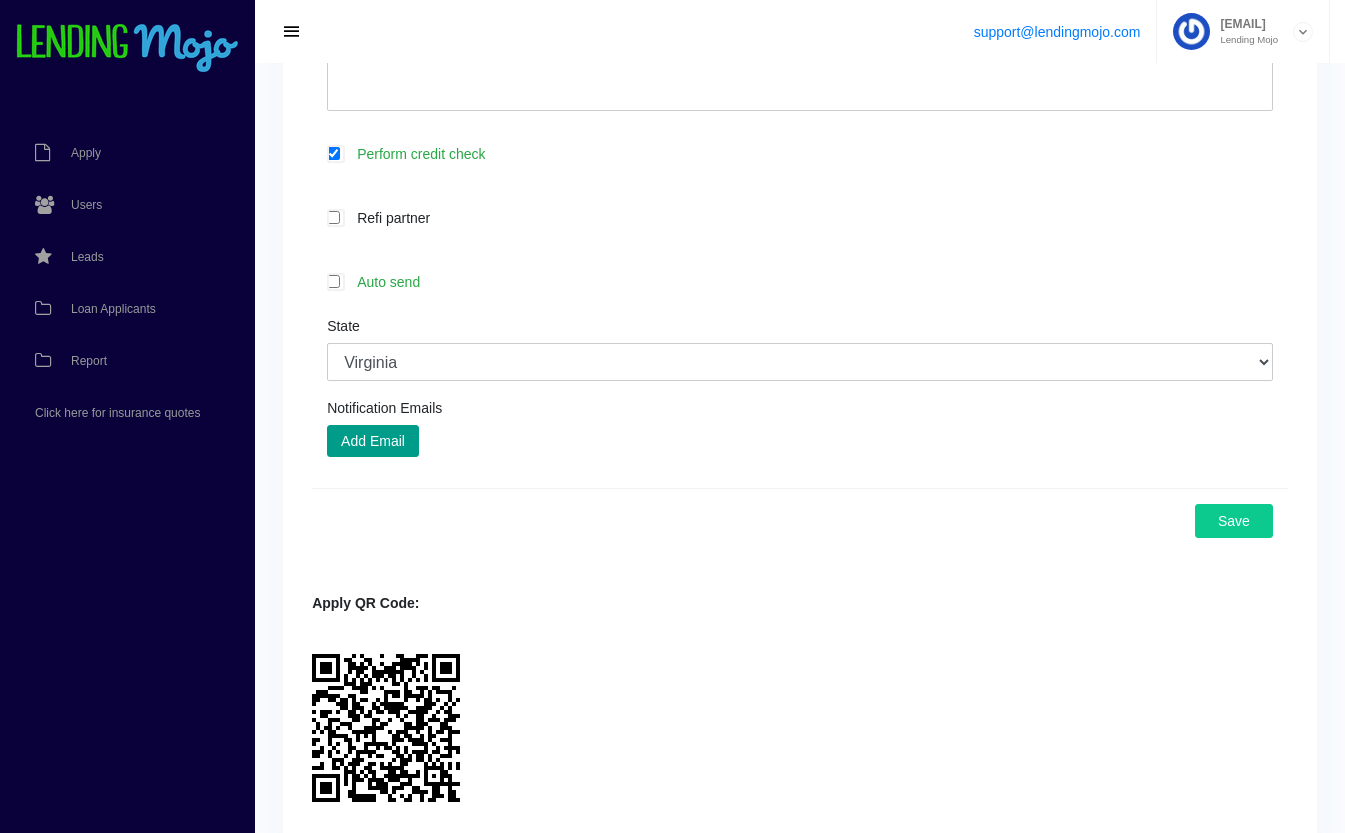 scroll, scrollTop: 838, scrollLeft: 0, axis: vertical 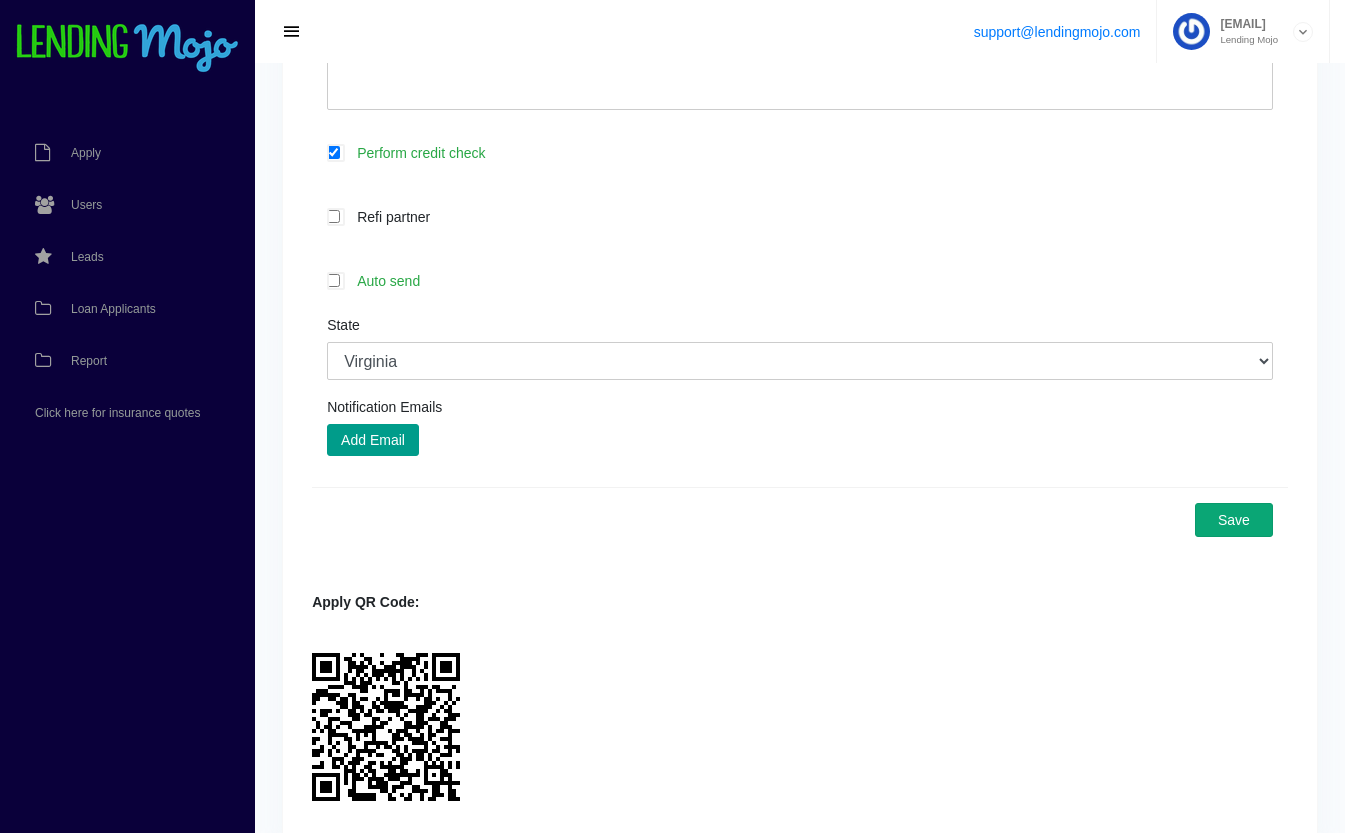 type on "[FIRST] [LAST]
[PHONE]
Other email used for DocuSign is [EMAIL]" 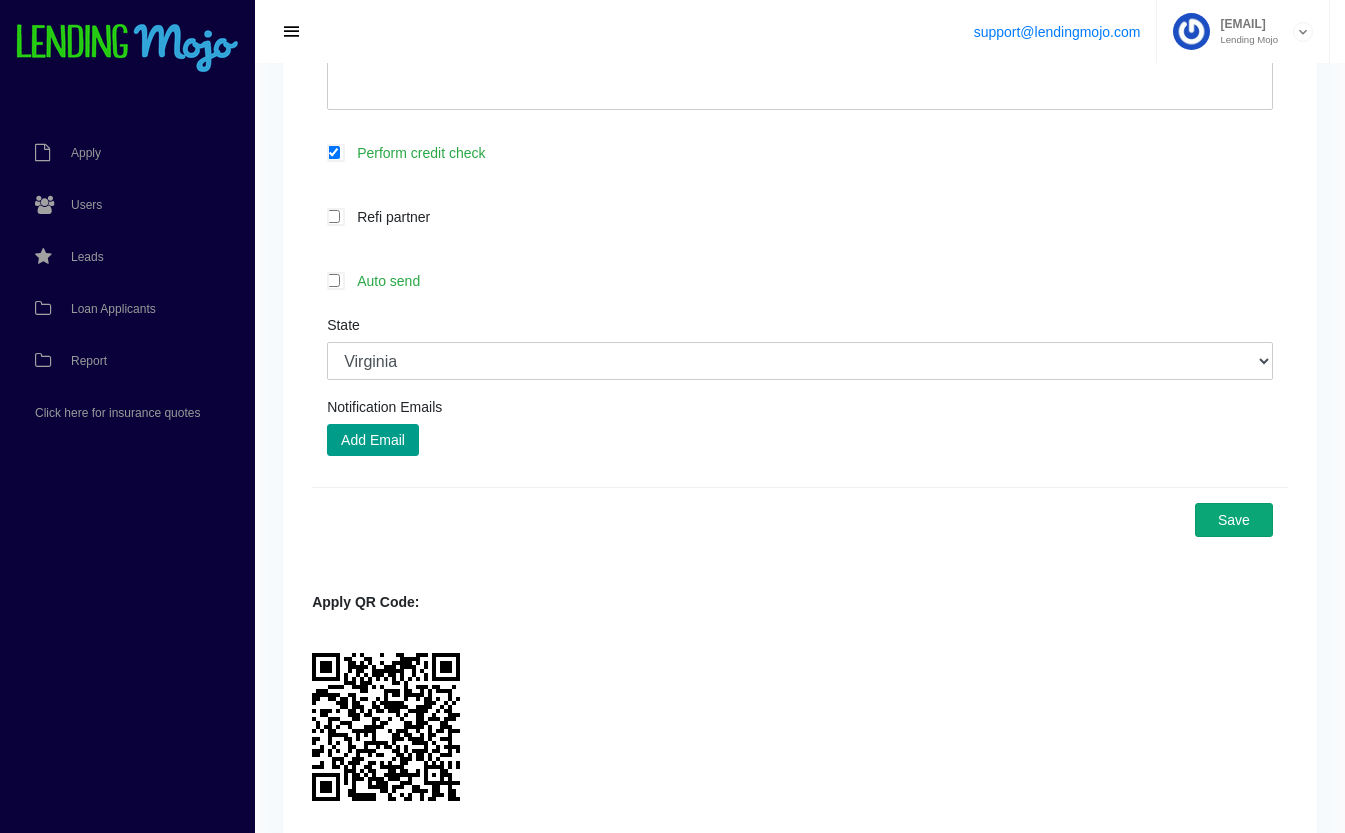 click on "Save" at bounding box center (1234, 520) 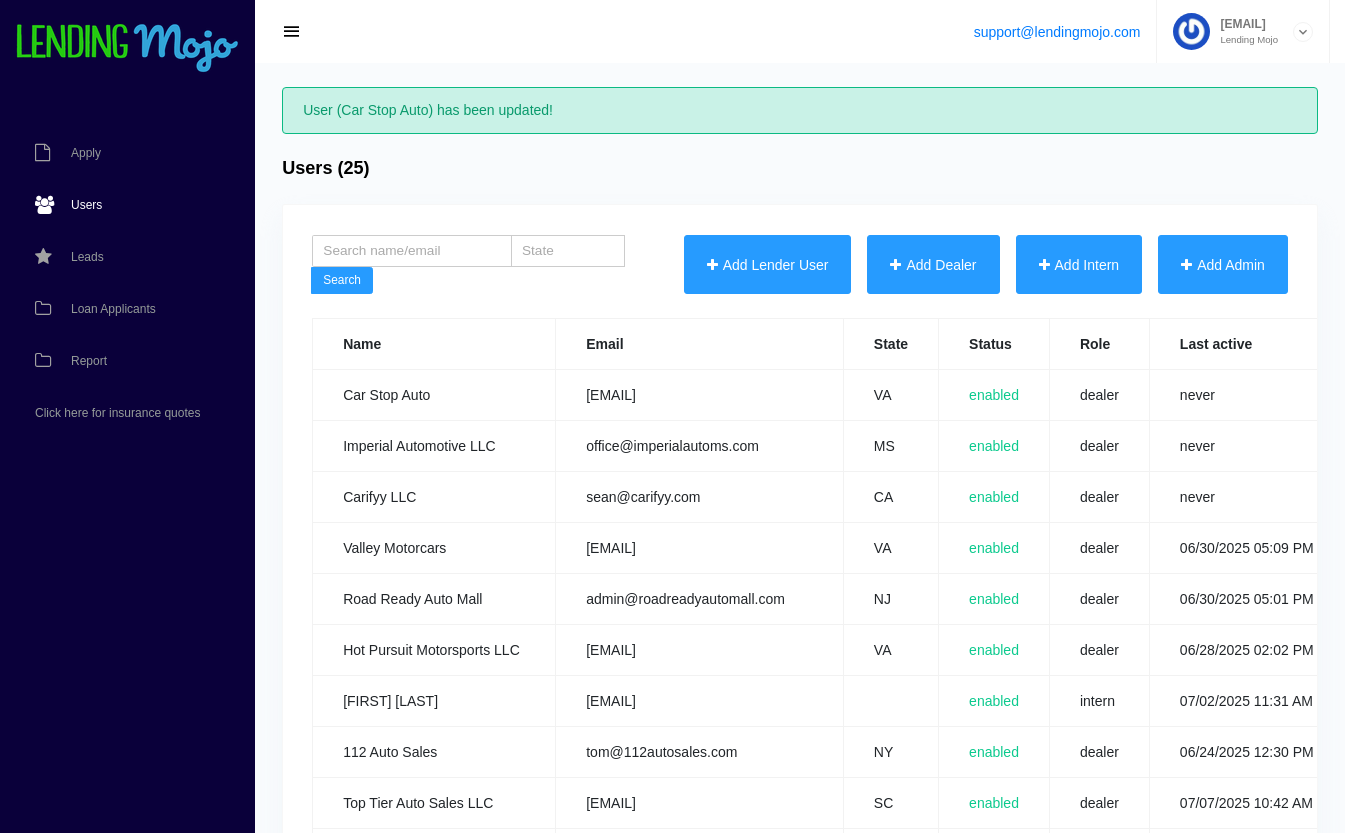 scroll, scrollTop: 0, scrollLeft: 0, axis: both 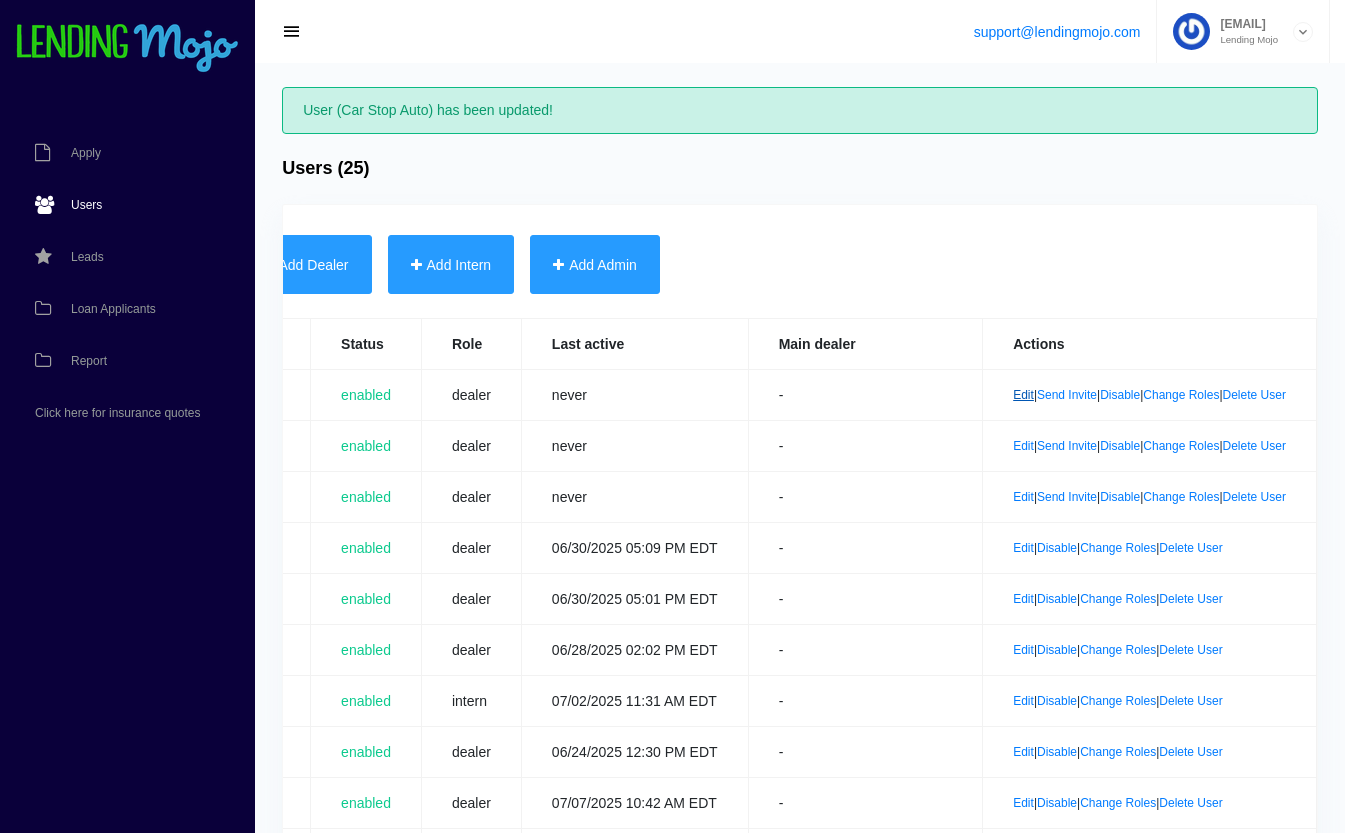 click on "Edit" at bounding box center (1023, 395) 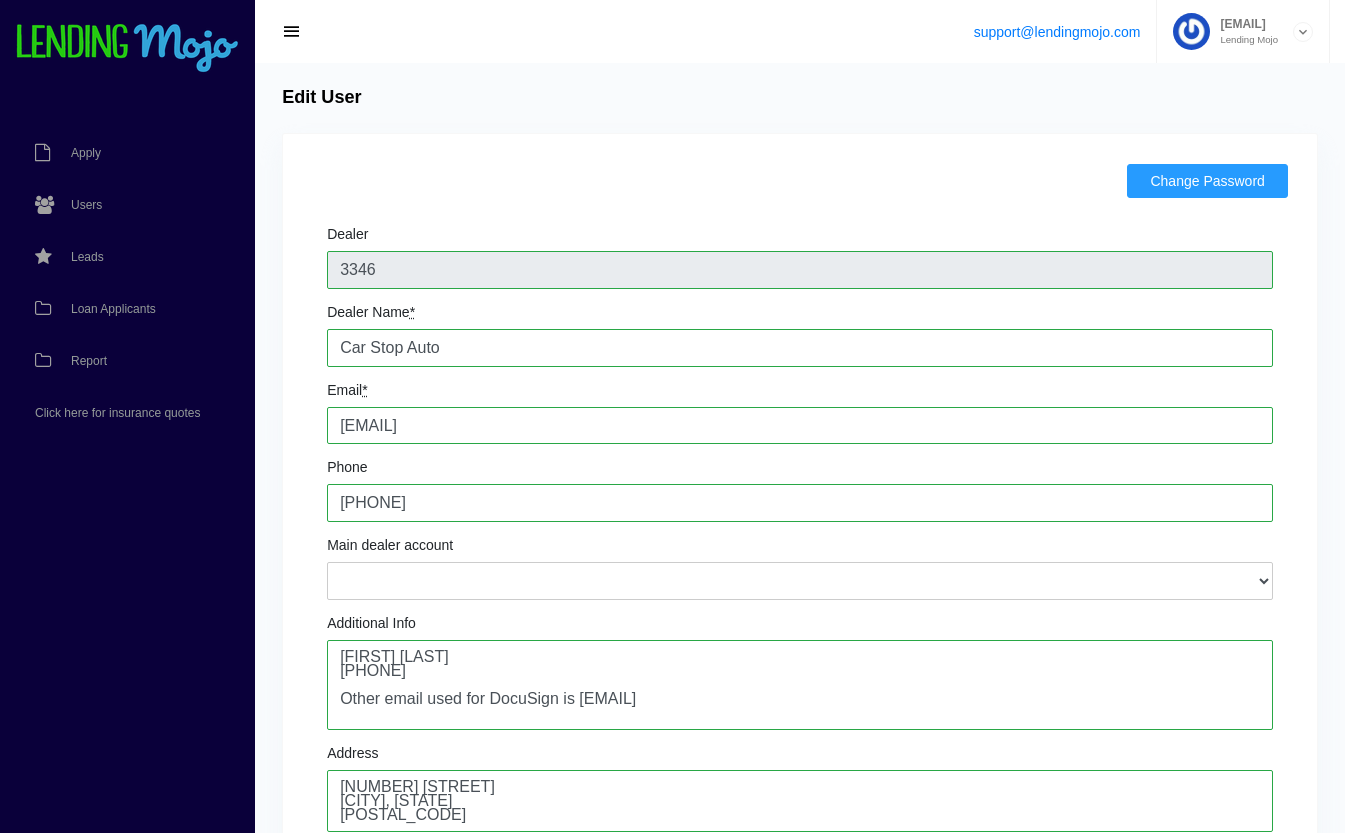 scroll, scrollTop: 0, scrollLeft: 0, axis: both 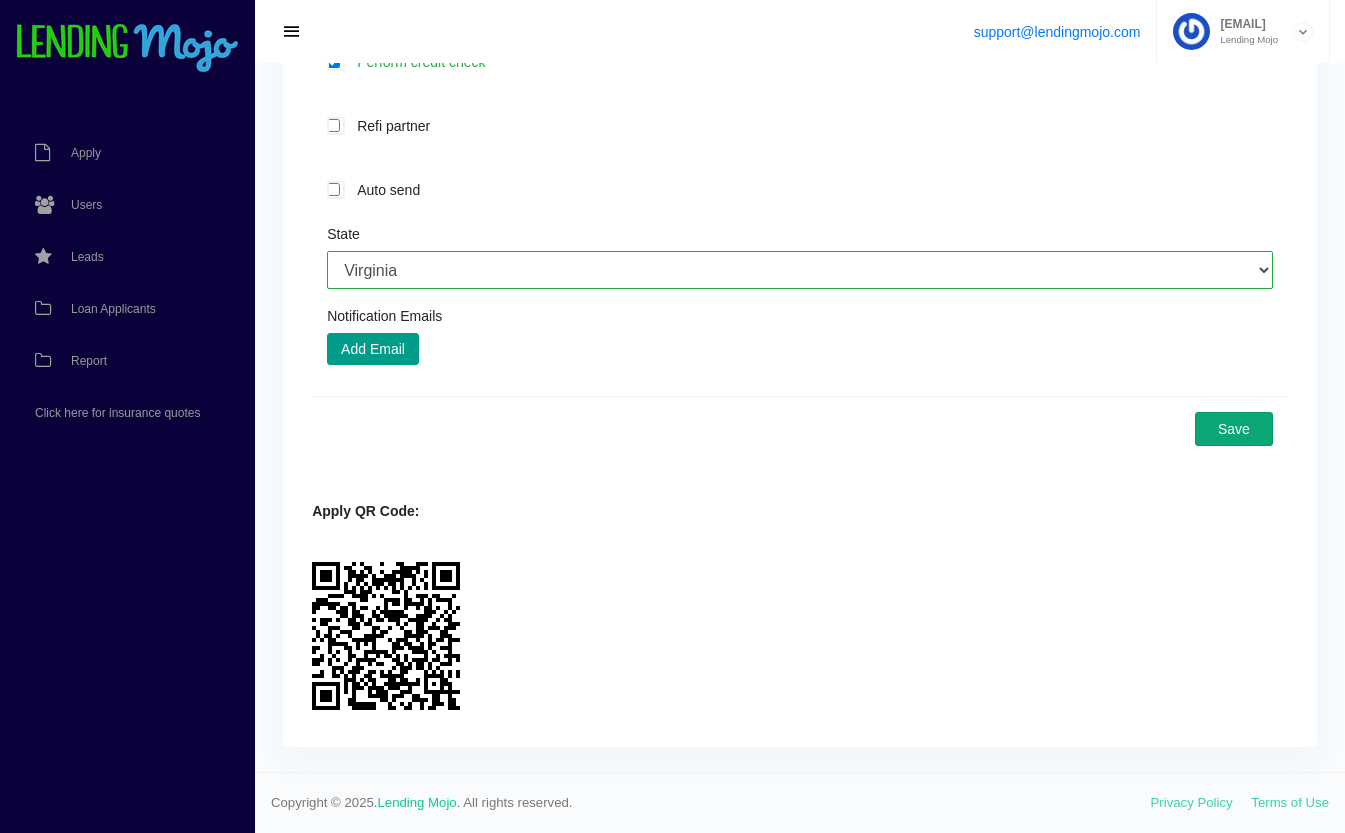 click on "Save" at bounding box center [1234, 429] 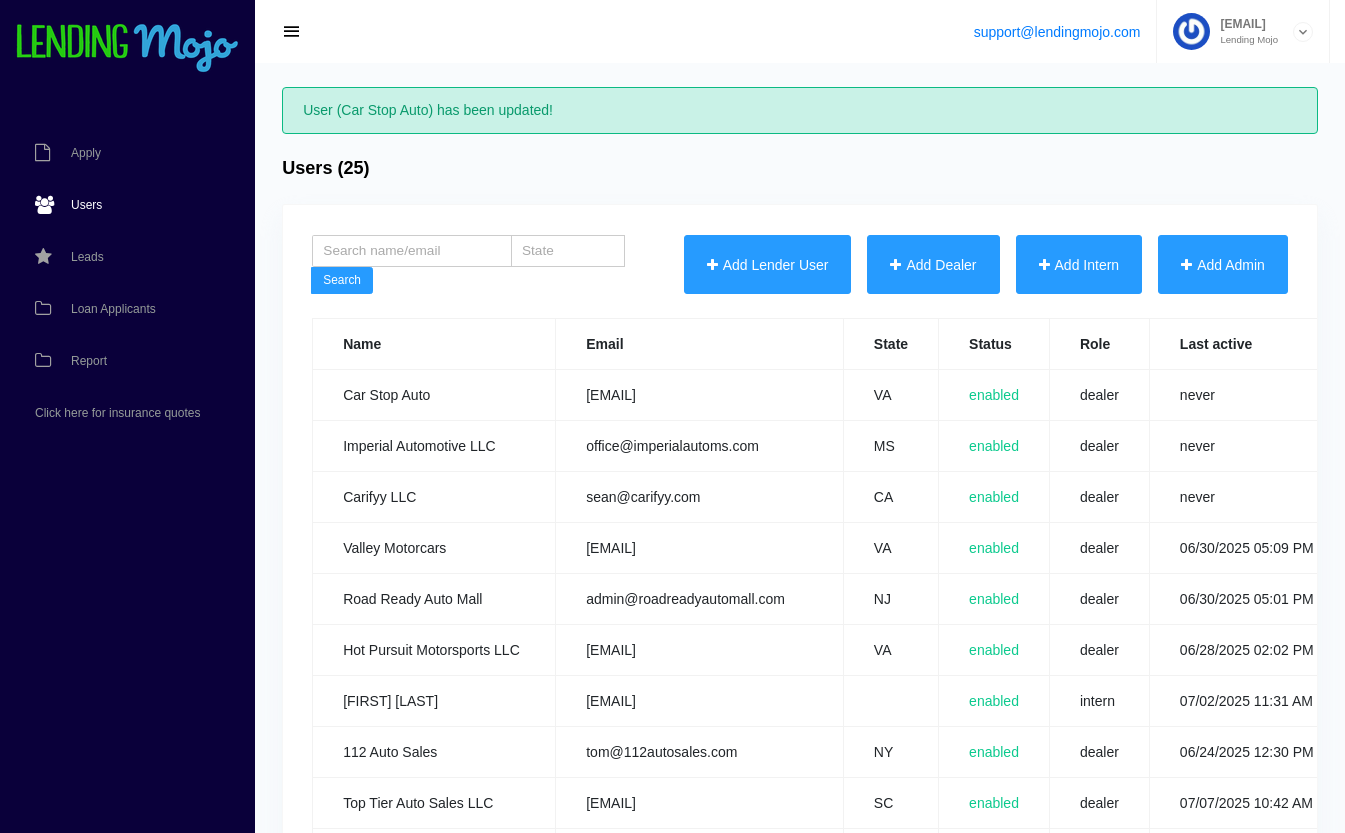 scroll, scrollTop: 0, scrollLeft: 0, axis: both 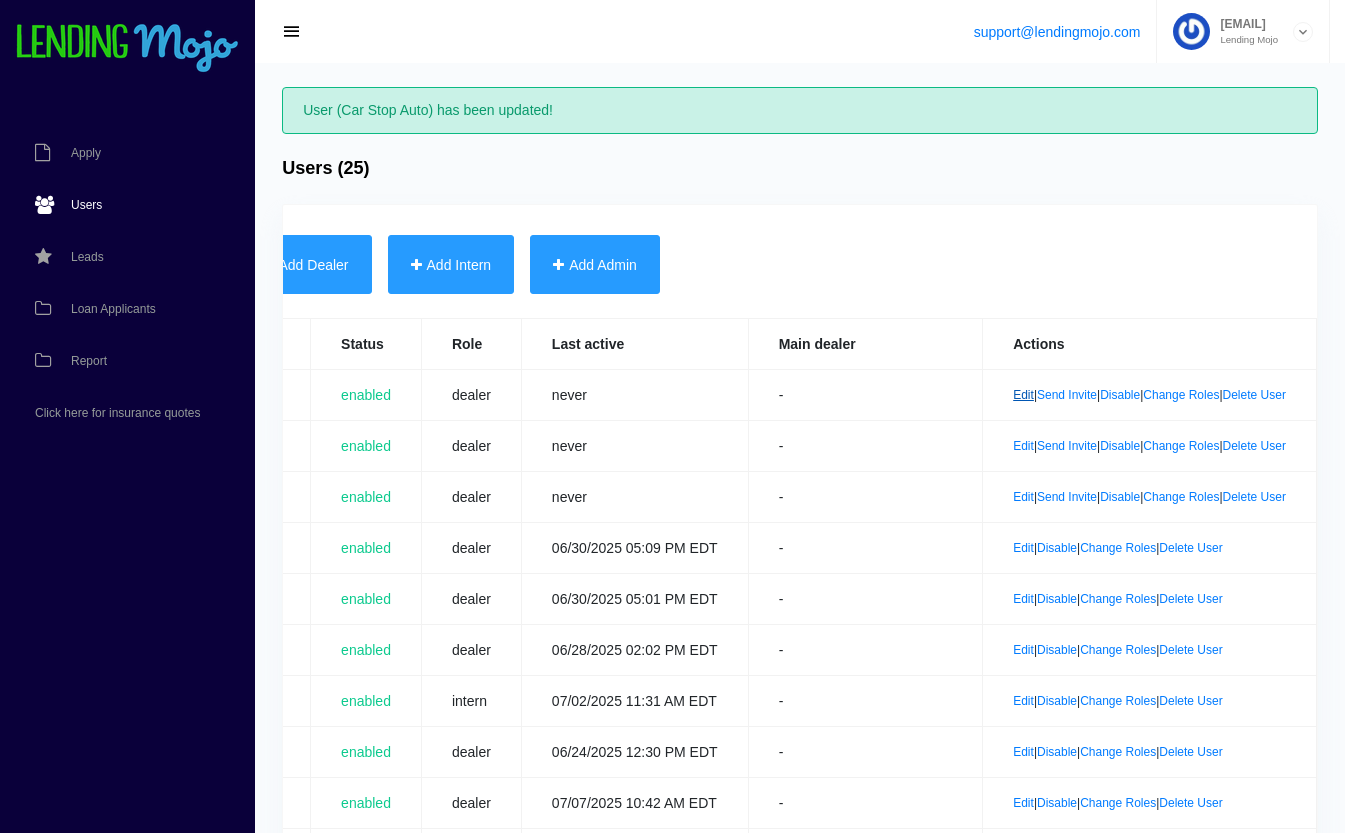 click on "Edit" at bounding box center [1023, 395] 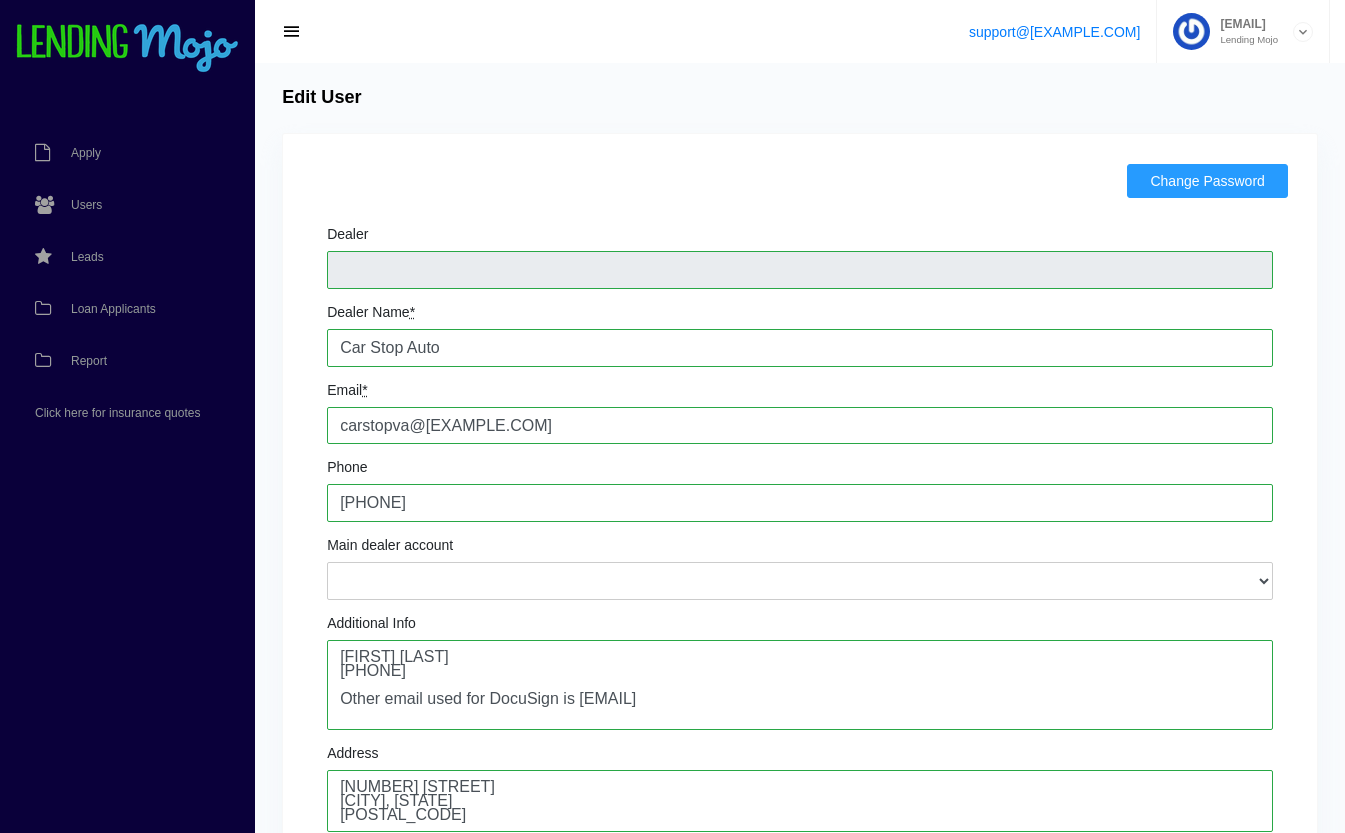 scroll, scrollTop: 0, scrollLeft: 0, axis: both 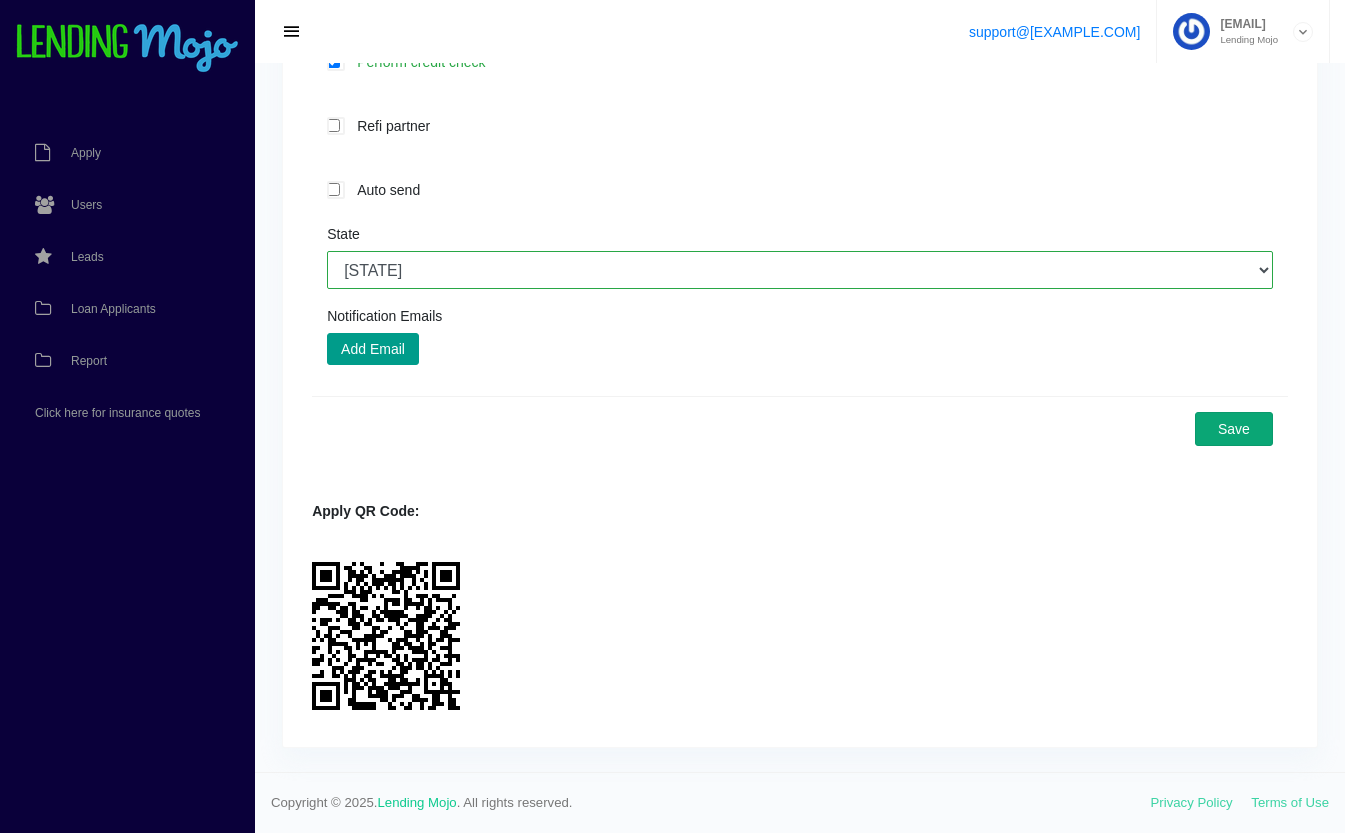 click on "Save" at bounding box center (1234, 429) 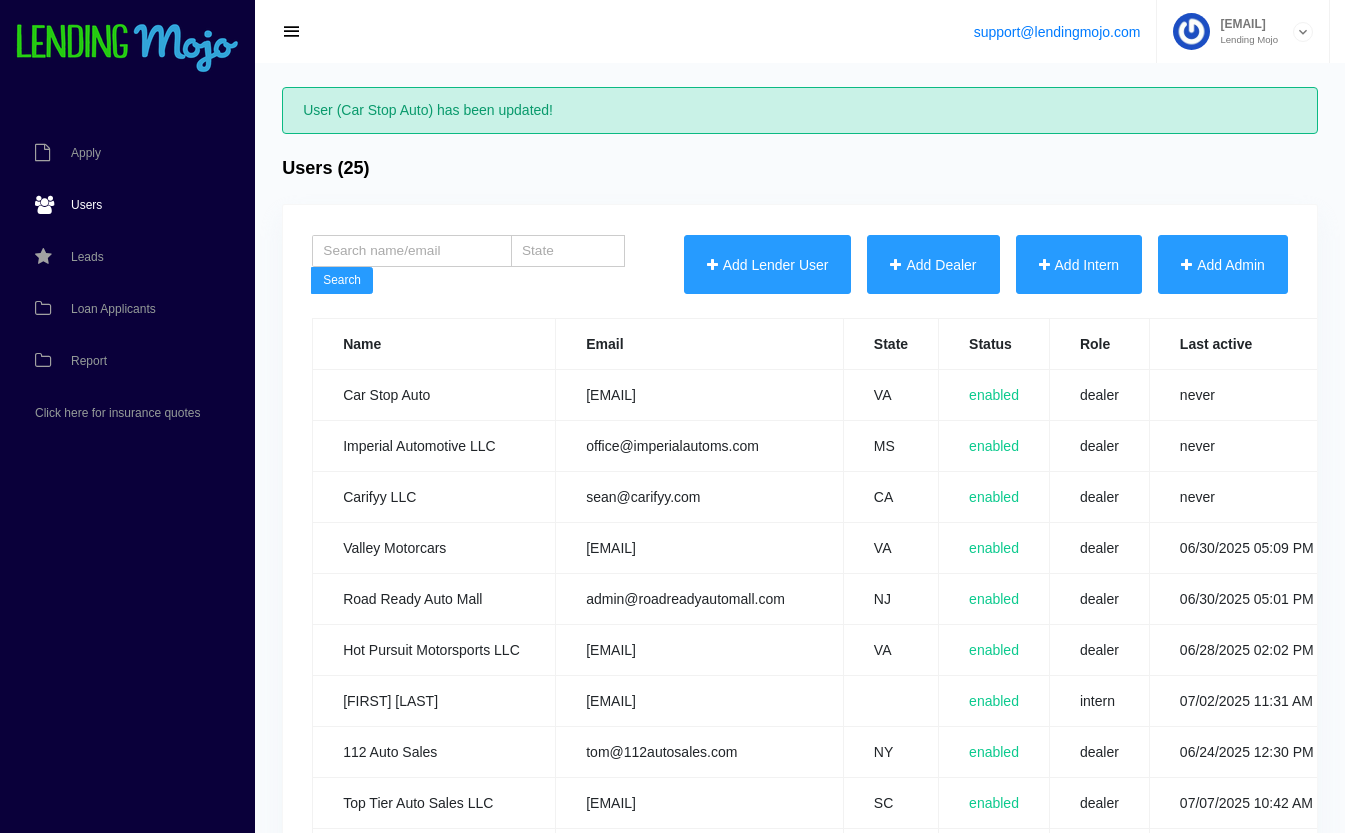 scroll, scrollTop: 0, scrollLeft: 0, axis: both 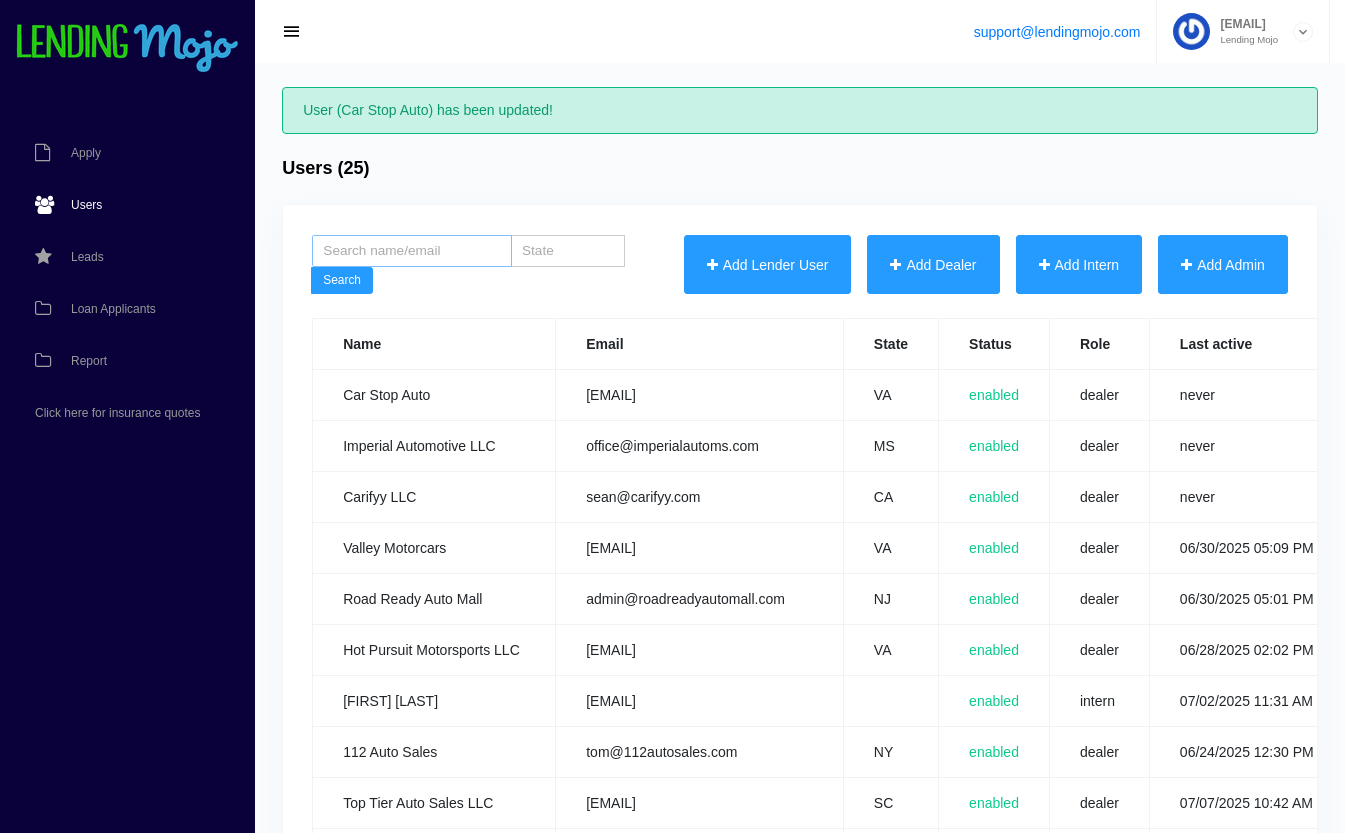 click at bounding box center (412, 251) 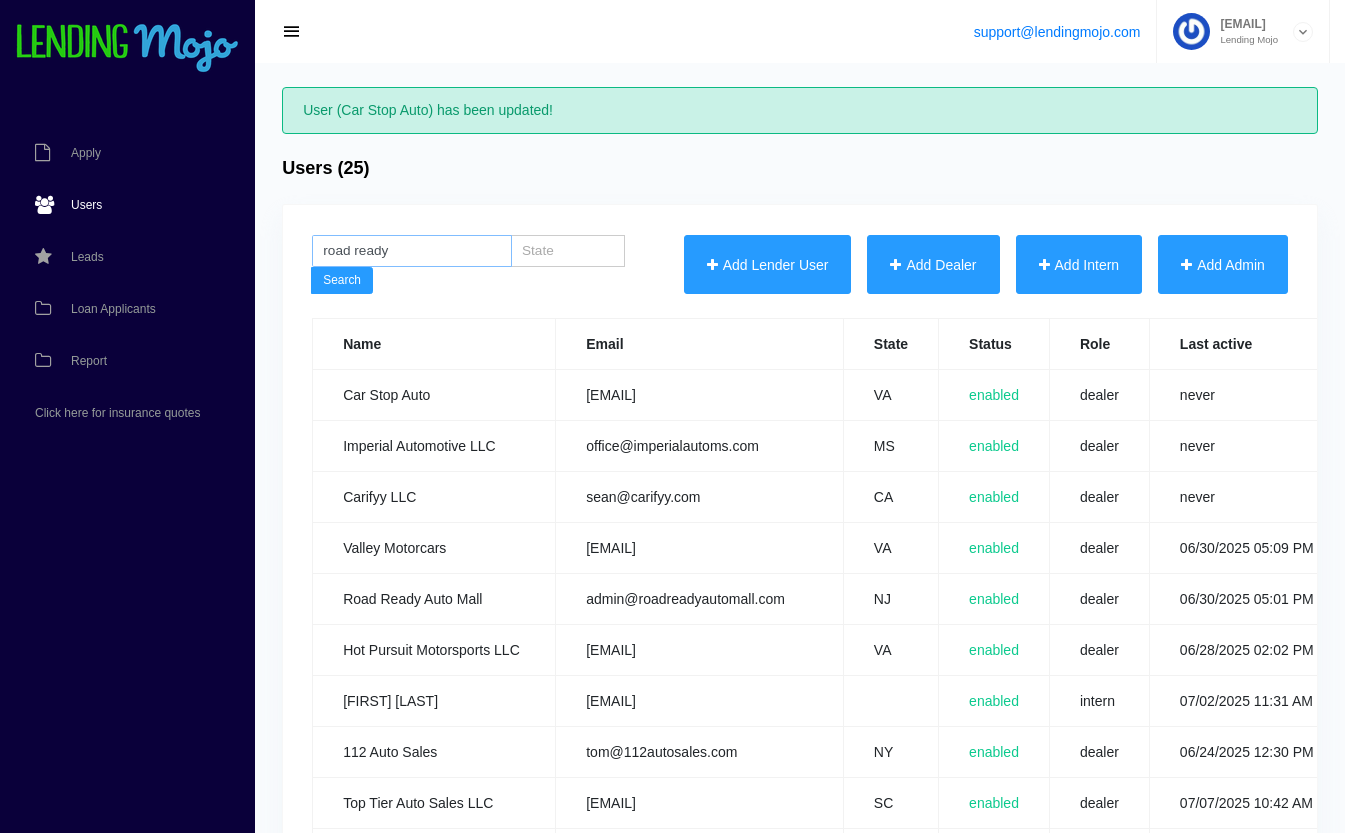 type on "road ready" 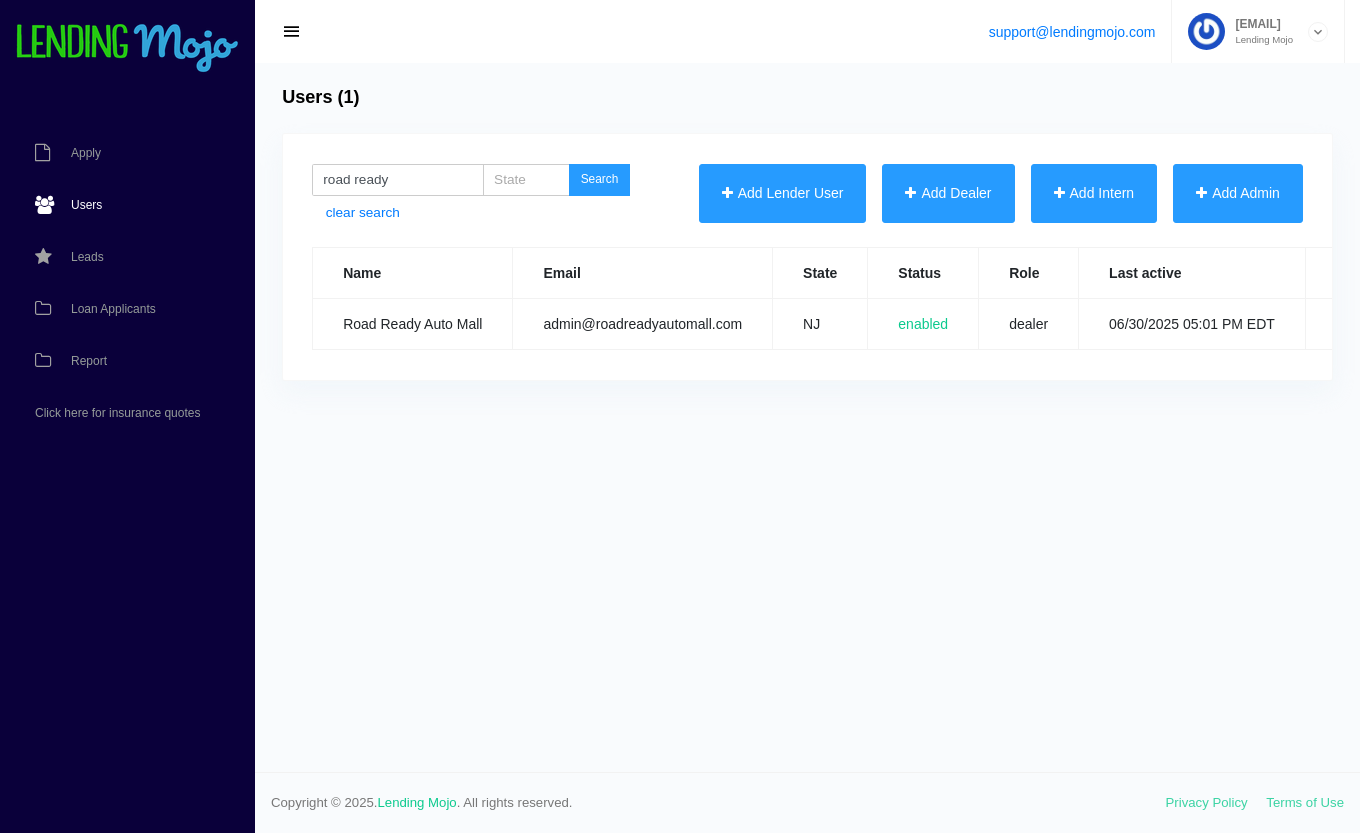 scroll, scrollTop: 0, scrollLeft: 0, axis: both 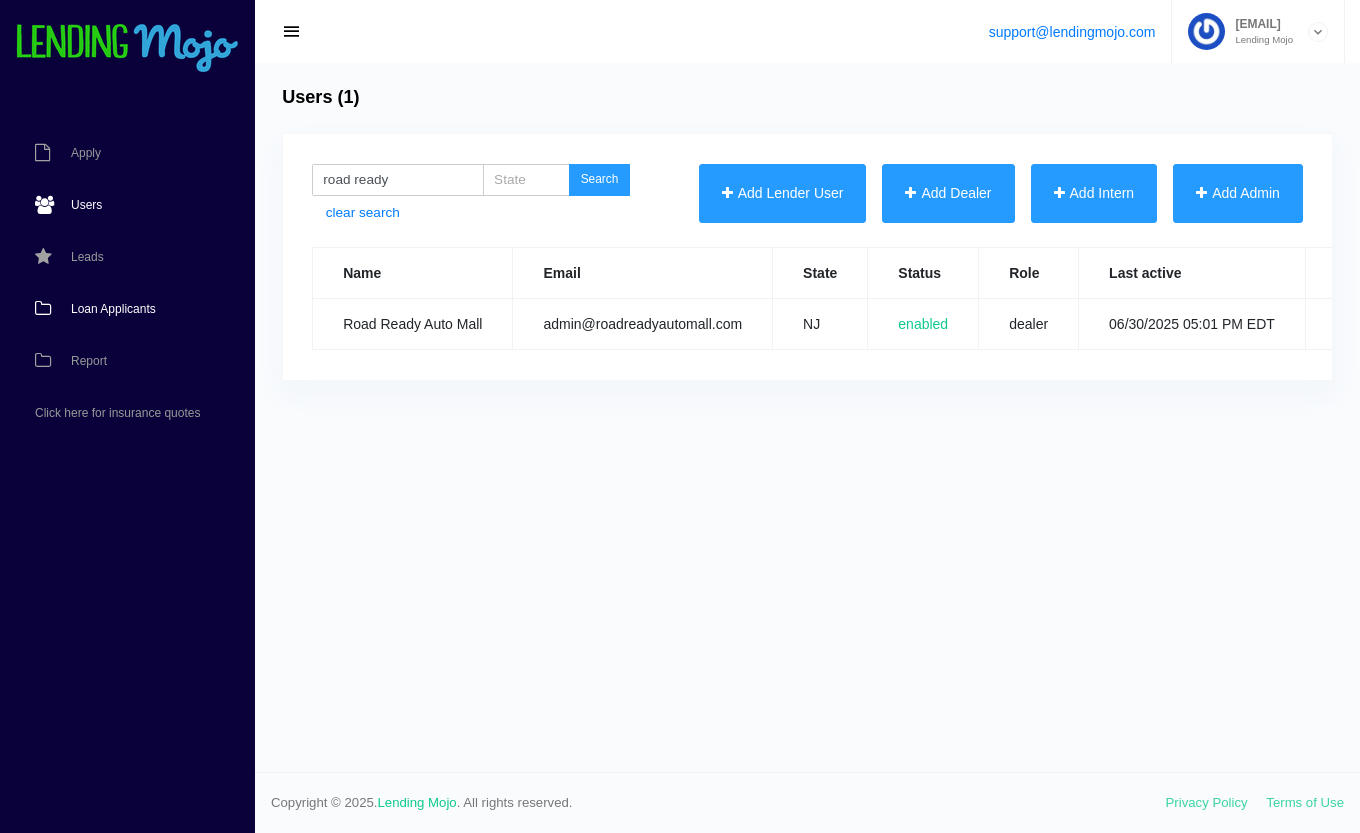 click on "Loan Applicants" at bounding box center [113, 309] 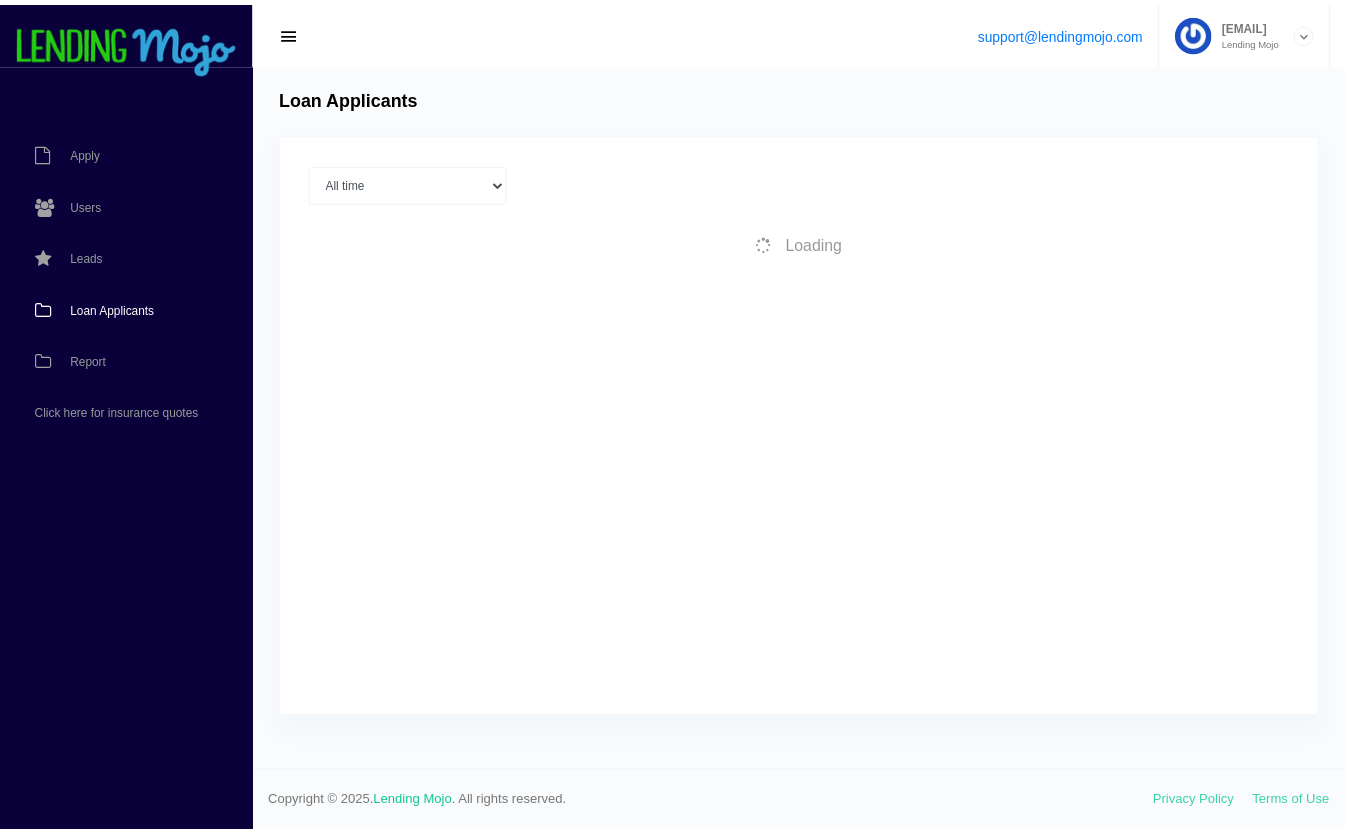 scroll, scrollTop: 0, scrollLeft: 0, axis: both 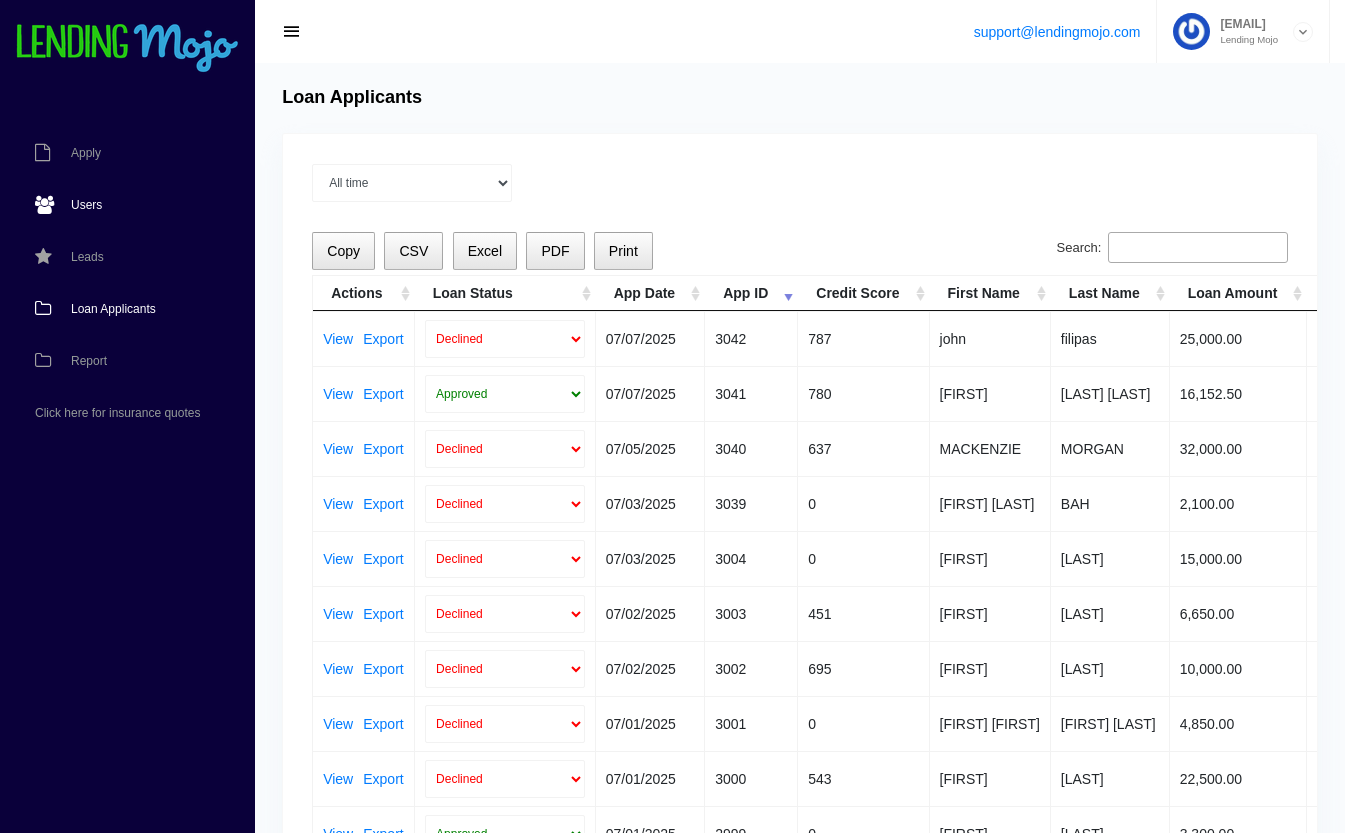 click on "Users" at bounding box center (117, 205) 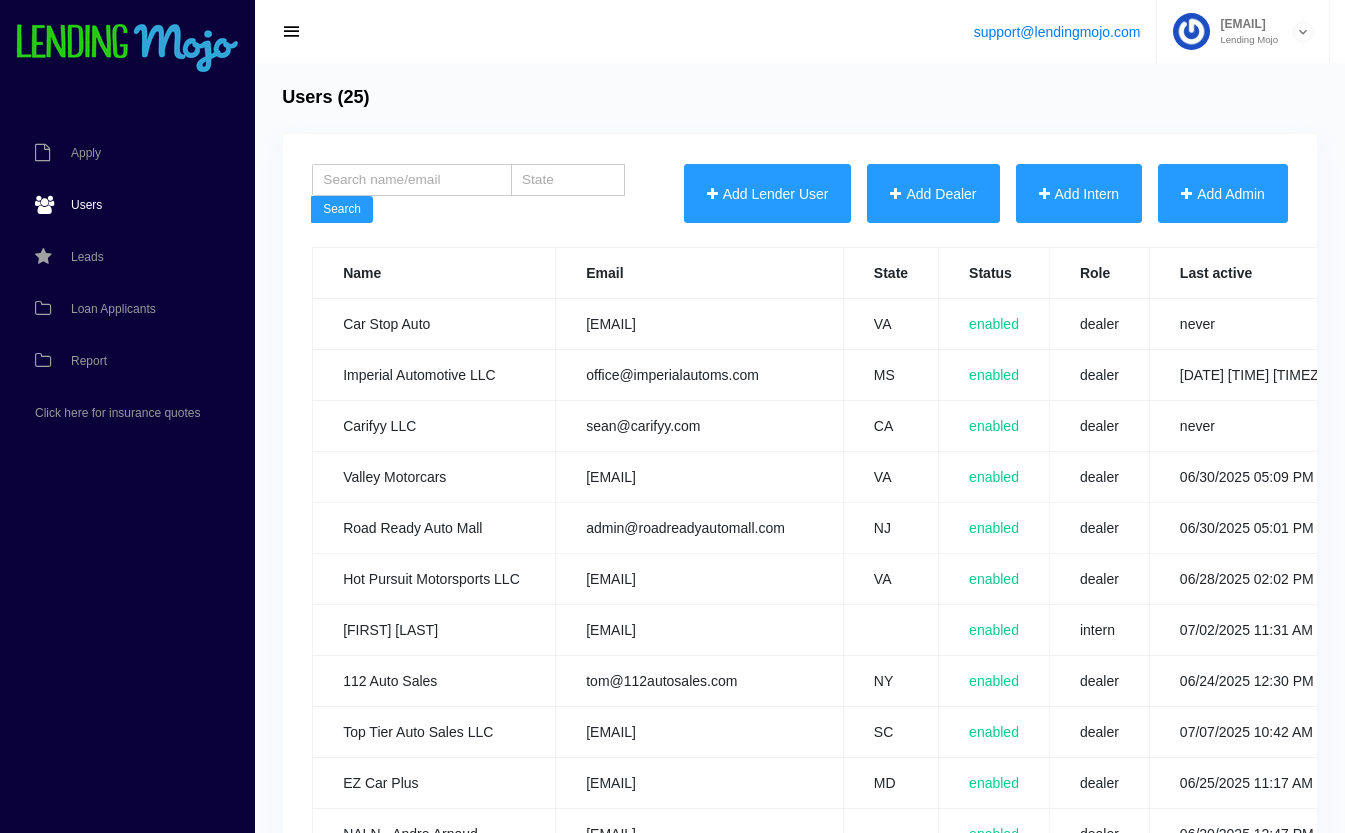 scroll, scrollTop: 0, scrollLeft: 0, axis: both 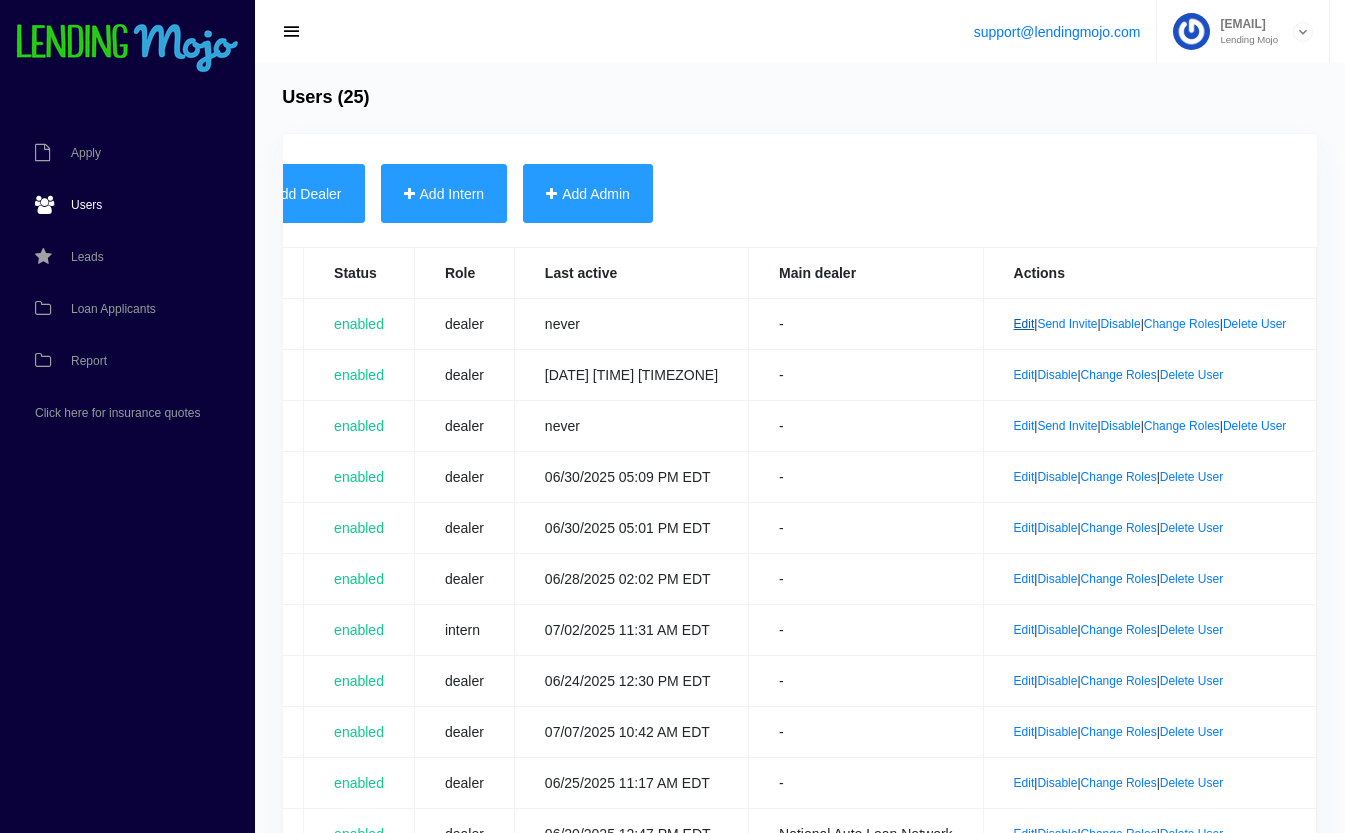 click on "Edit" at bounding box center (1023, 324) 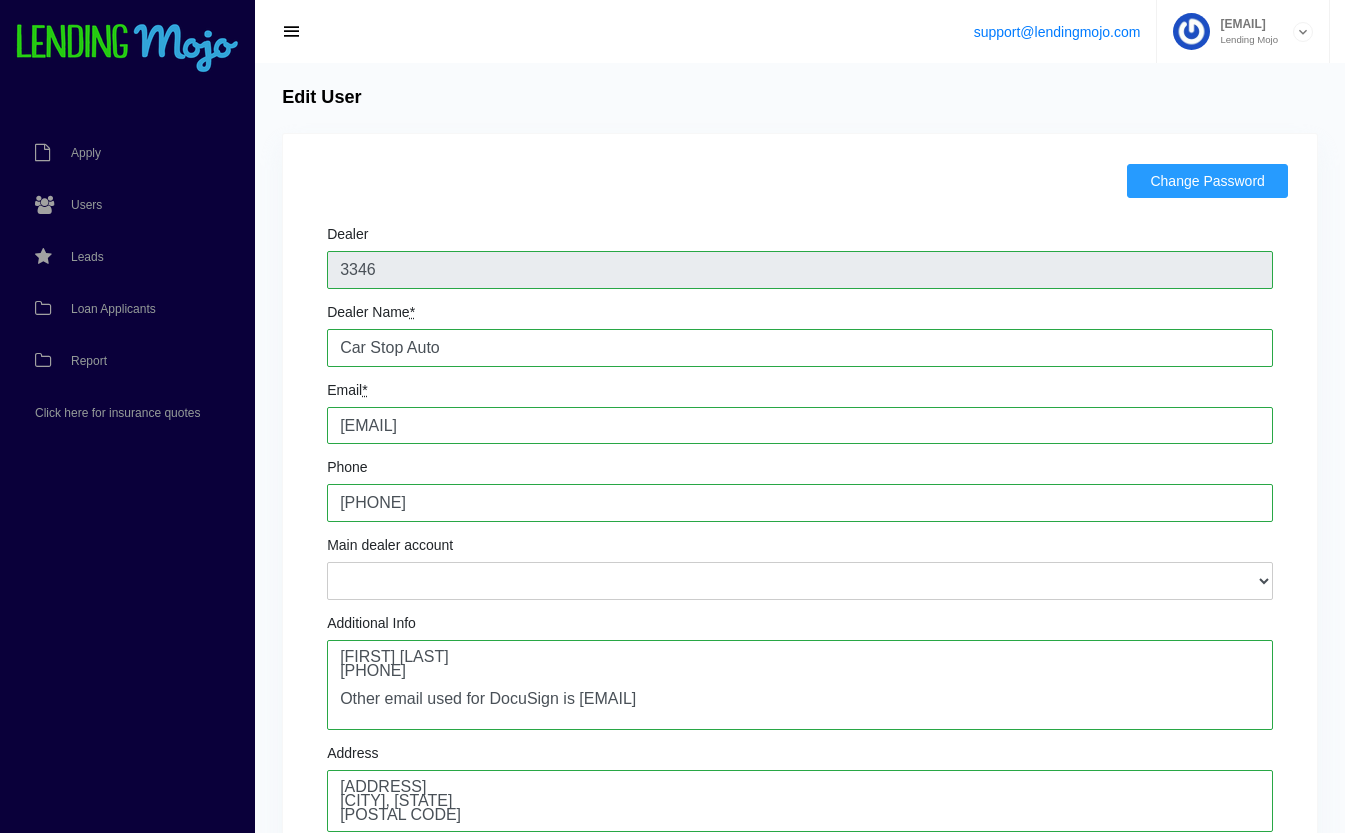 scroll, scrollTop: 0, scrollLeft: 0, axis: both 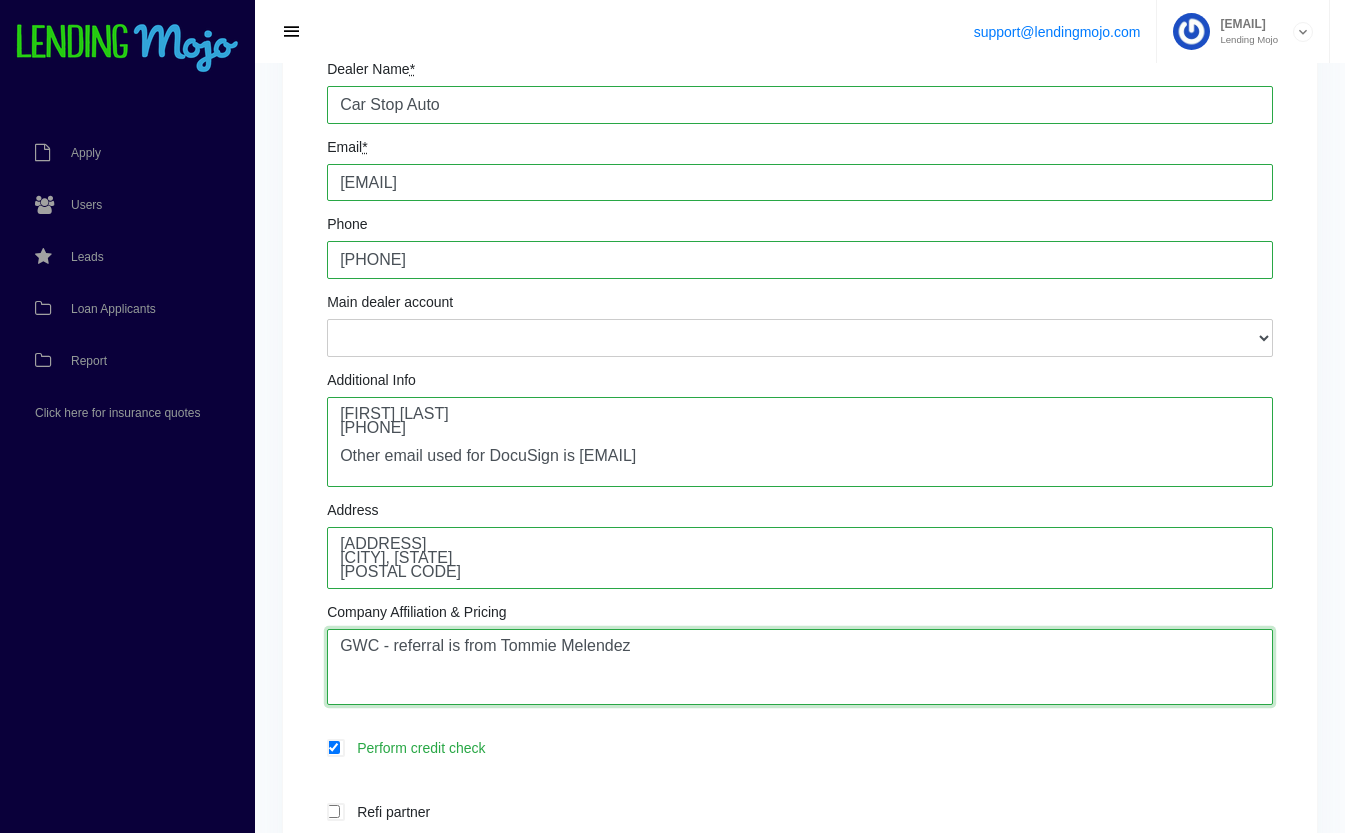 click on "GWC - referral is from [FIRST] [LAST]" at bounding box center (800, 667) 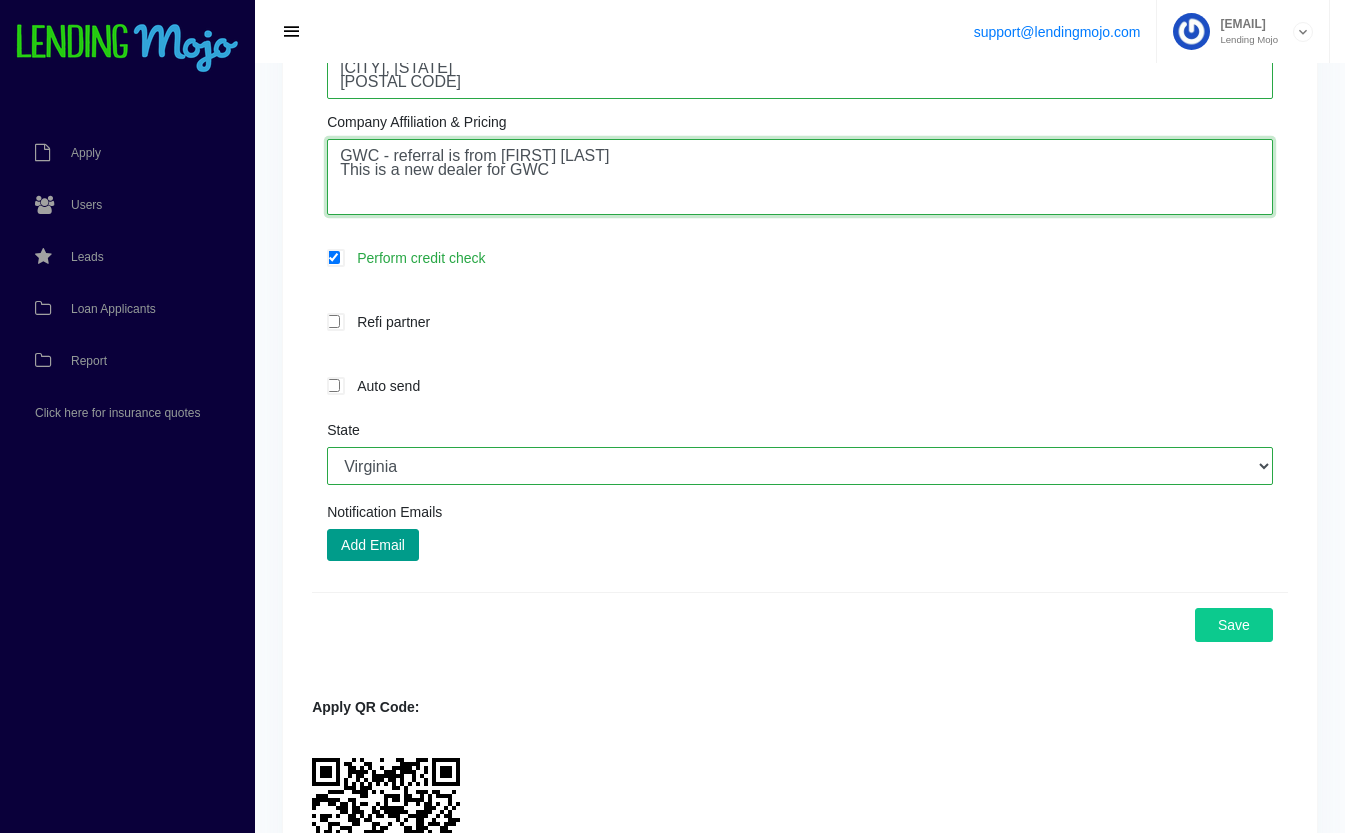 scroll, scrollTop: 736, scrollLeft: 0, axis: vertical 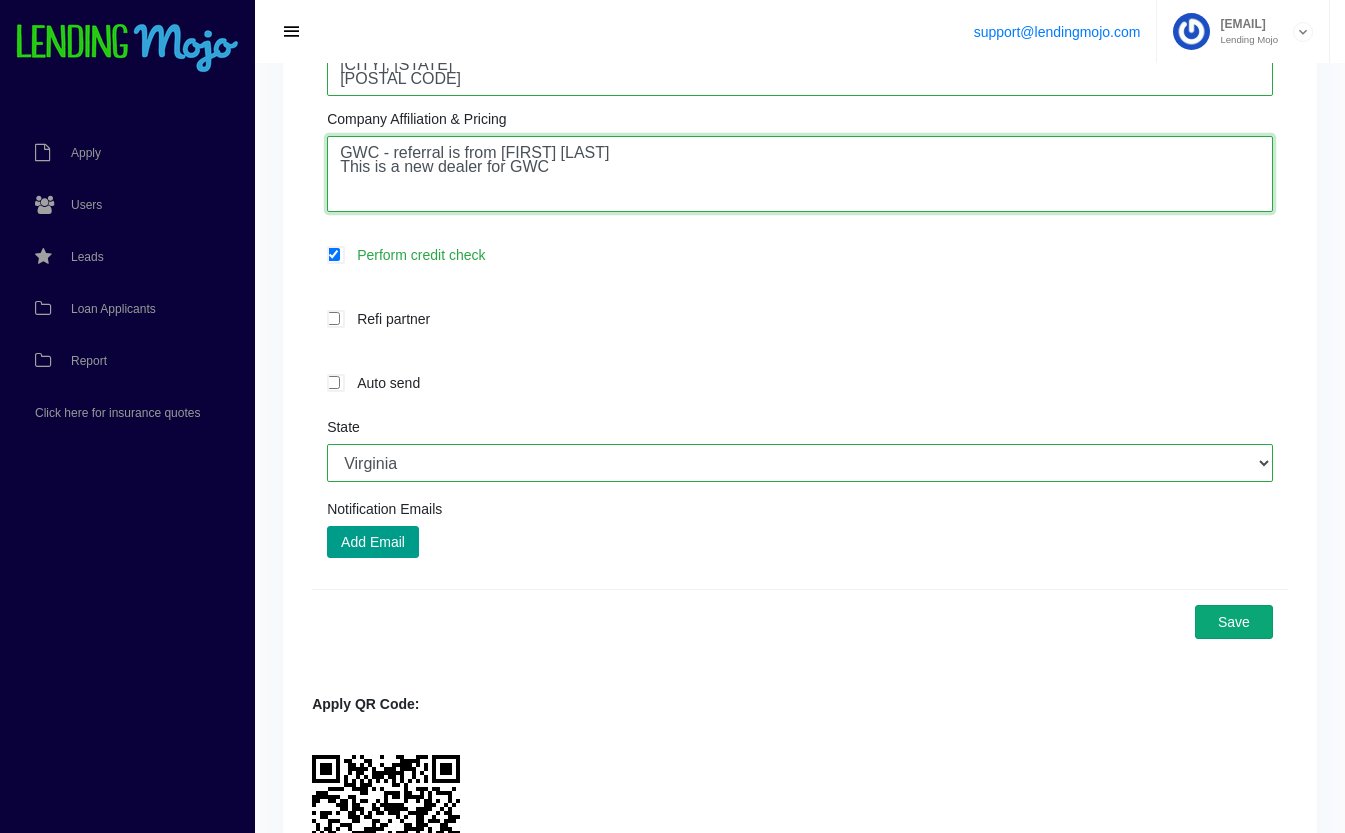 type on "GWC - referral is from [FIRST] [LAST]
This is a new dealer for GWC" 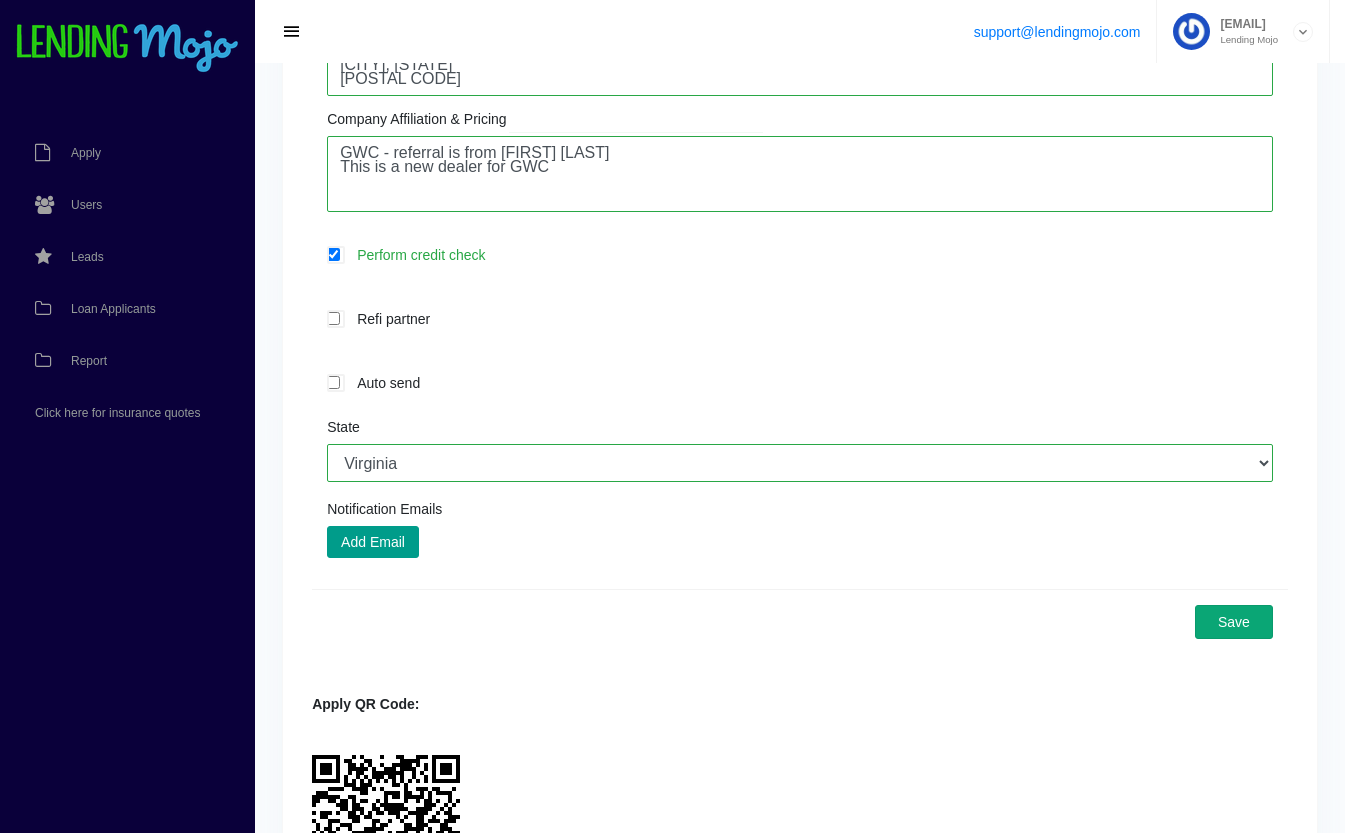 click on "Save" at bounding box center (1234, 622) 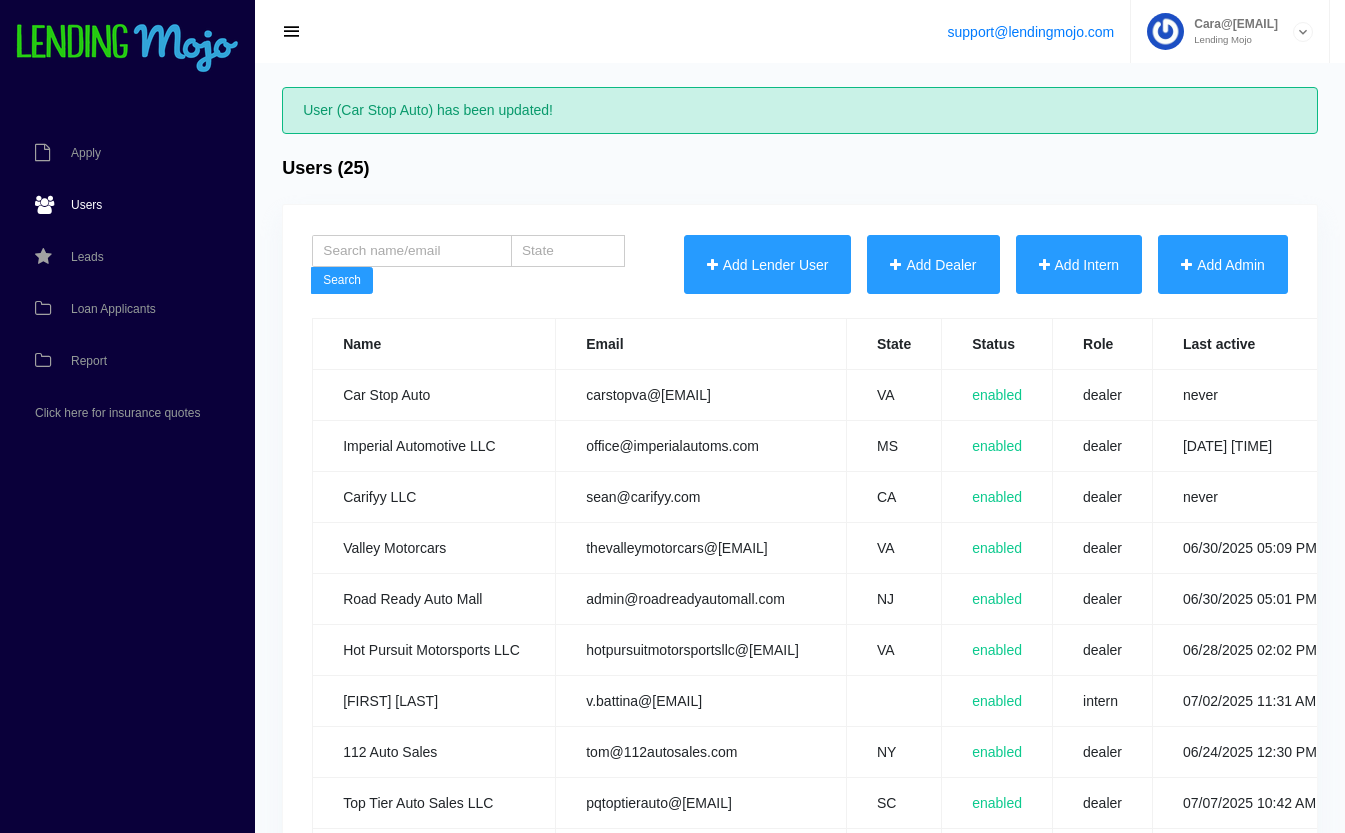 scroll, scrollTop: 0, scrollLeft: 0, axis: both 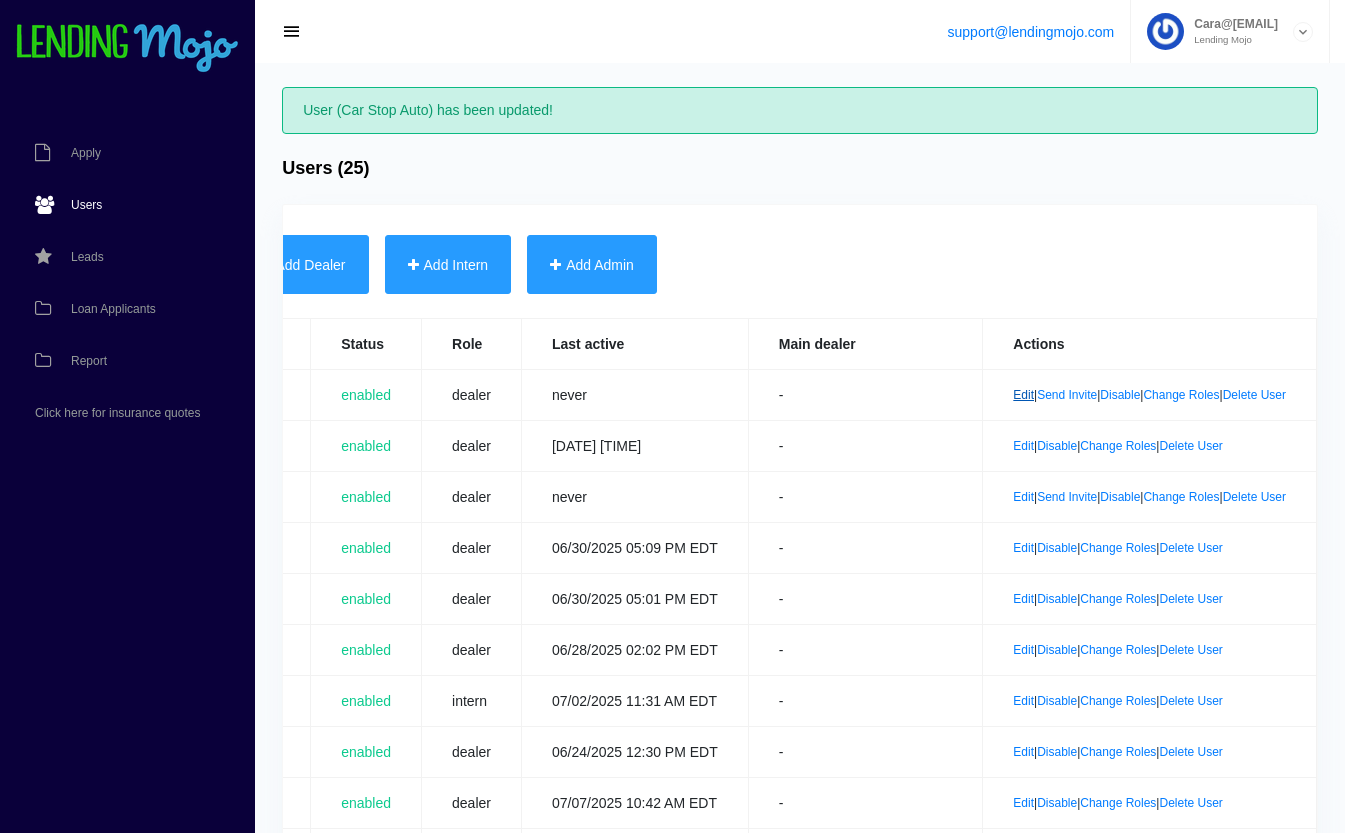 click on "Edit" at bounding box center [1023, 395] 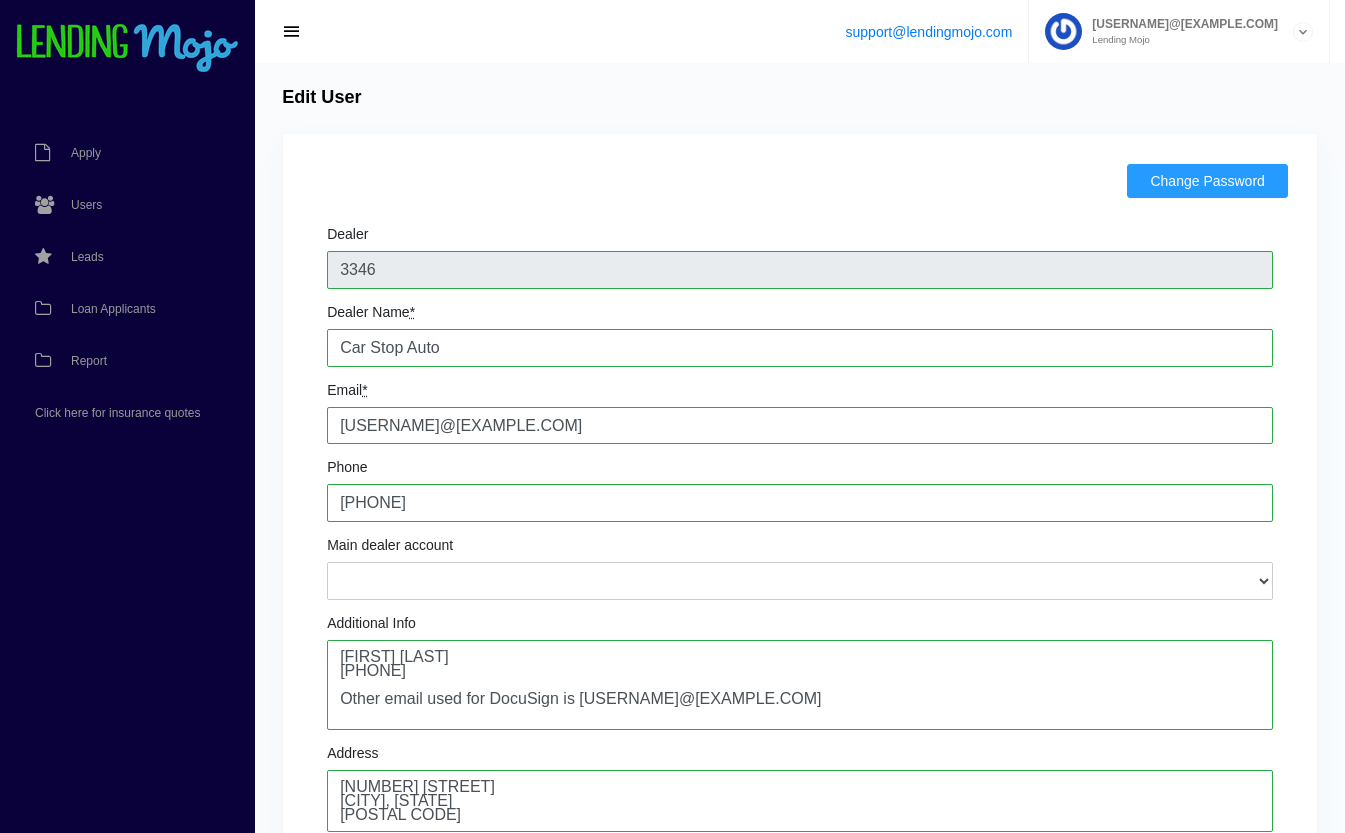 scroll, scrollTop: 0, scrollLeft: 0, axis: both 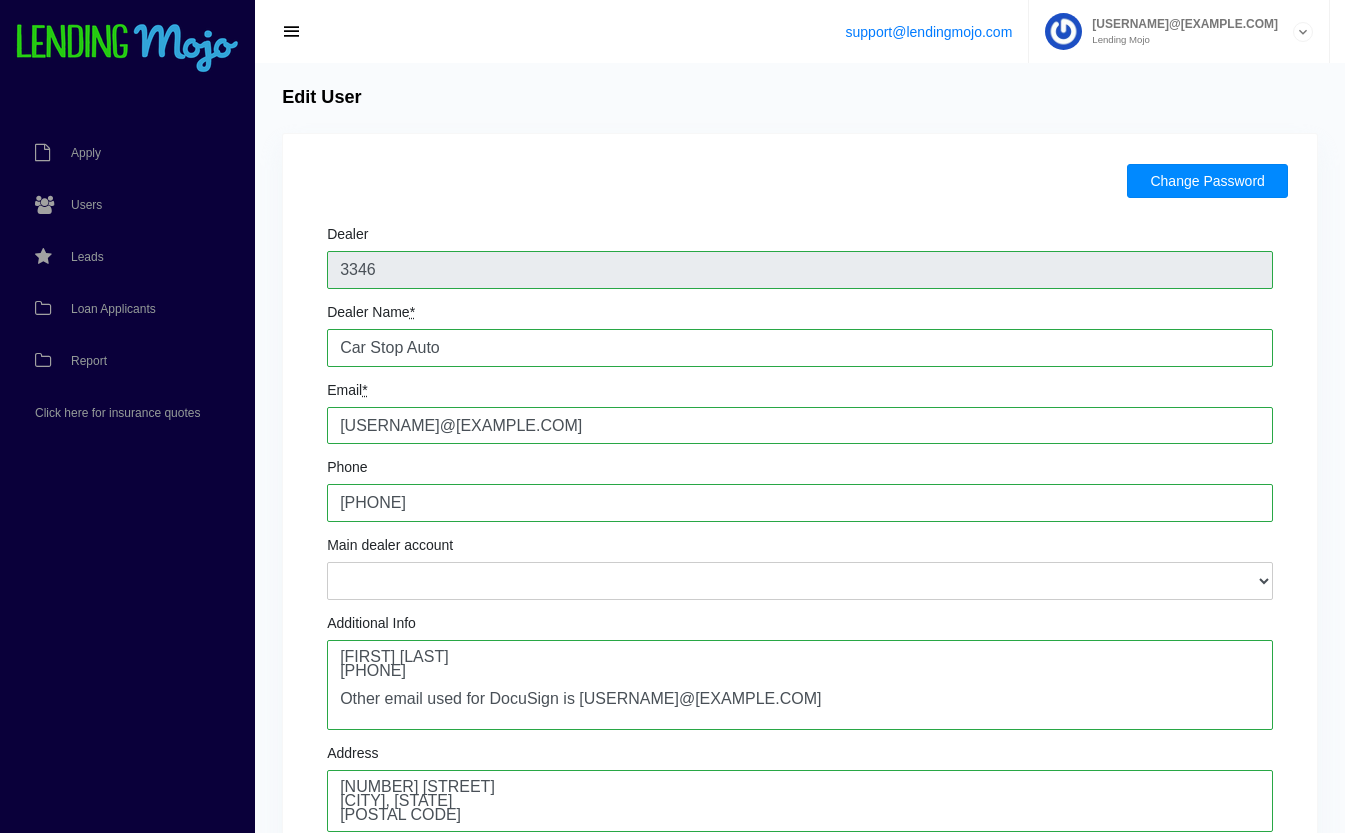 click on "Change Password" at bounding box center [1207, 181] 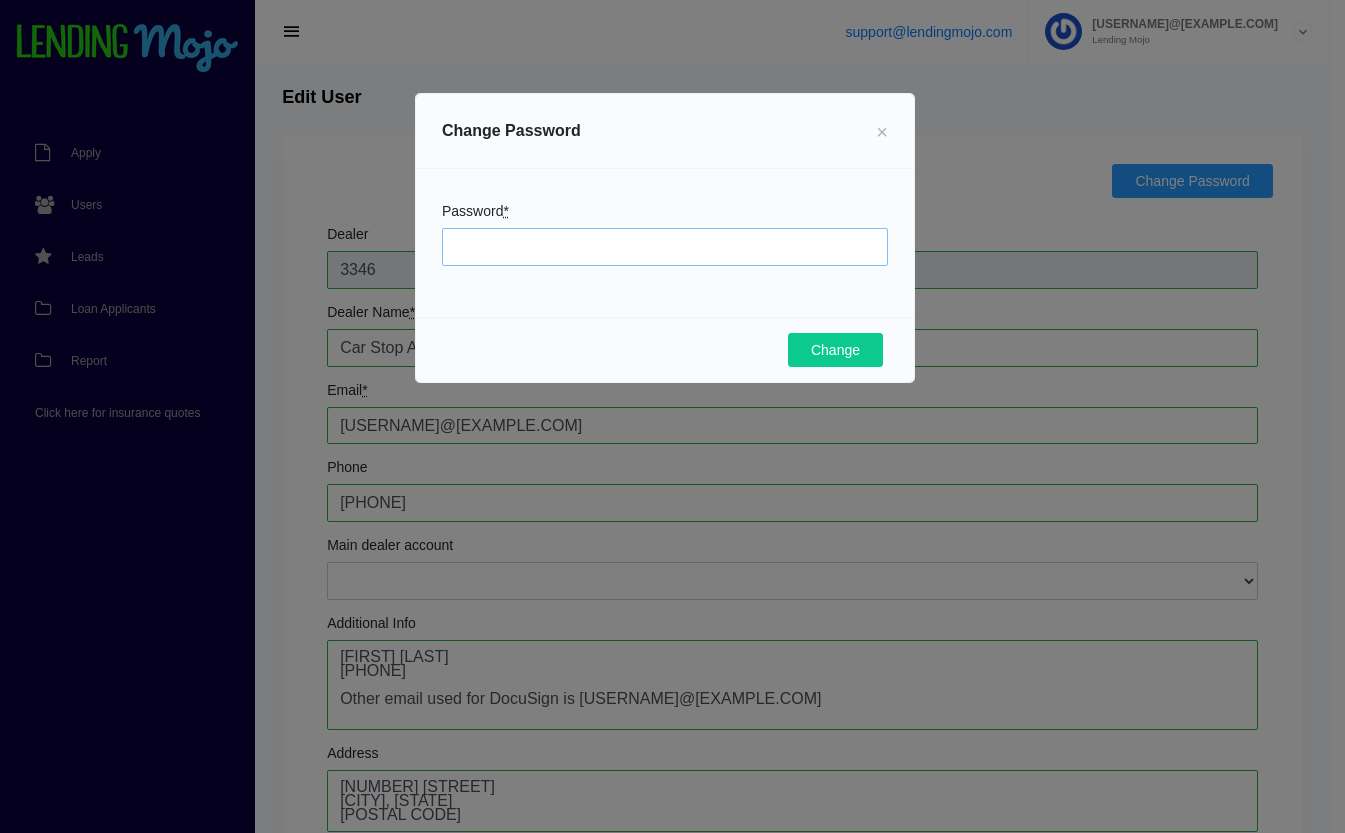 click on "Password  *" at bounding box center [665, 247] 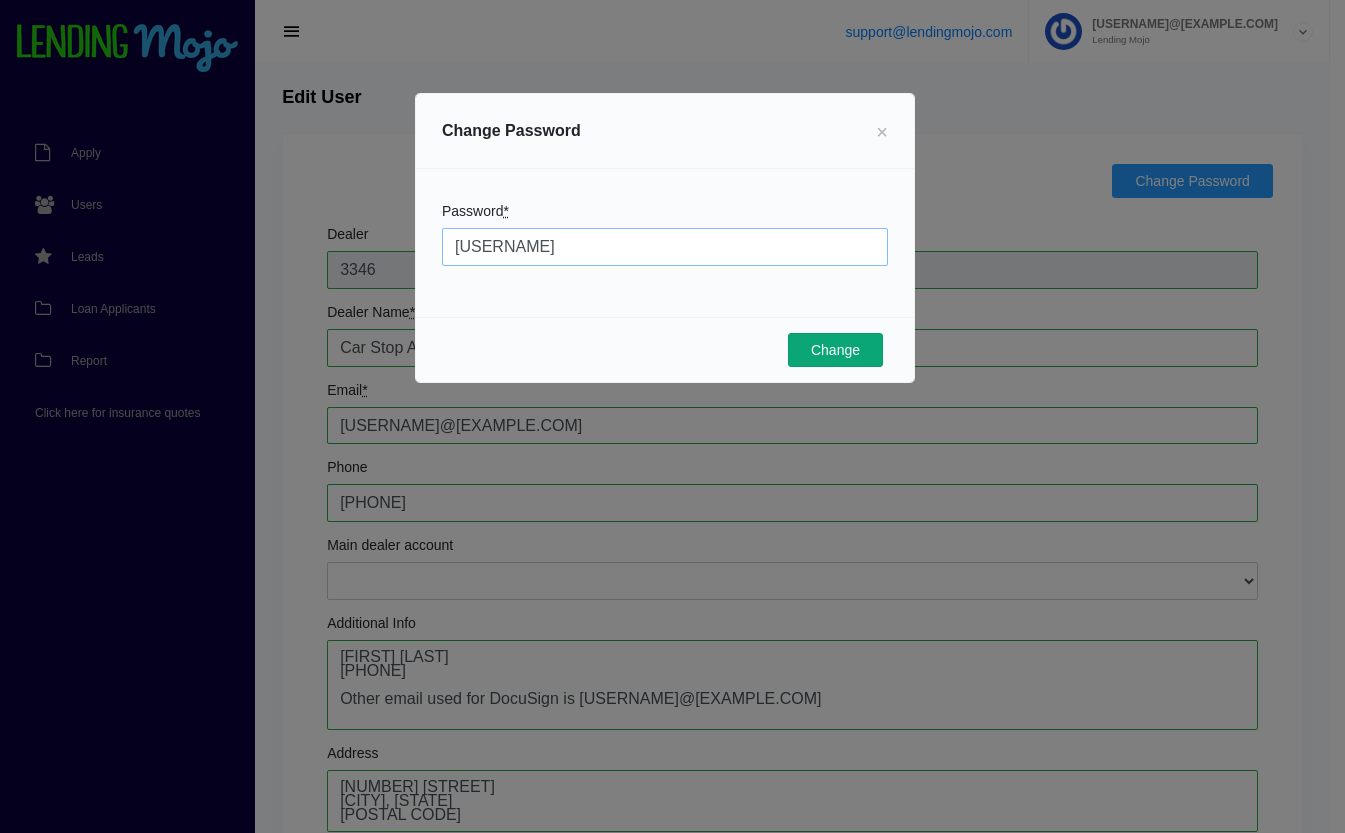 type on "[USERNAME]" 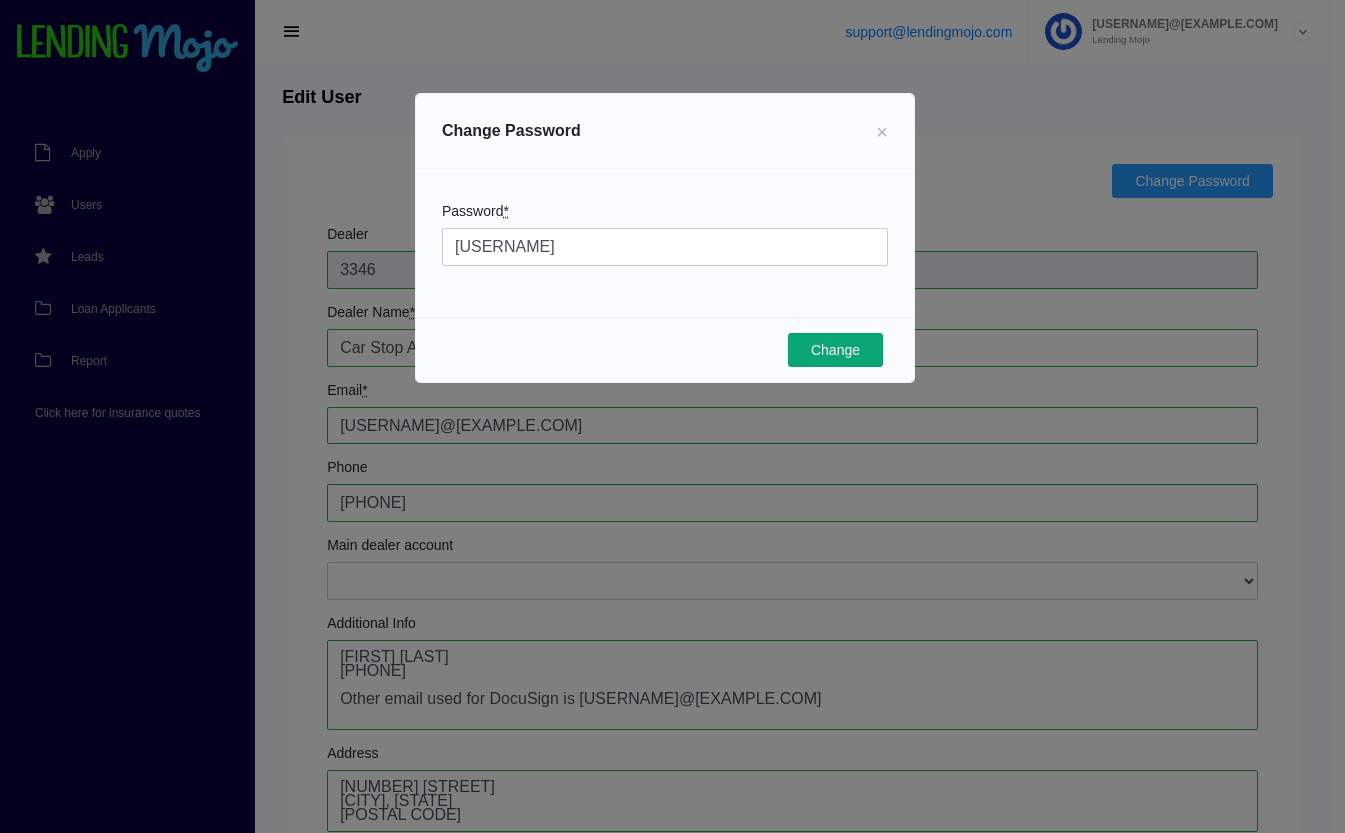 click on "Change" at bounding box center [835, 350] 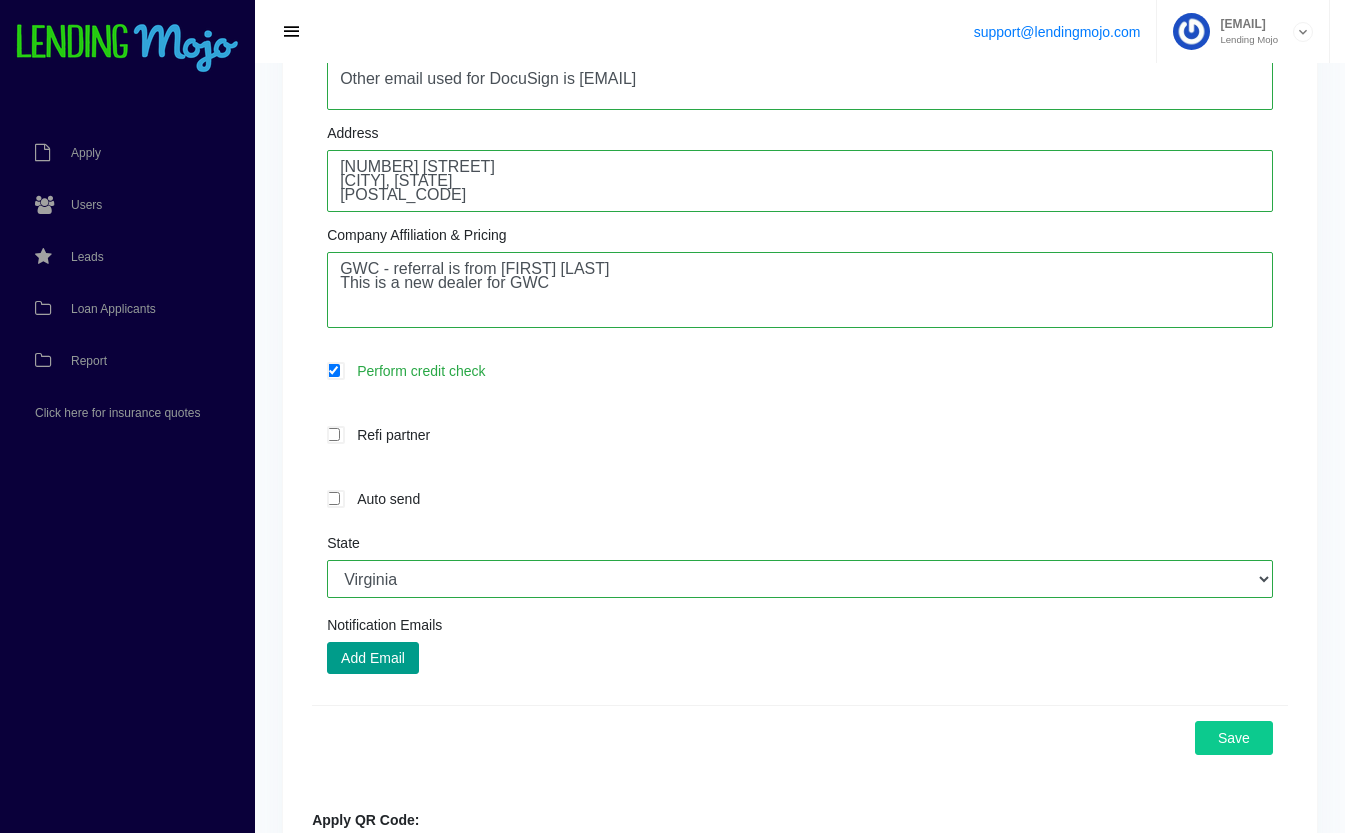 scroll, scrollTop: 692, scrollLeft: 0, axis: vertical 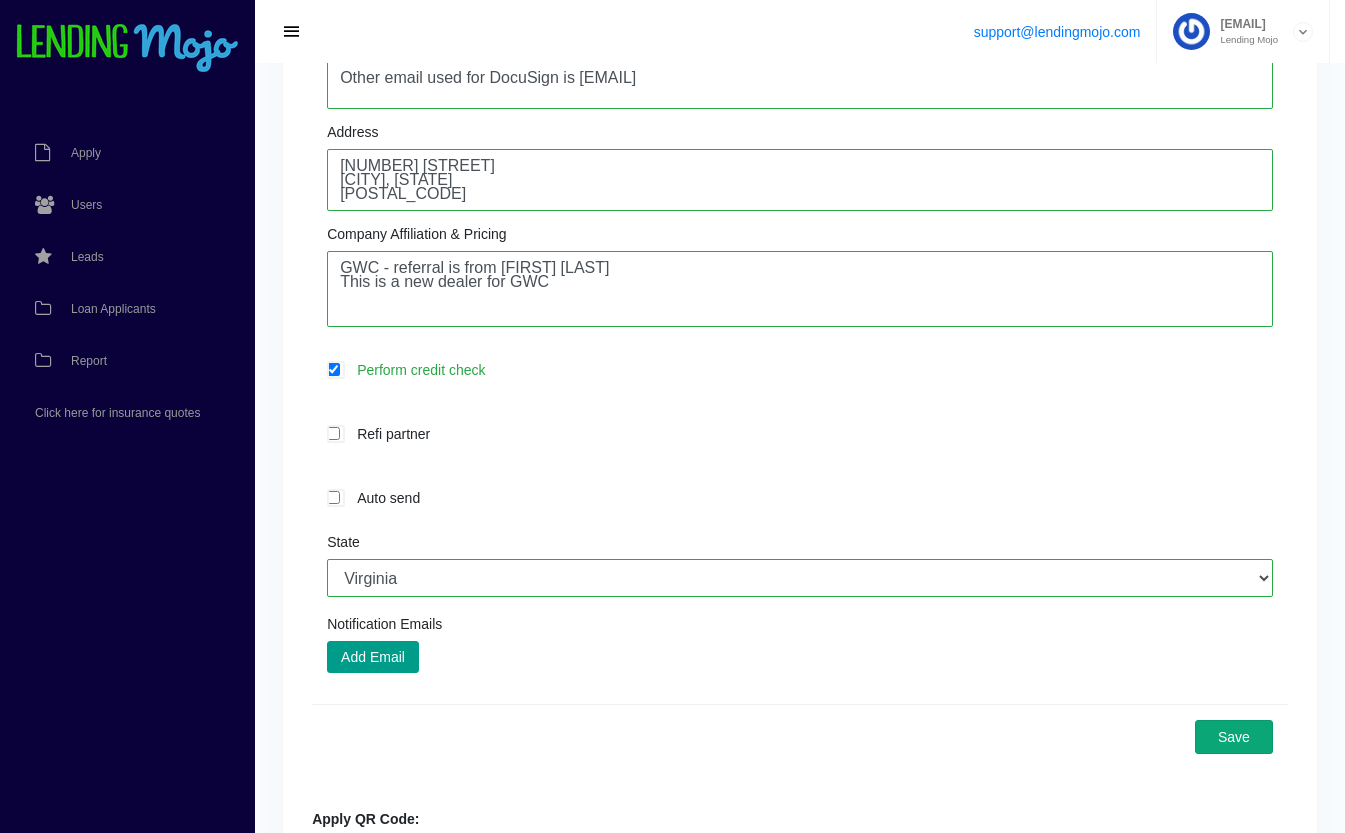 click on "Save" at bounding box center [1234, 737] 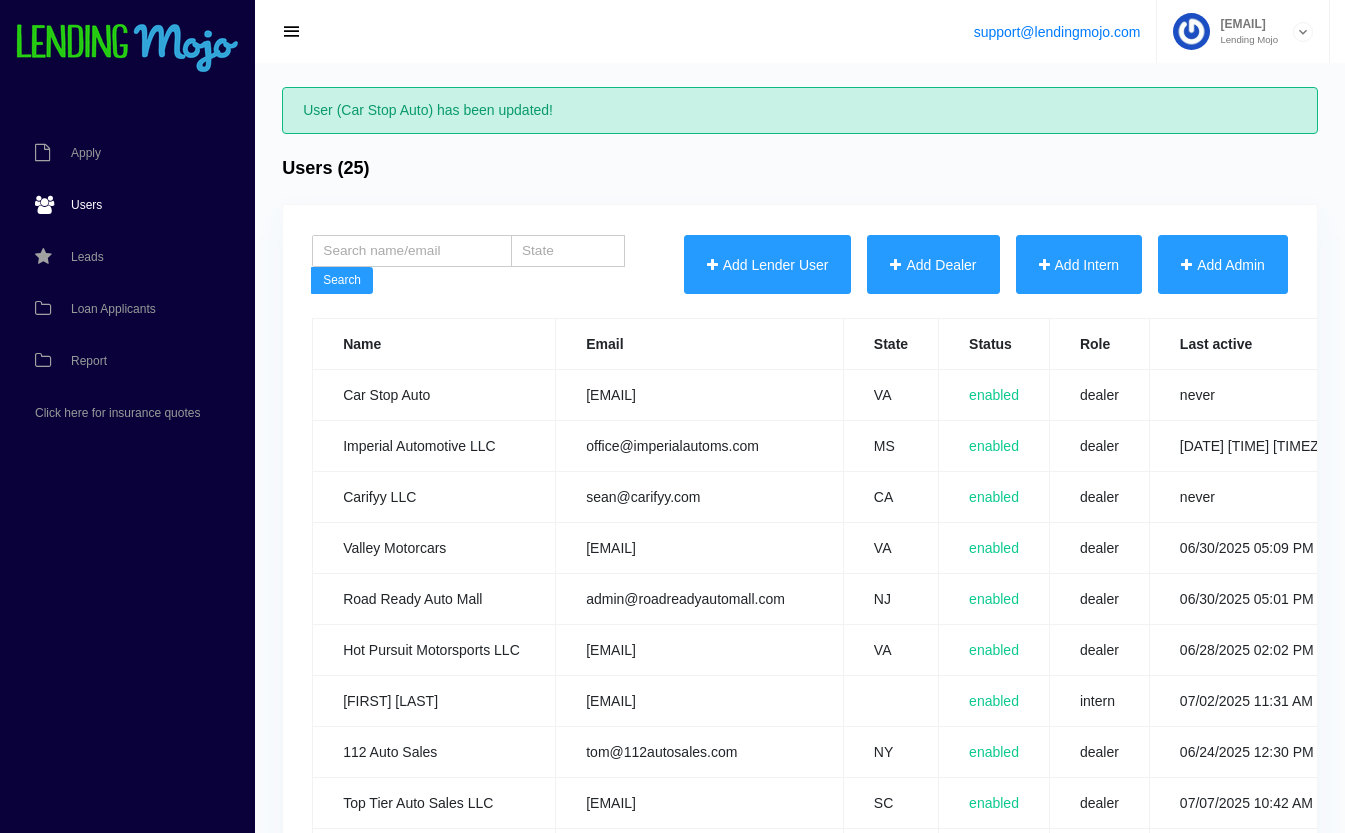 scroll, scrollTop: 0, scrollLeft: 0, axis: both 